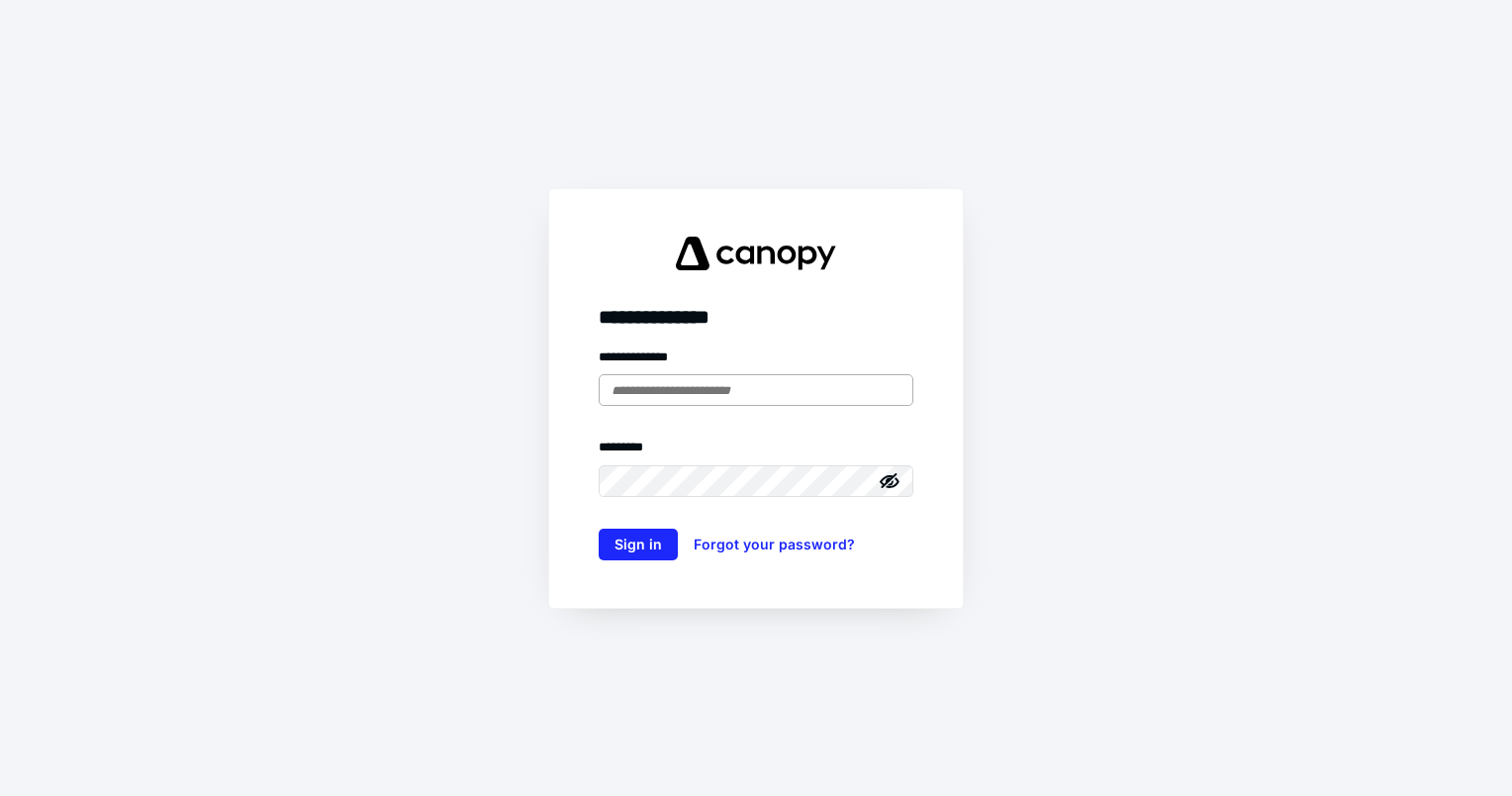 scroll, scrollTop: 0, scrollLeft: 0, axis: both 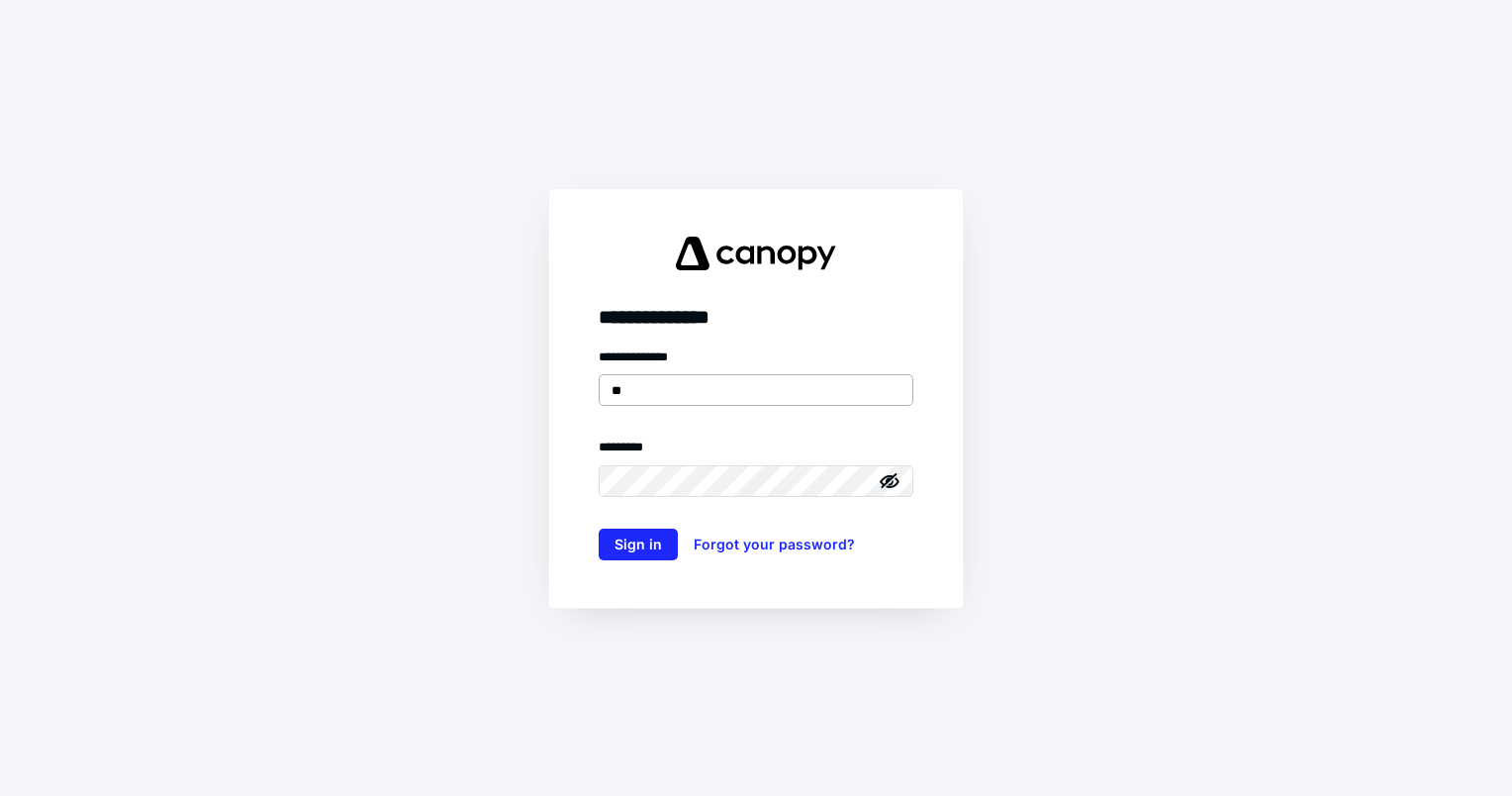 type on "**********" 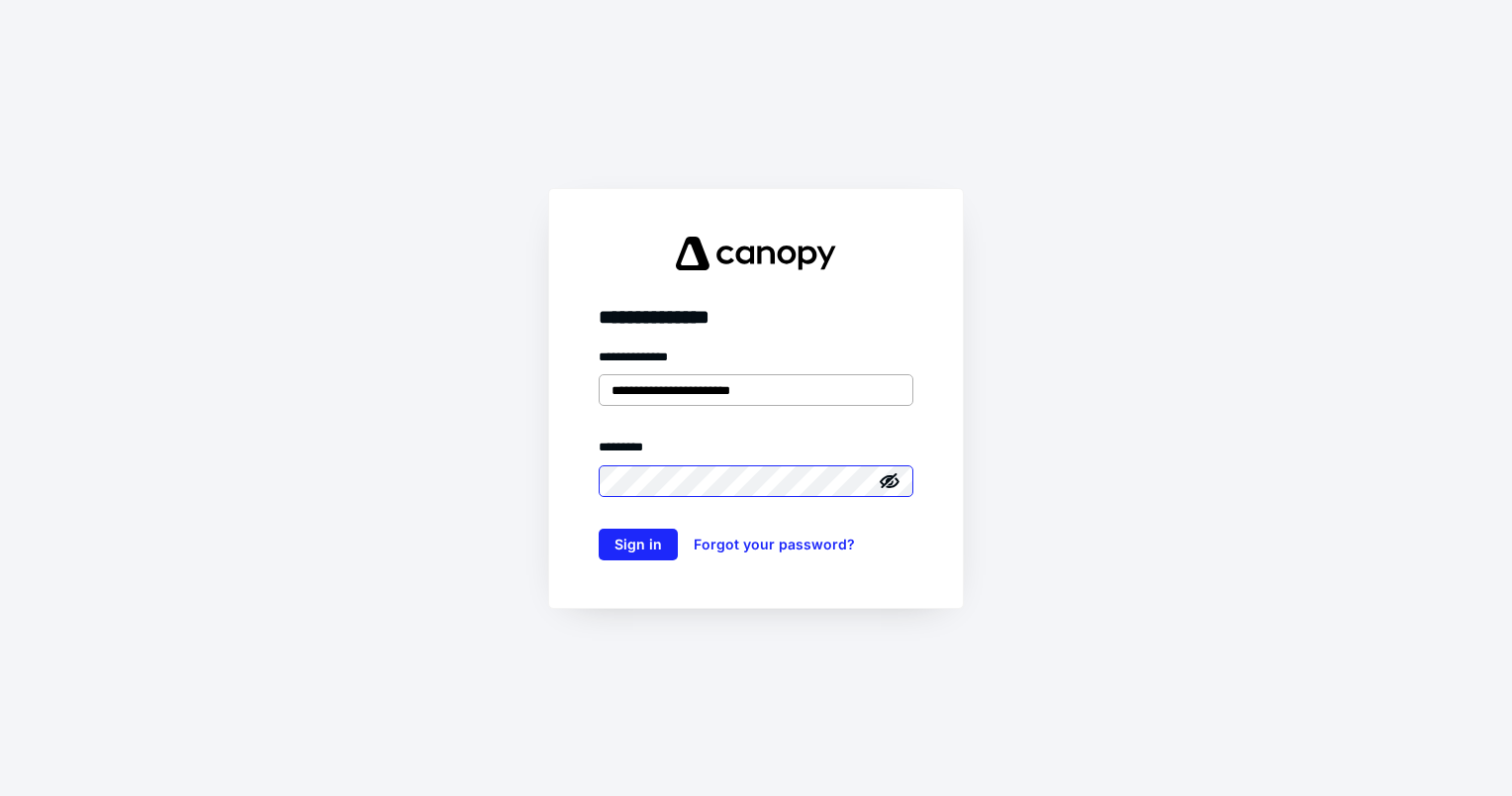 click on "Sign in" at bounding box center [638, 545] 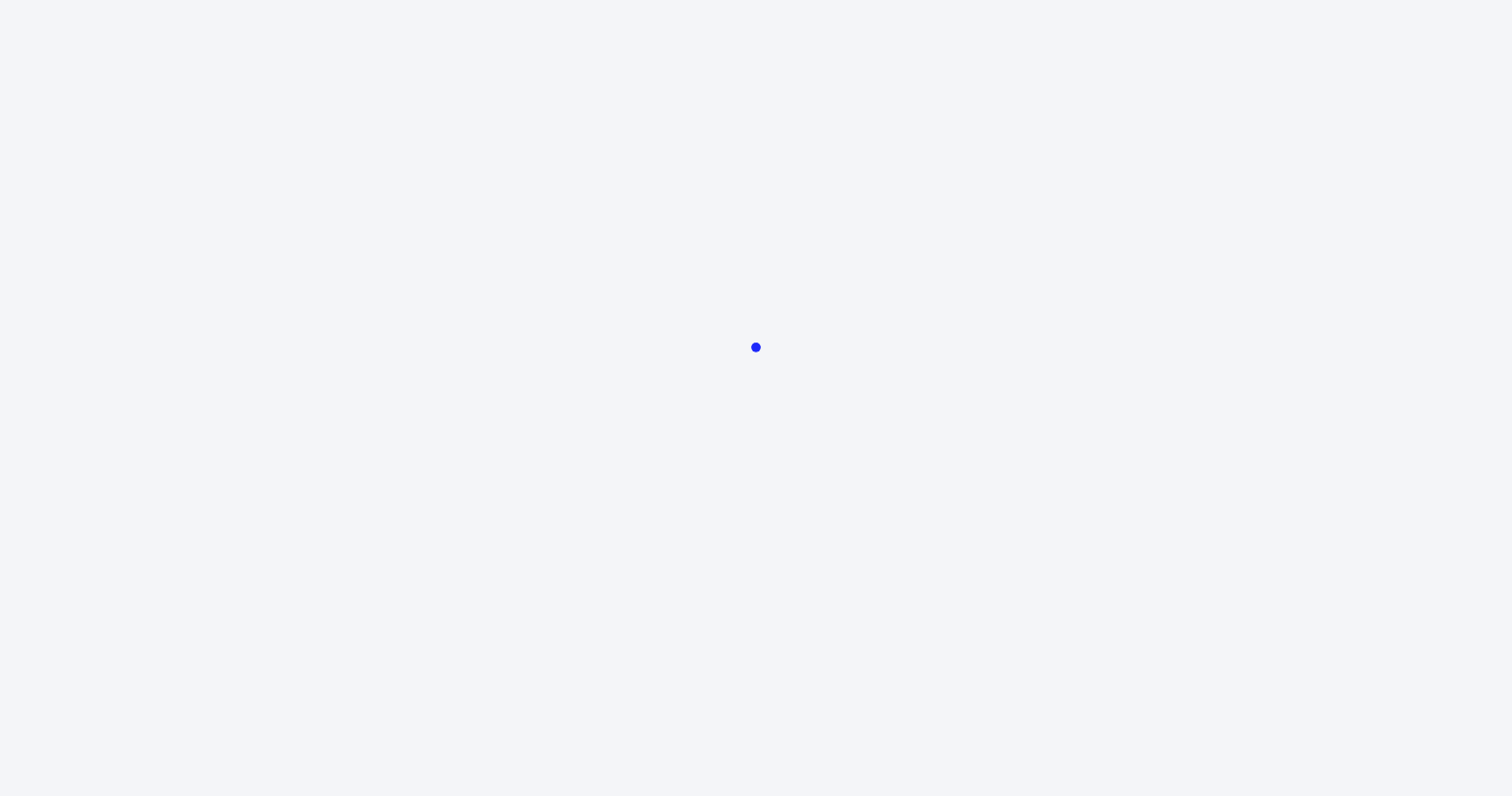 scroll, scrollTop: 0, scrollLeft: 0, axis: both 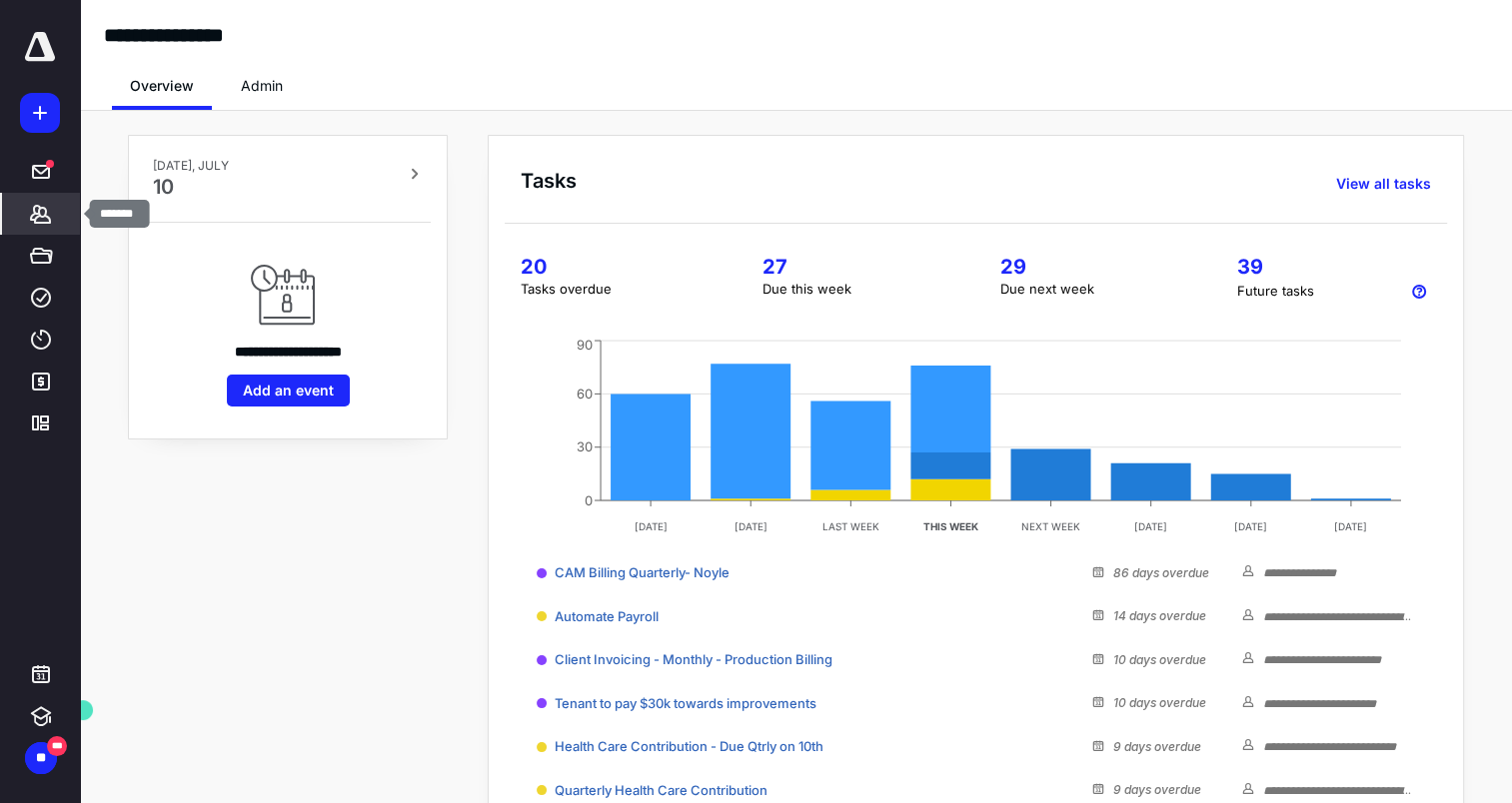 click on "*******" at bounding box center [41, 214] 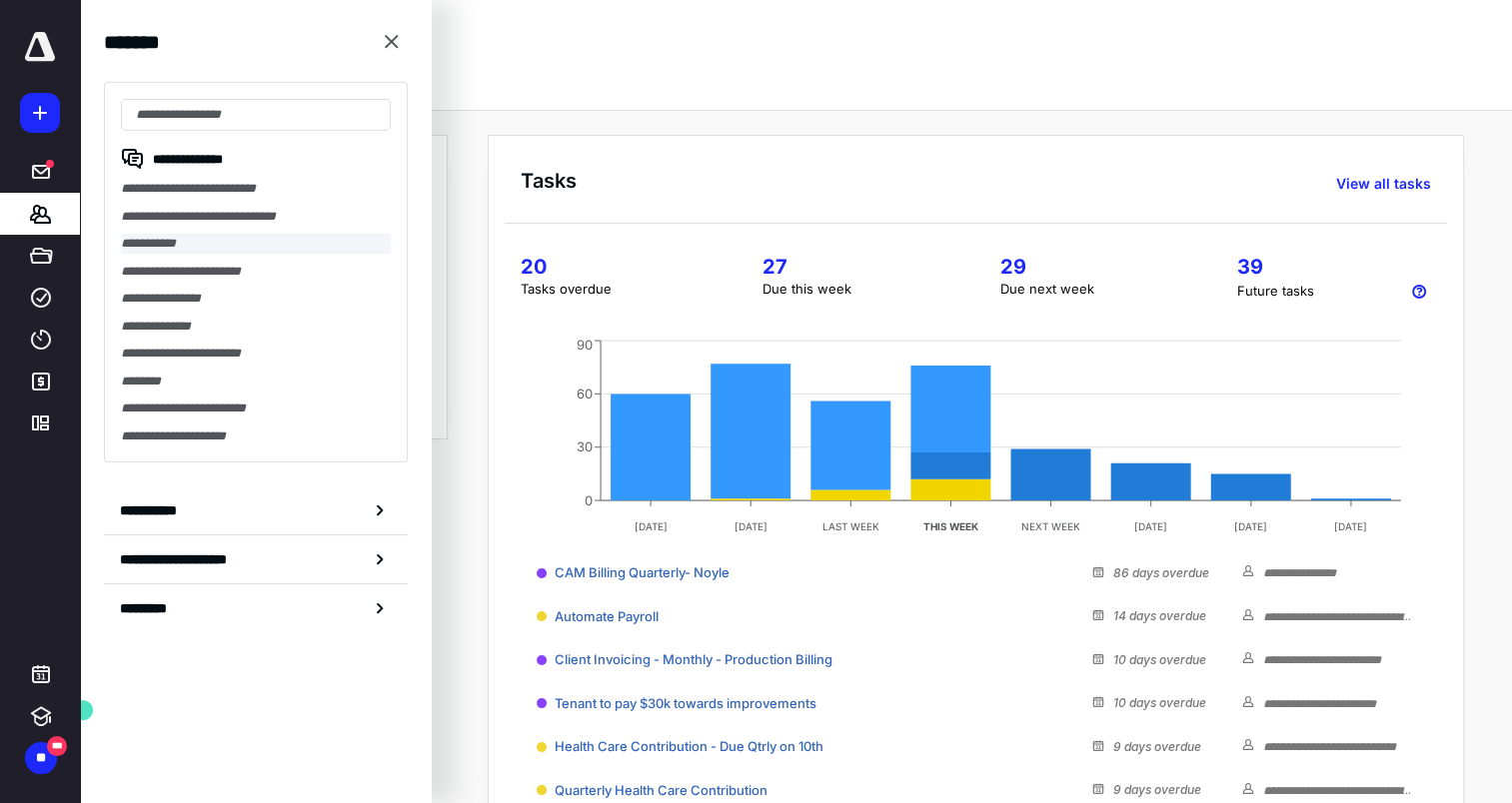 click on "**********" at bounding box center (256, 244) 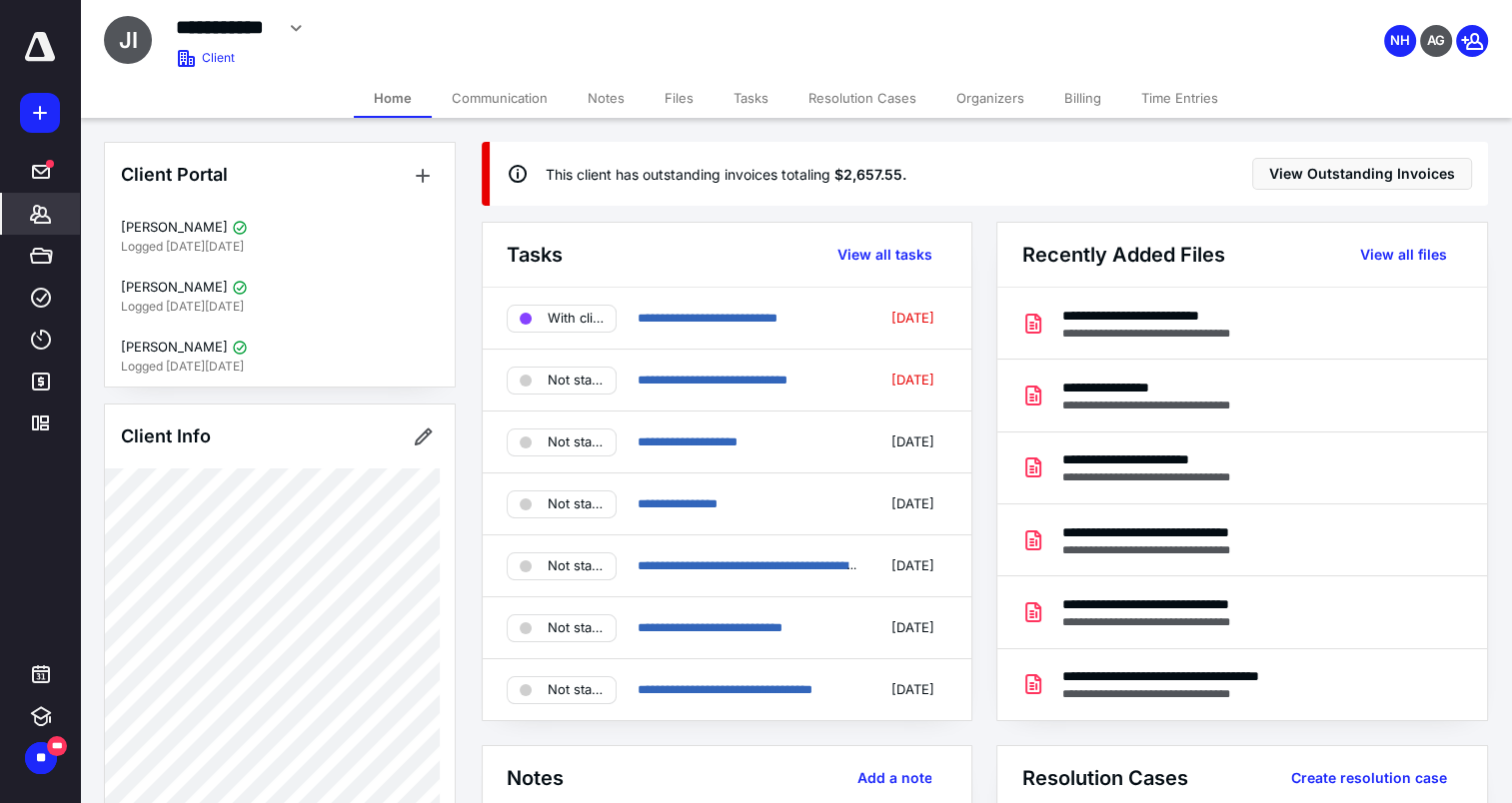 click on "Notes" at bounding box center (606, 98) 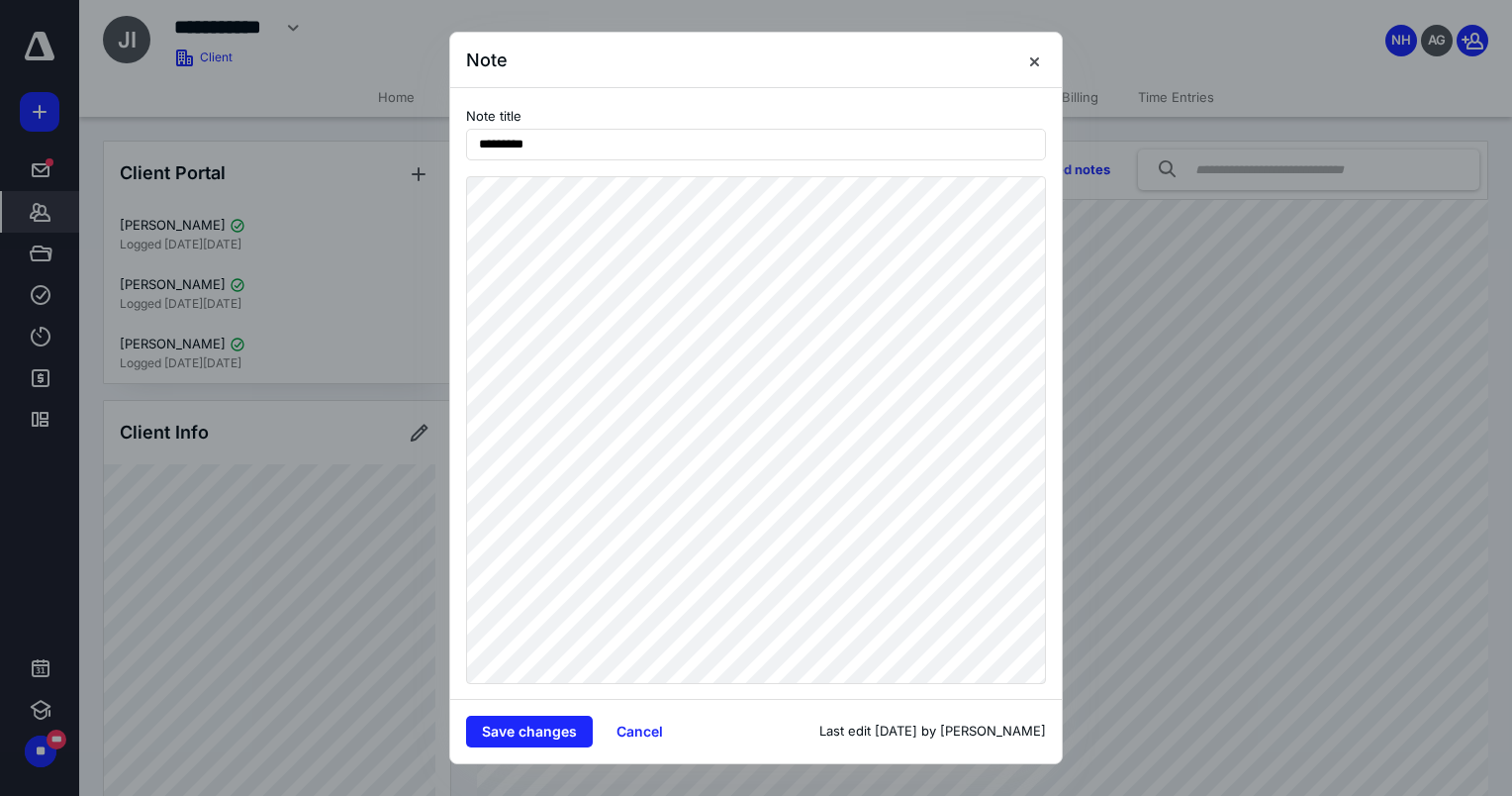 click on "Note title *********" at bounding box center [756, 393] 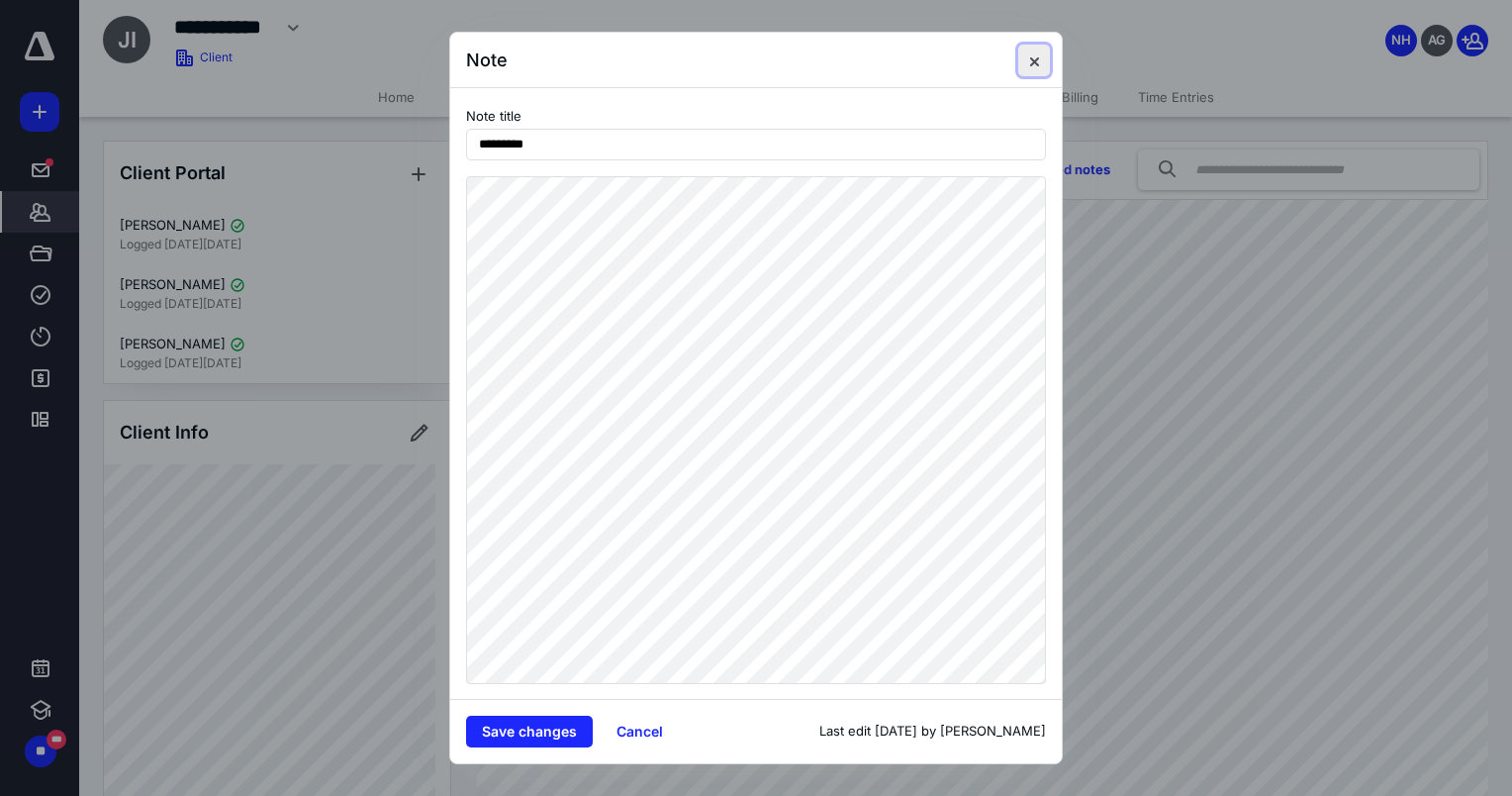 click at bounding box center (1034, 60) 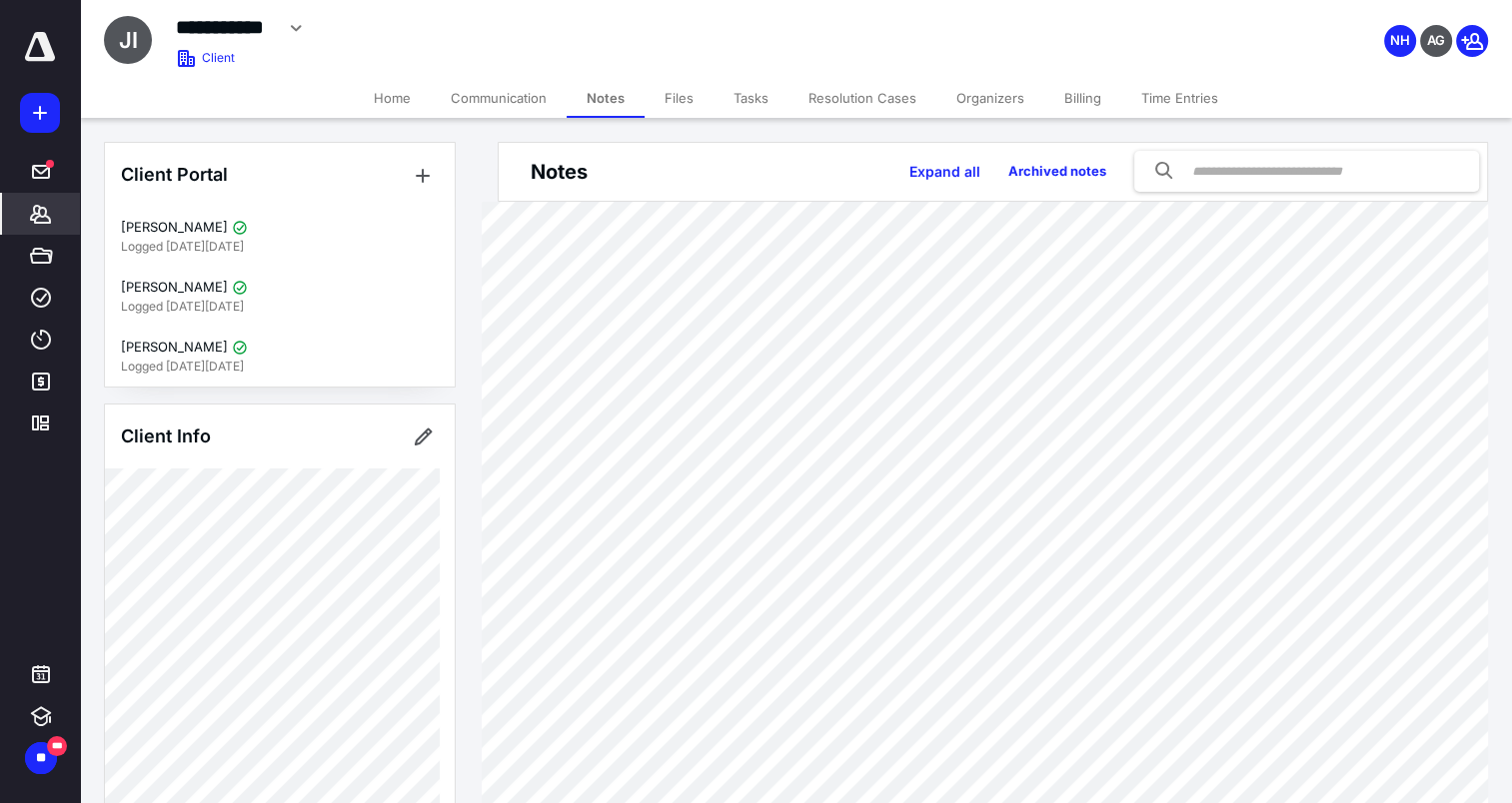 click 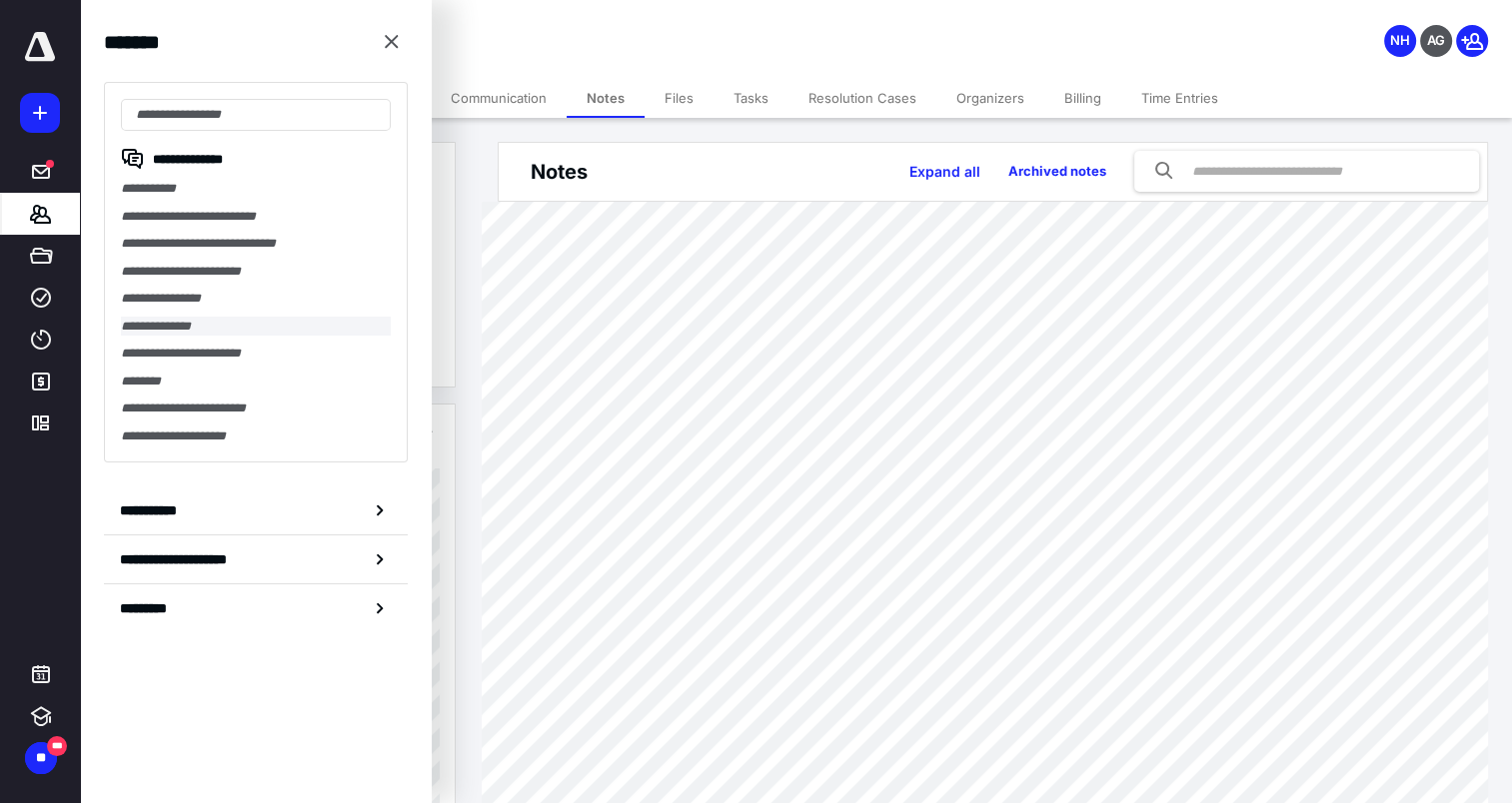 click on "**********" at bounding box center [256, 327] 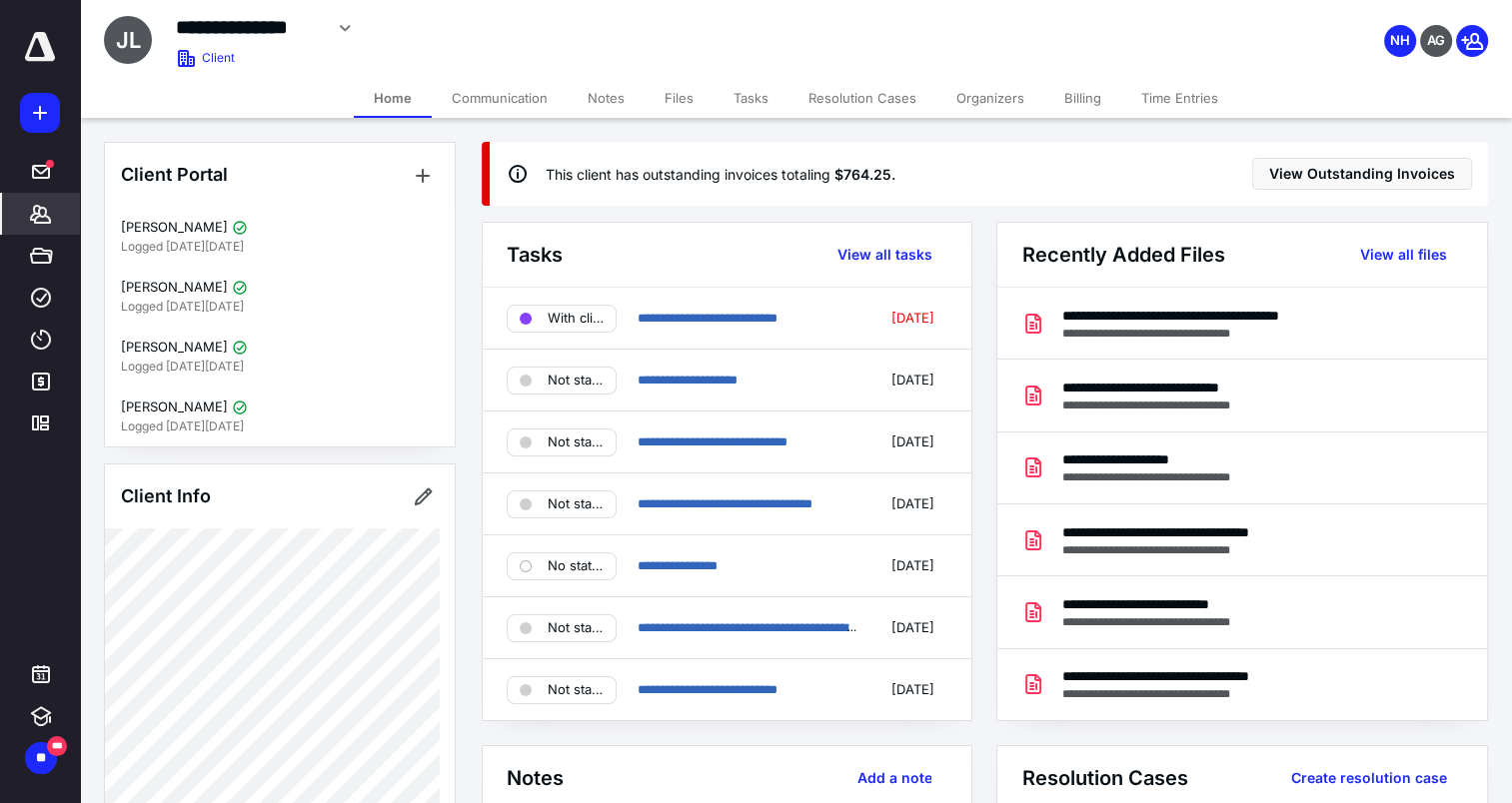 click on "Notes" at bounding box center (606, 98) 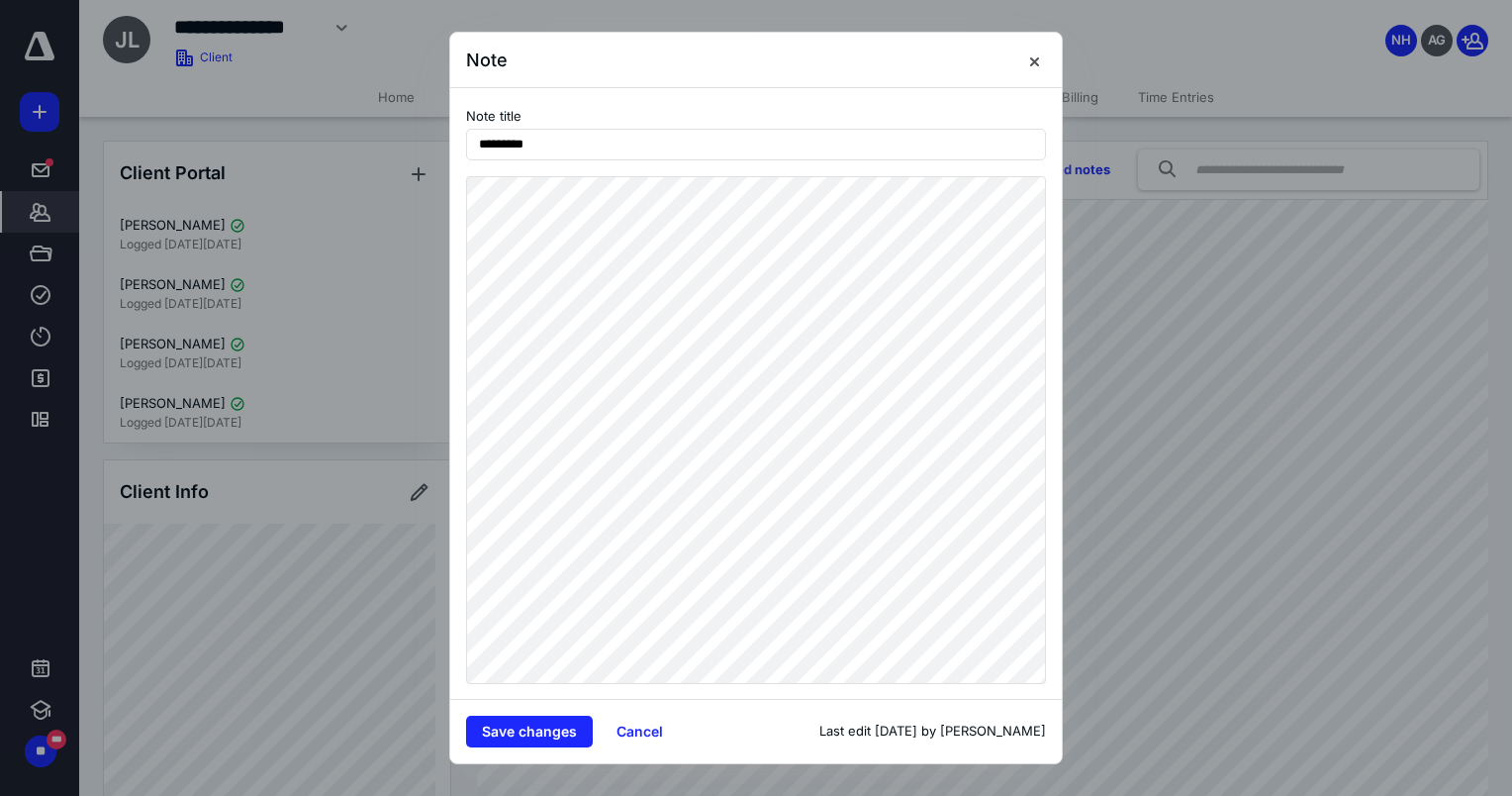 click on "Note title *********" at bounding box center [756, 393] 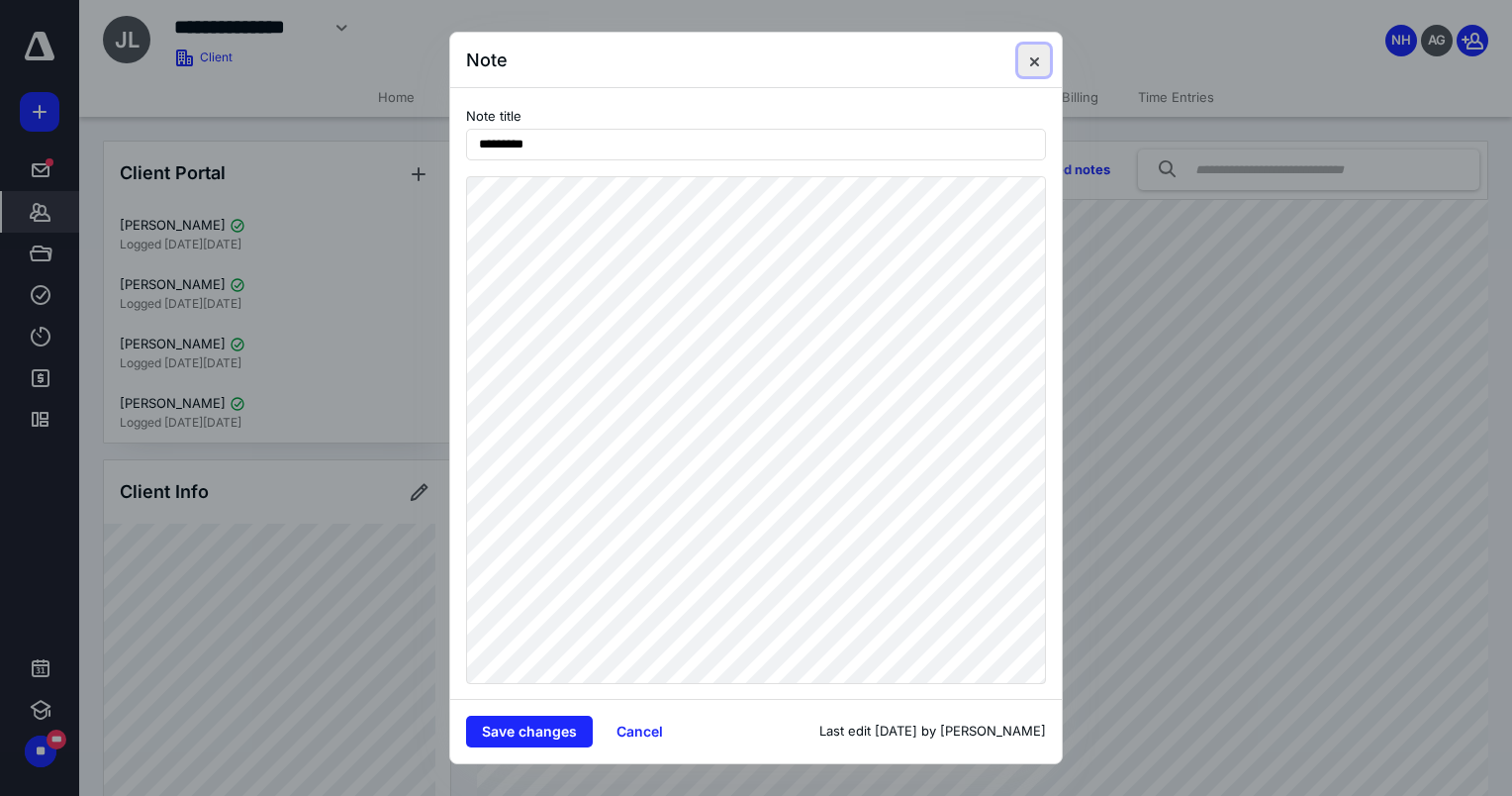 click at bounding box center [1034, 60] 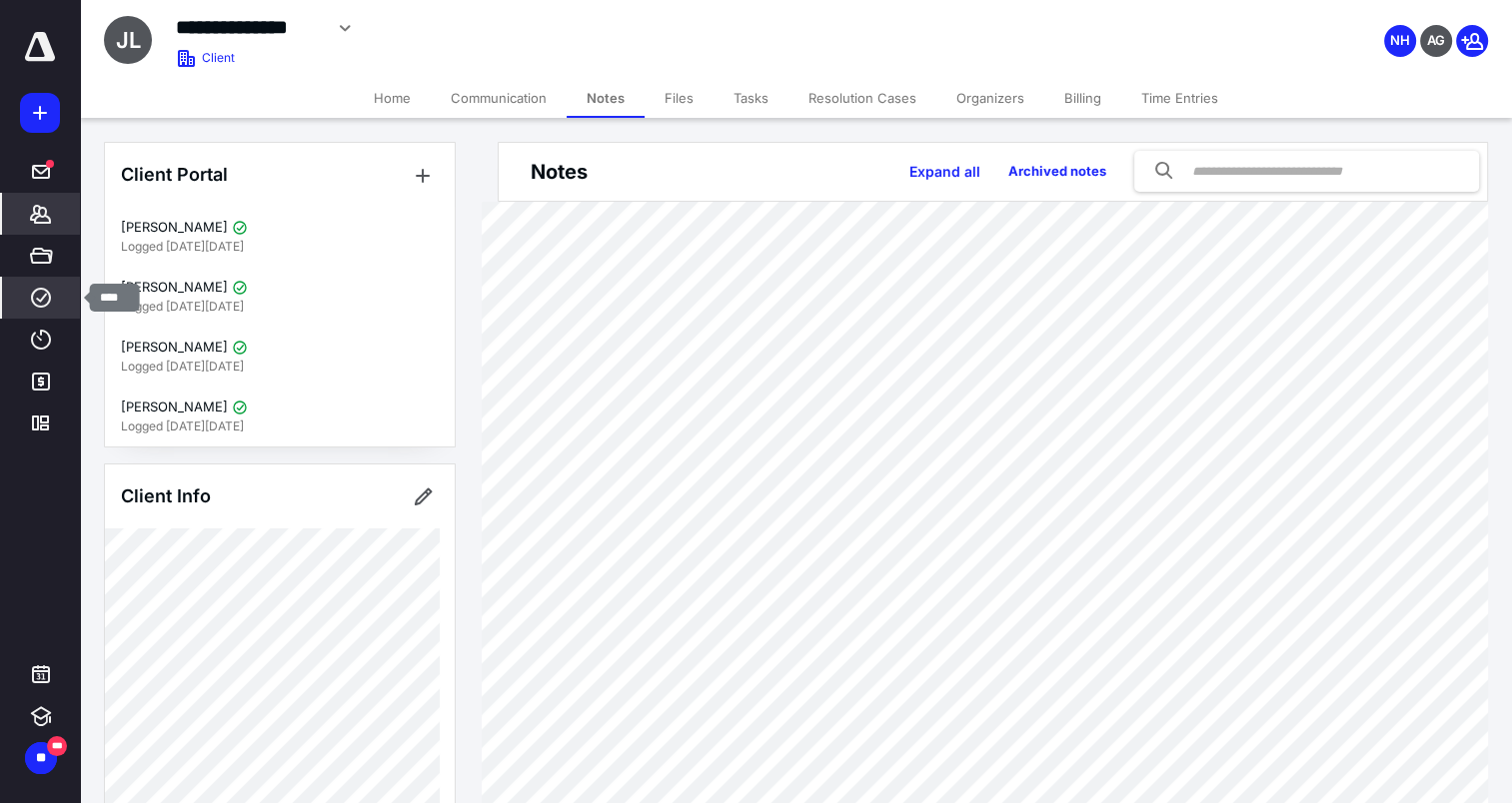 click 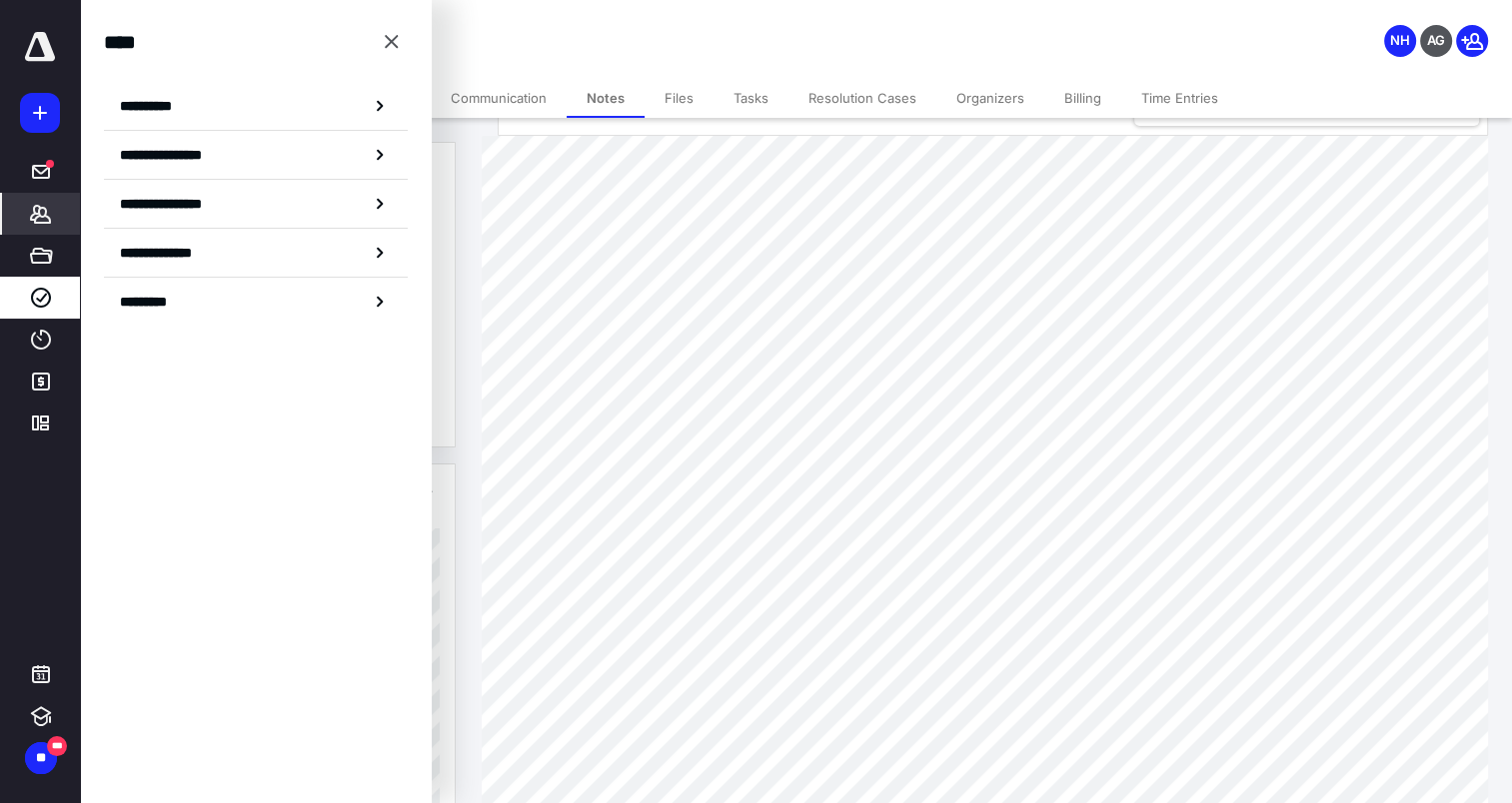 scroll, scrollTop: 100, scrollLeft: 0, axis: vertical 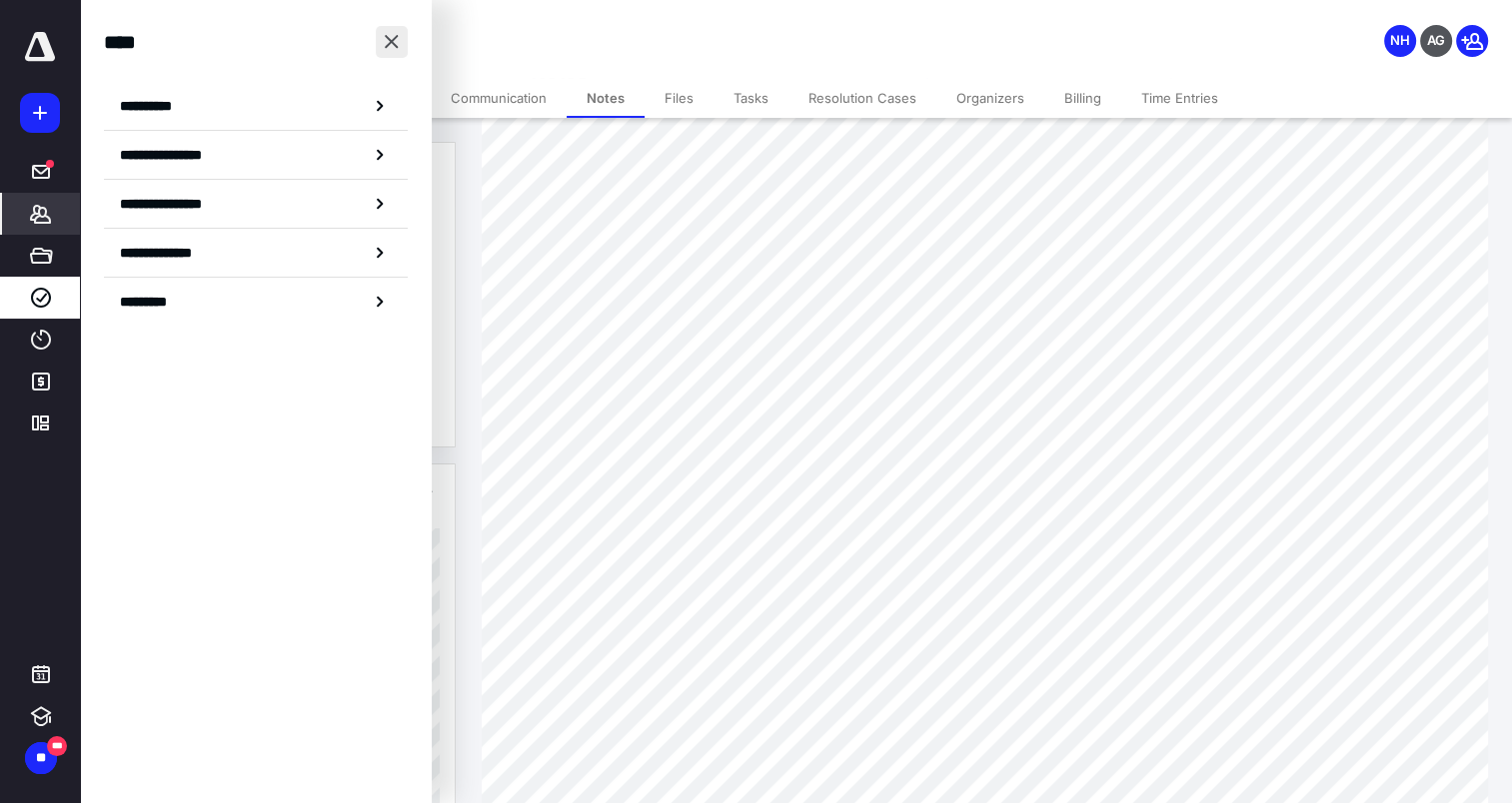 click at bounding box center [392, 42] 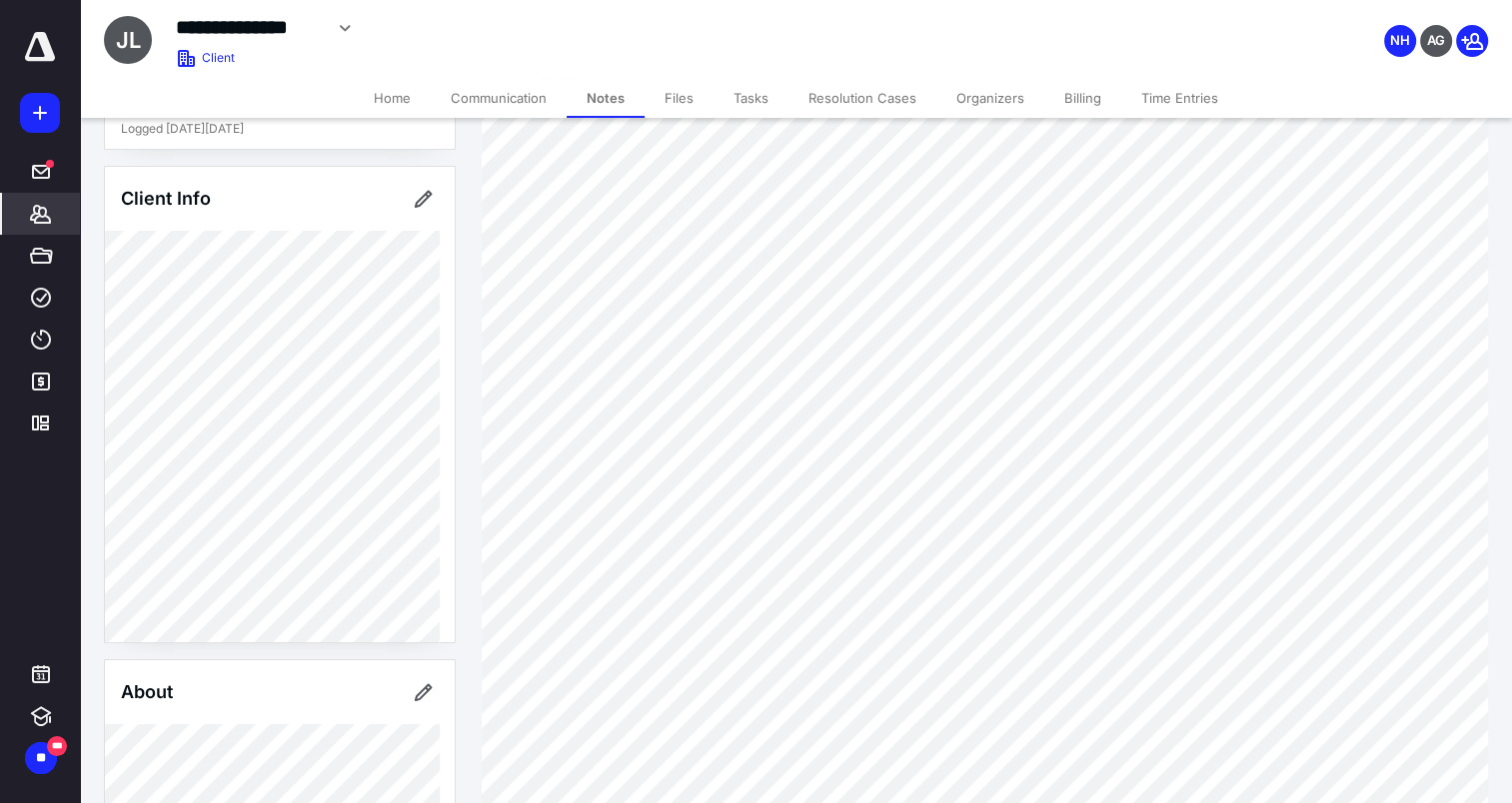 scroll, scrollTop: 300, scrollLeft: 0, axis: vertical 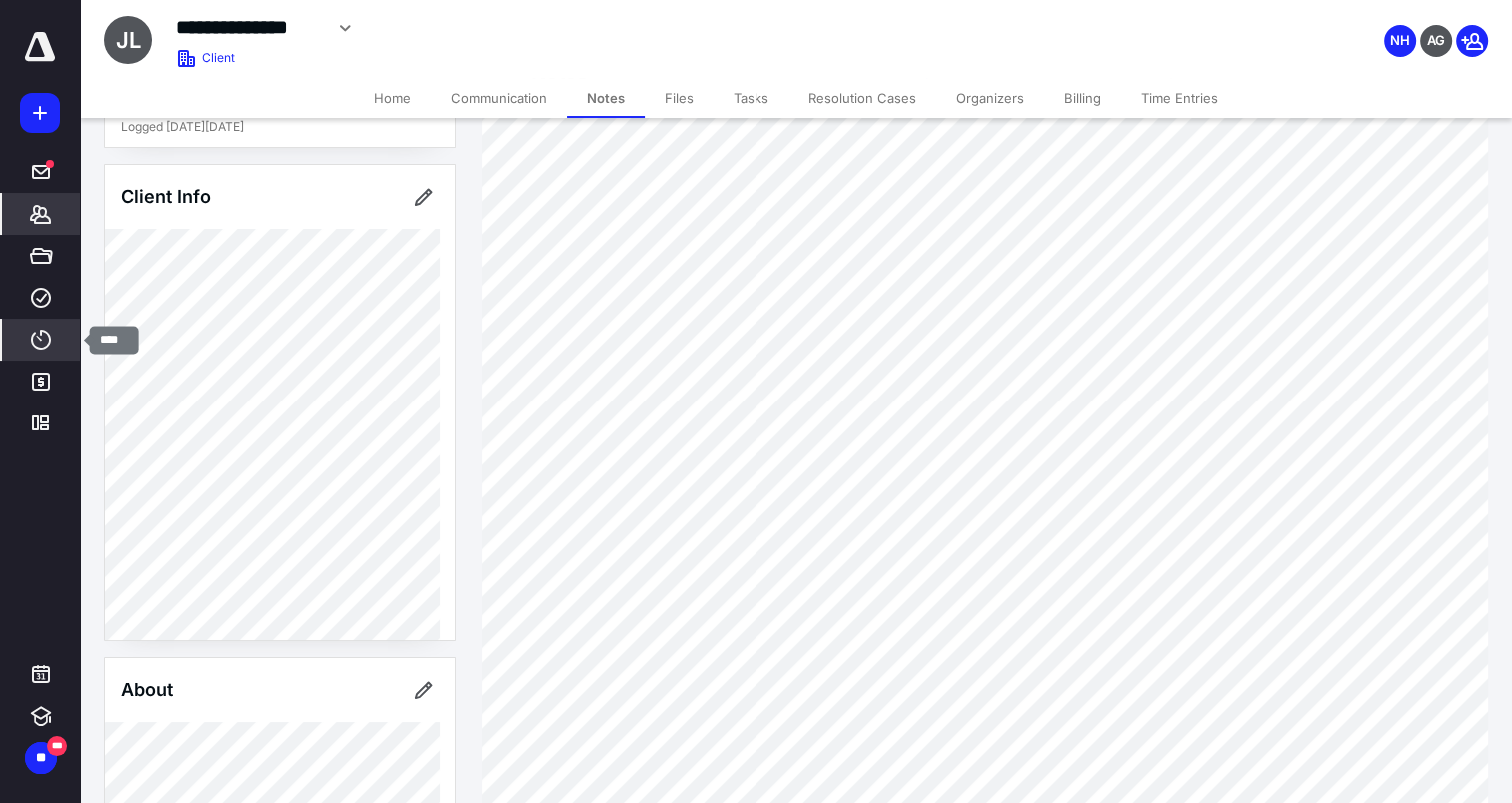 click on "****" at bounding box center (41, 340) 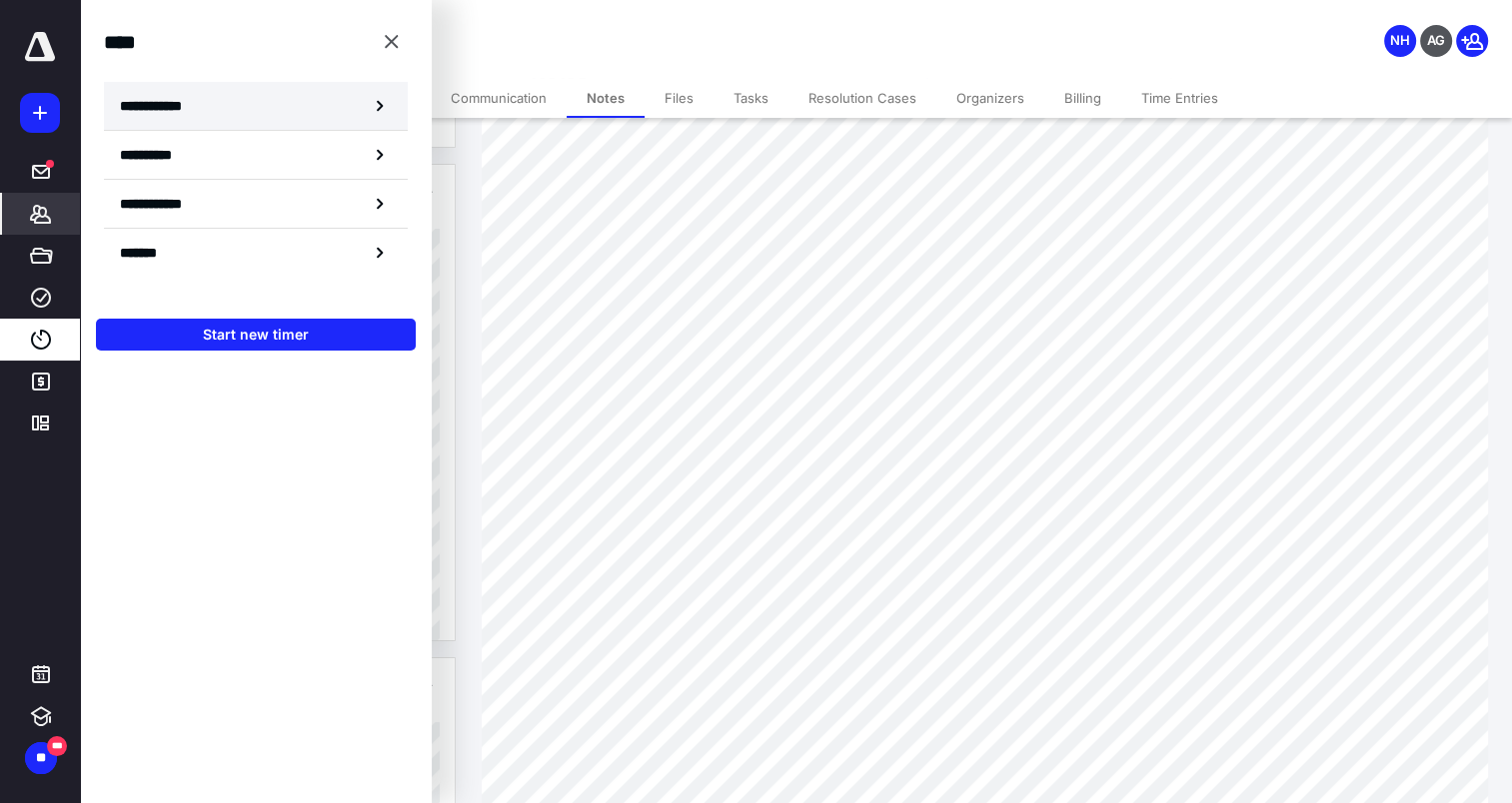 click on "**********" at bounding box center [162, 106] 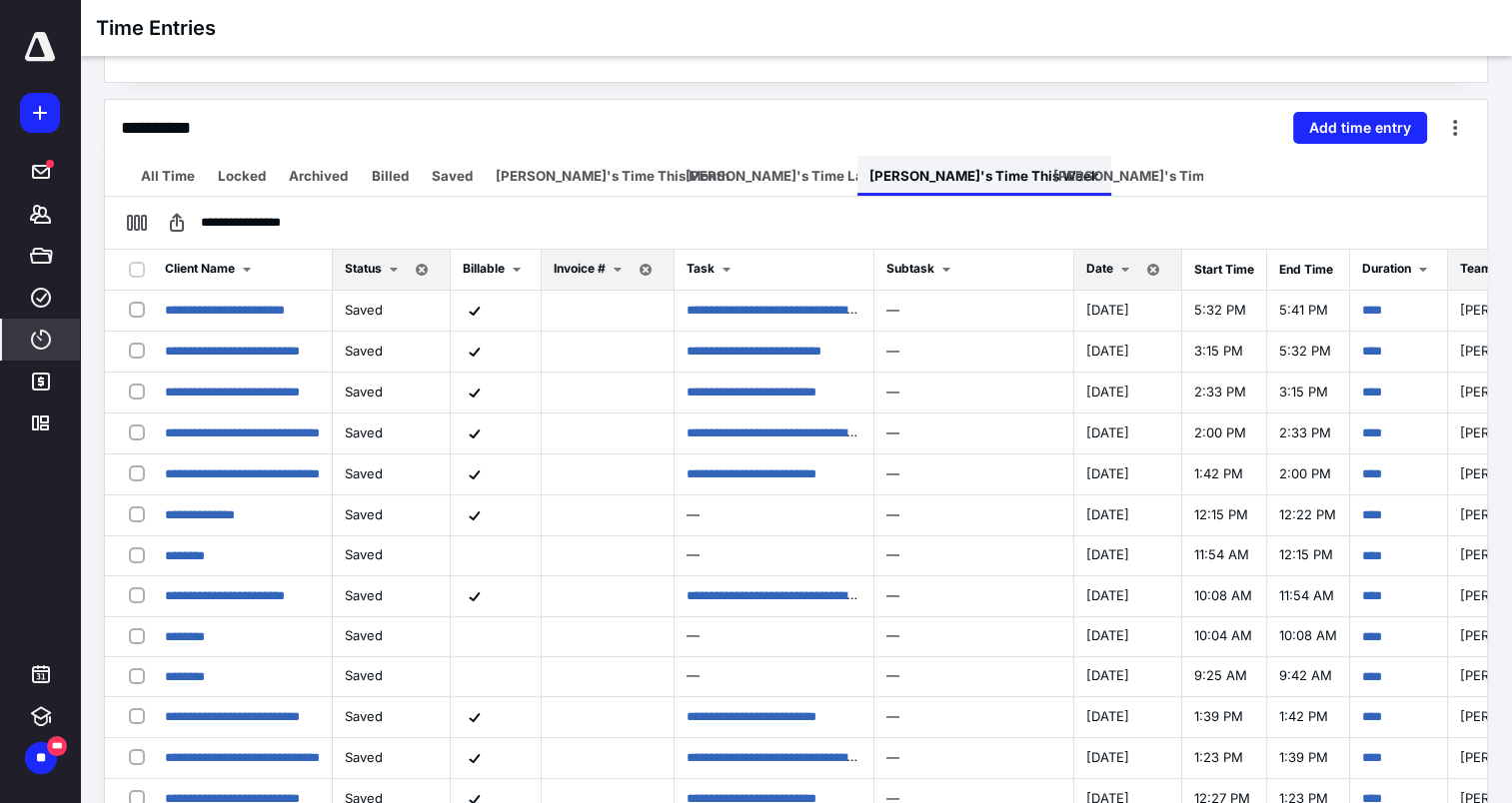 scroll, scrollTop: 442, scrollLeft: 0, axis: vertical 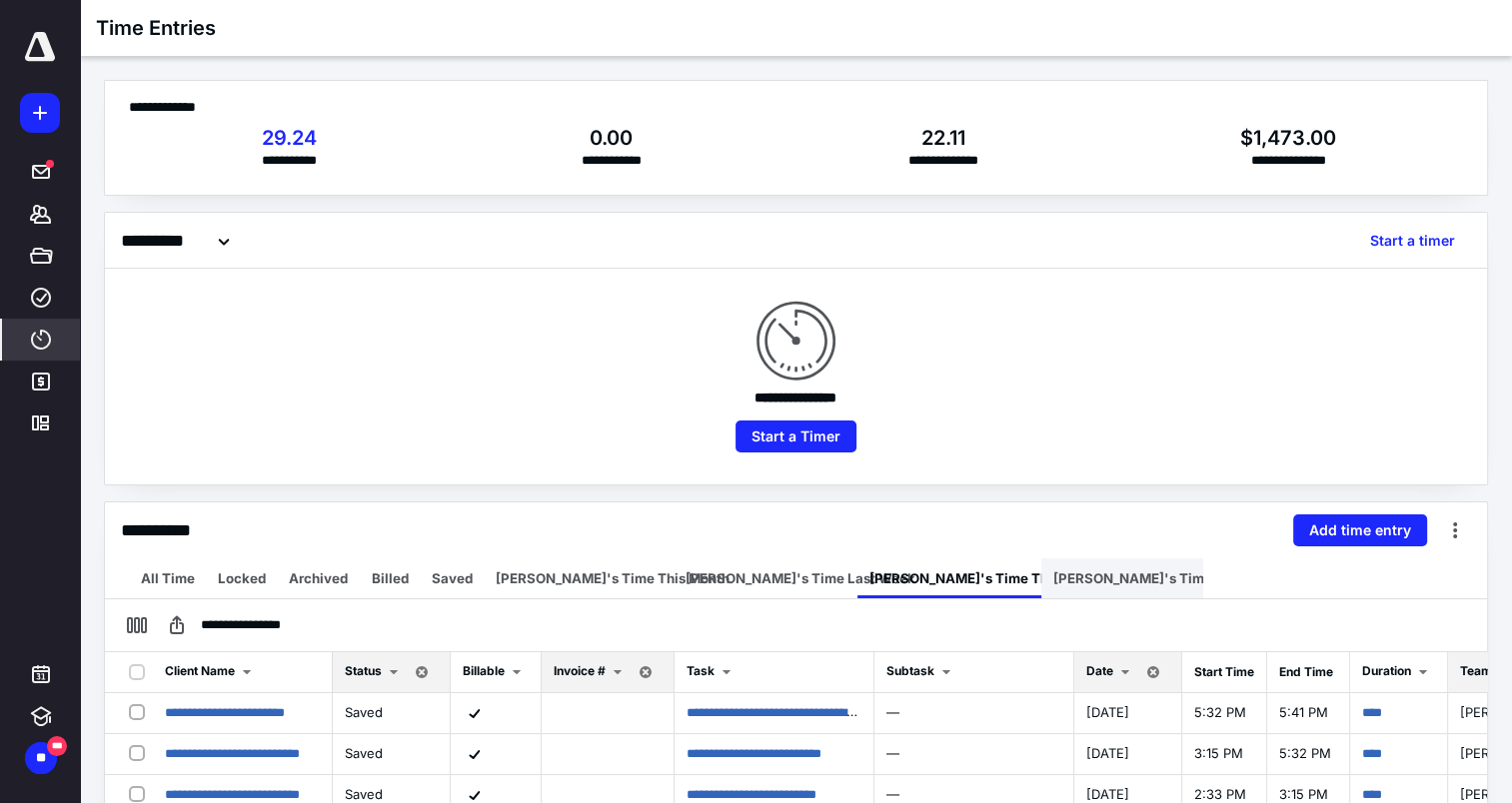 click on "[PERSON_NAME]'s Time [DATE]" at bounding box center (1156, 578) 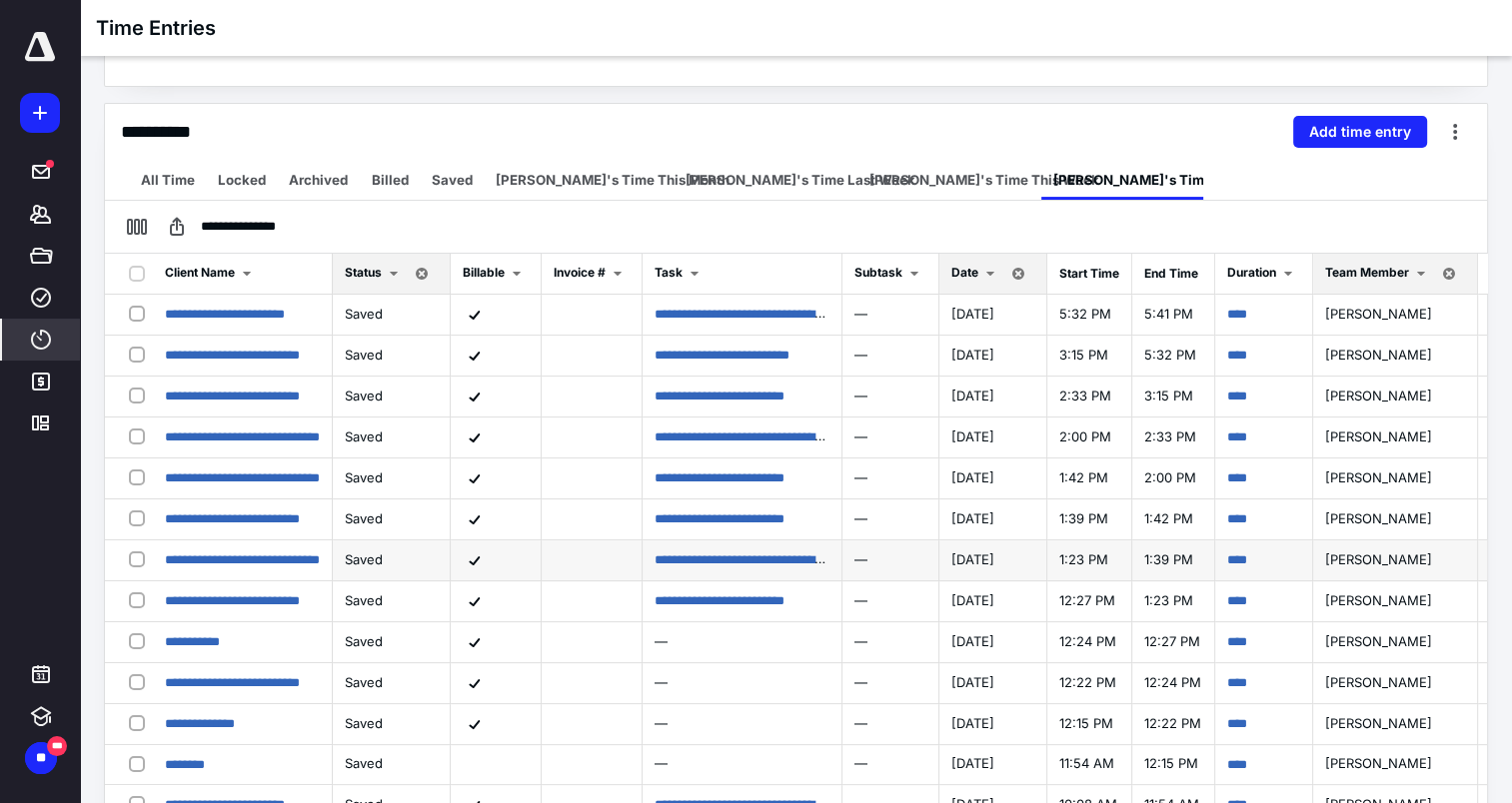 scroll, scrollTop: 400, scrollLeft: 0, axis: vertical 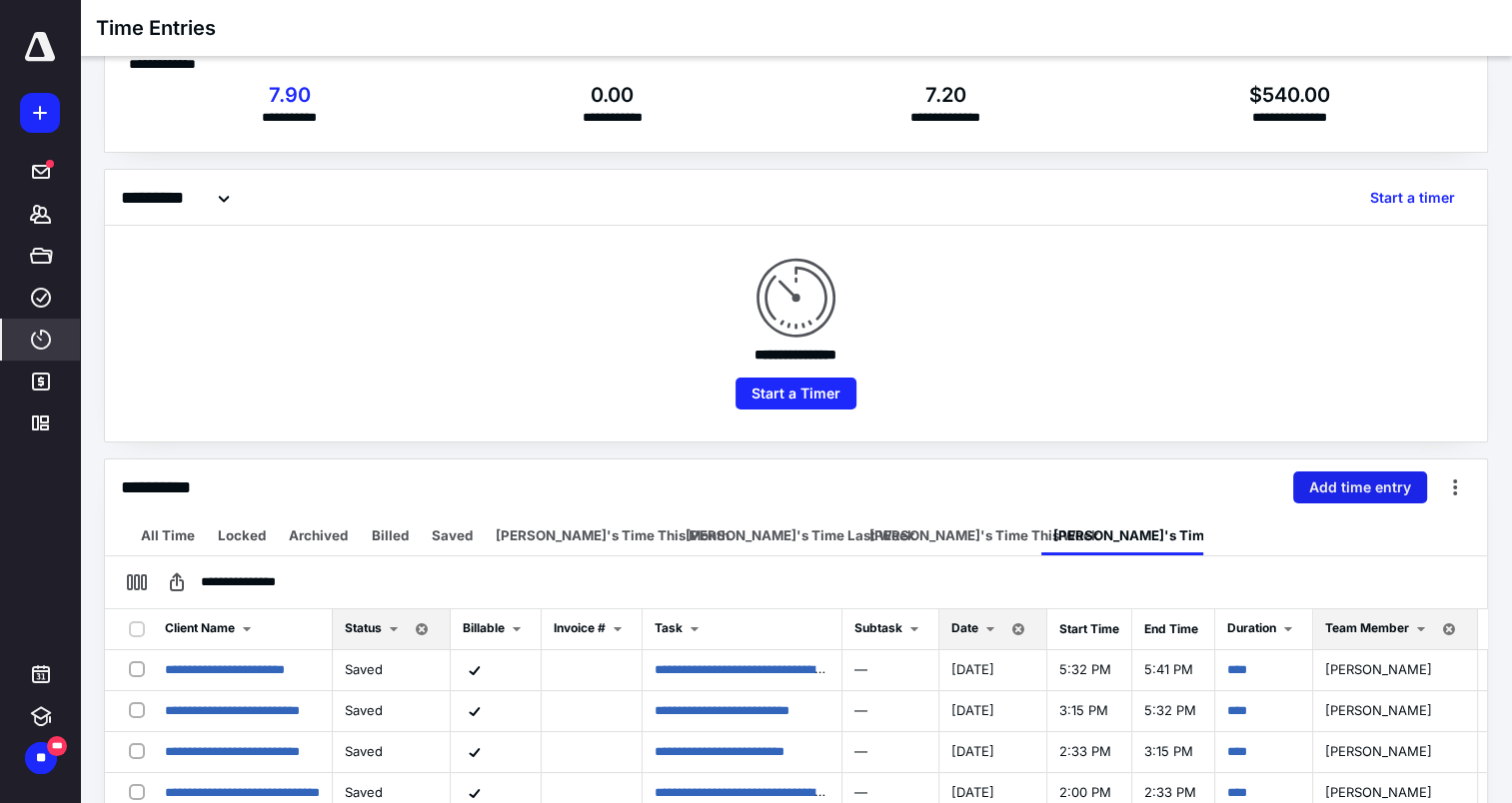 click on "Add time entry" at bounding box center [1360, 487] 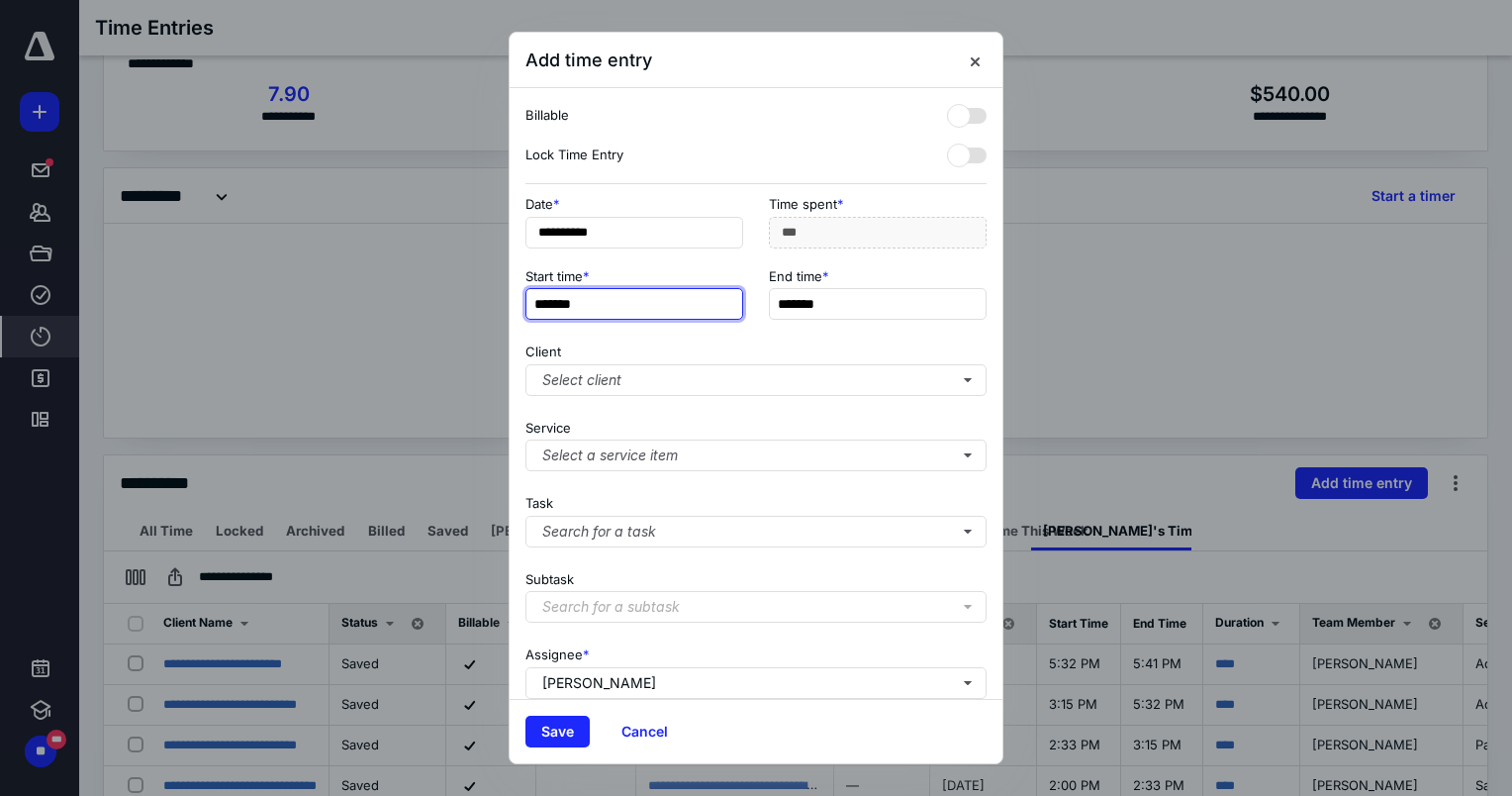 click on "*******" at bounding box center [634, 304] 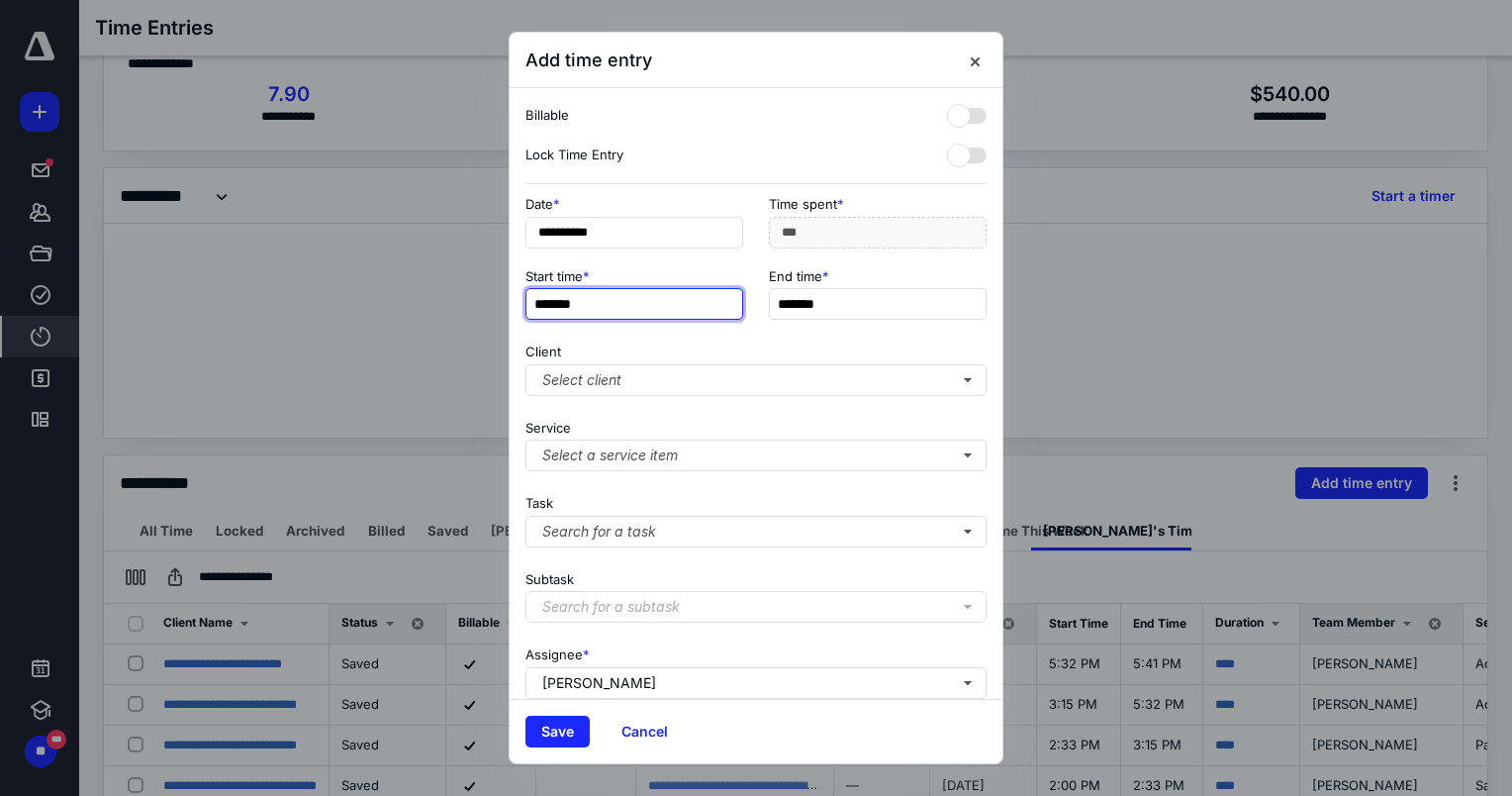 type on "*******" 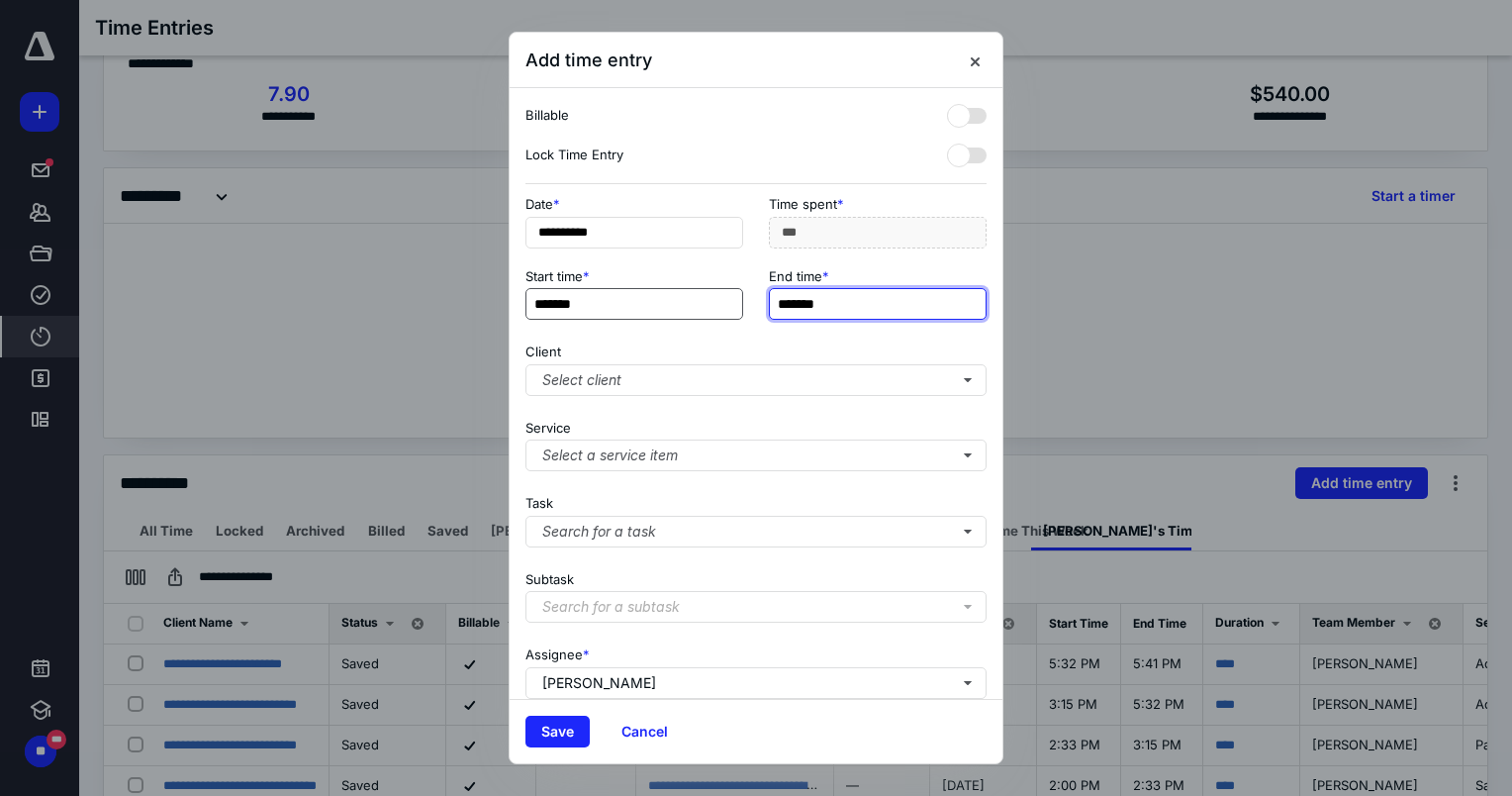 type on "***" 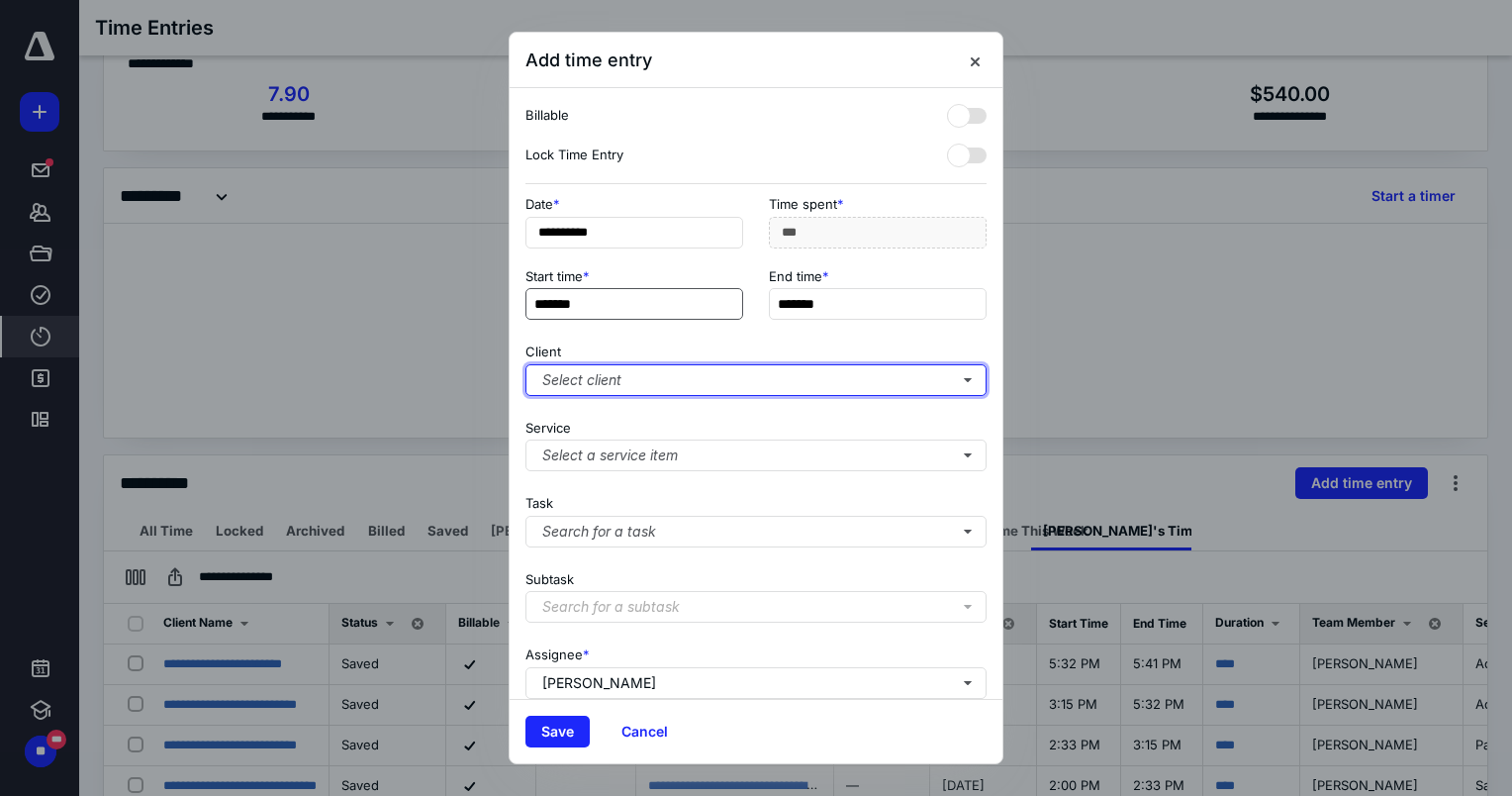 type on "**" 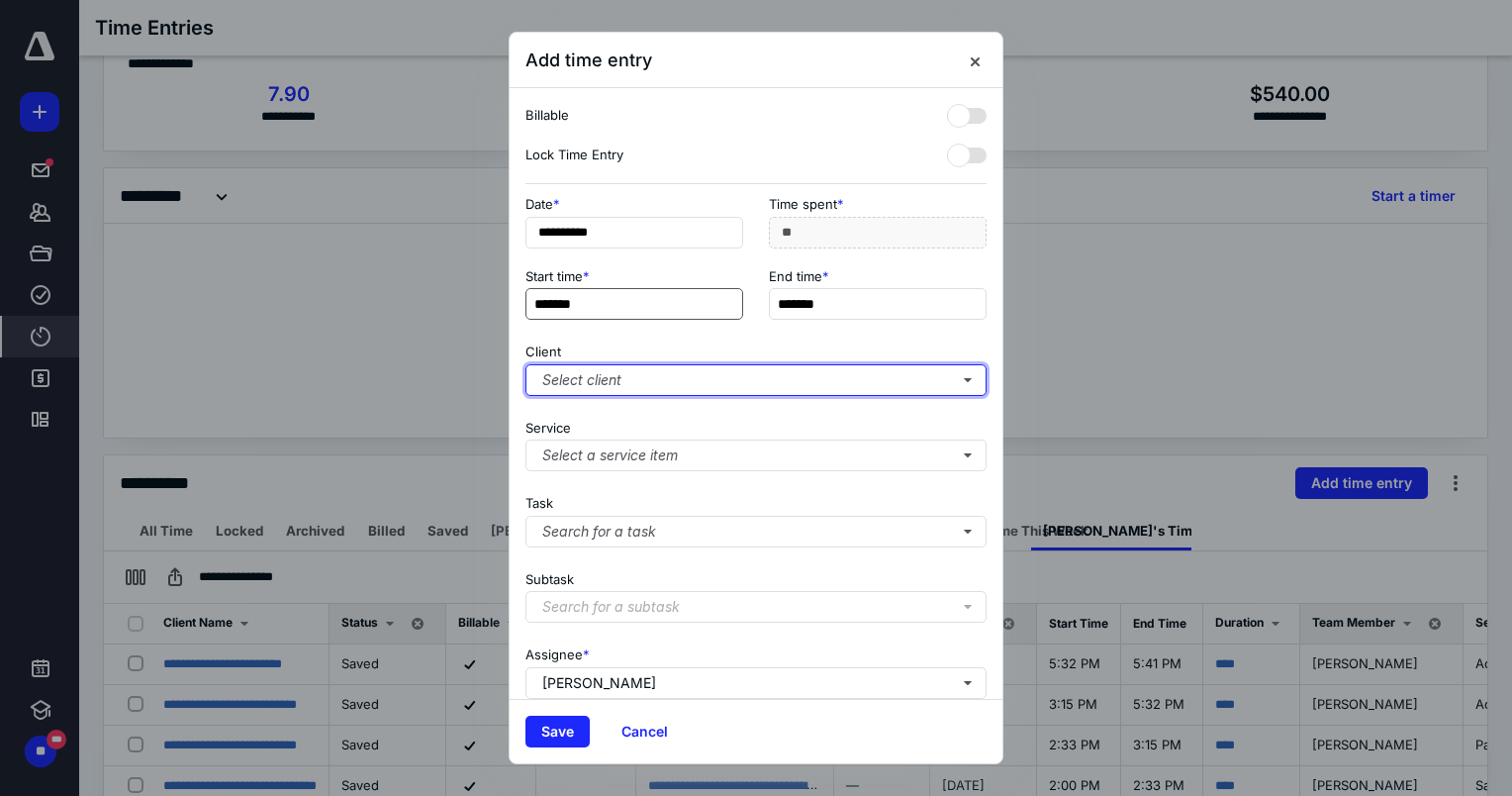 type 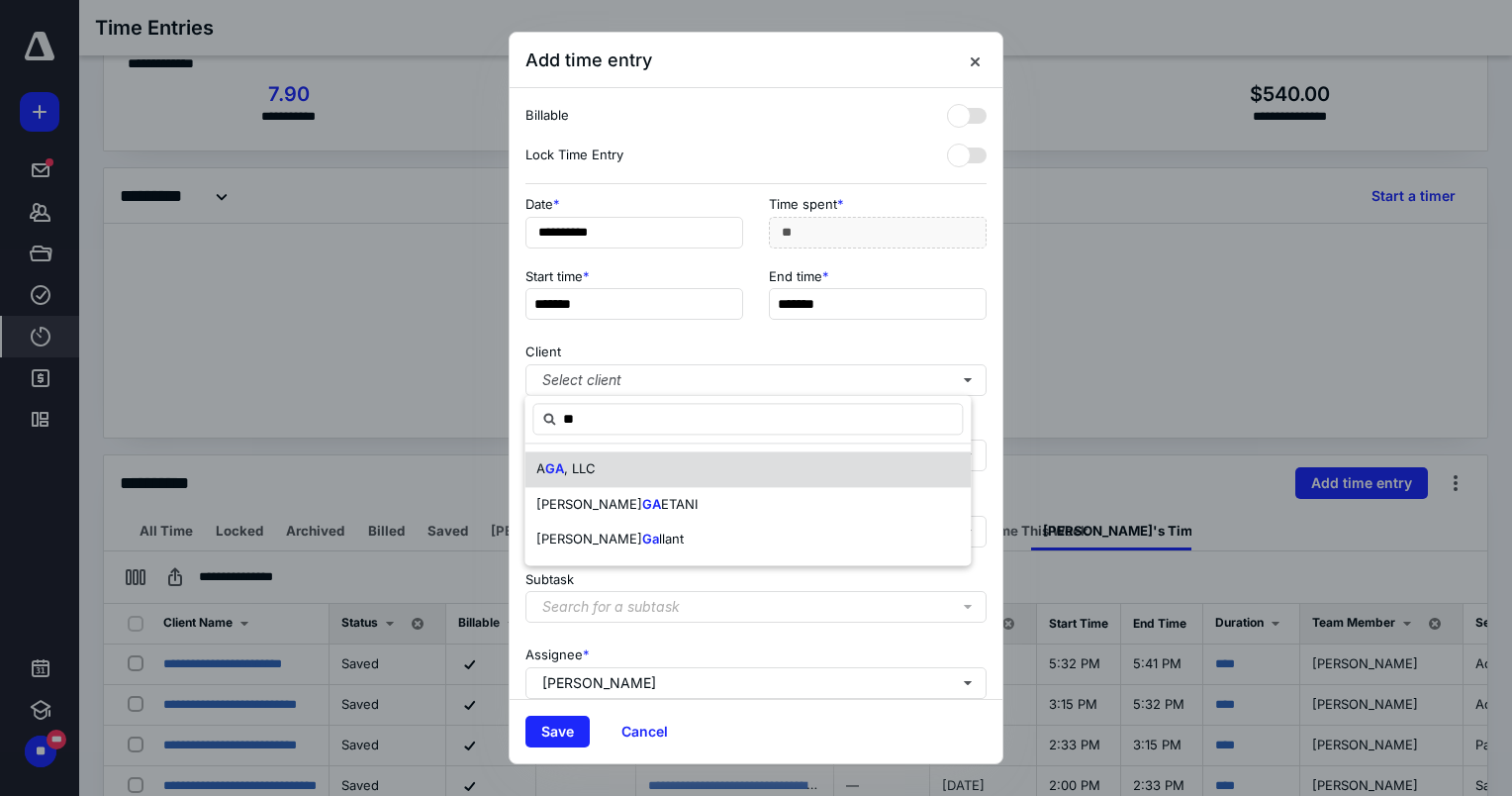 click on "A GA , LLC" at bounding box center [747, 469] 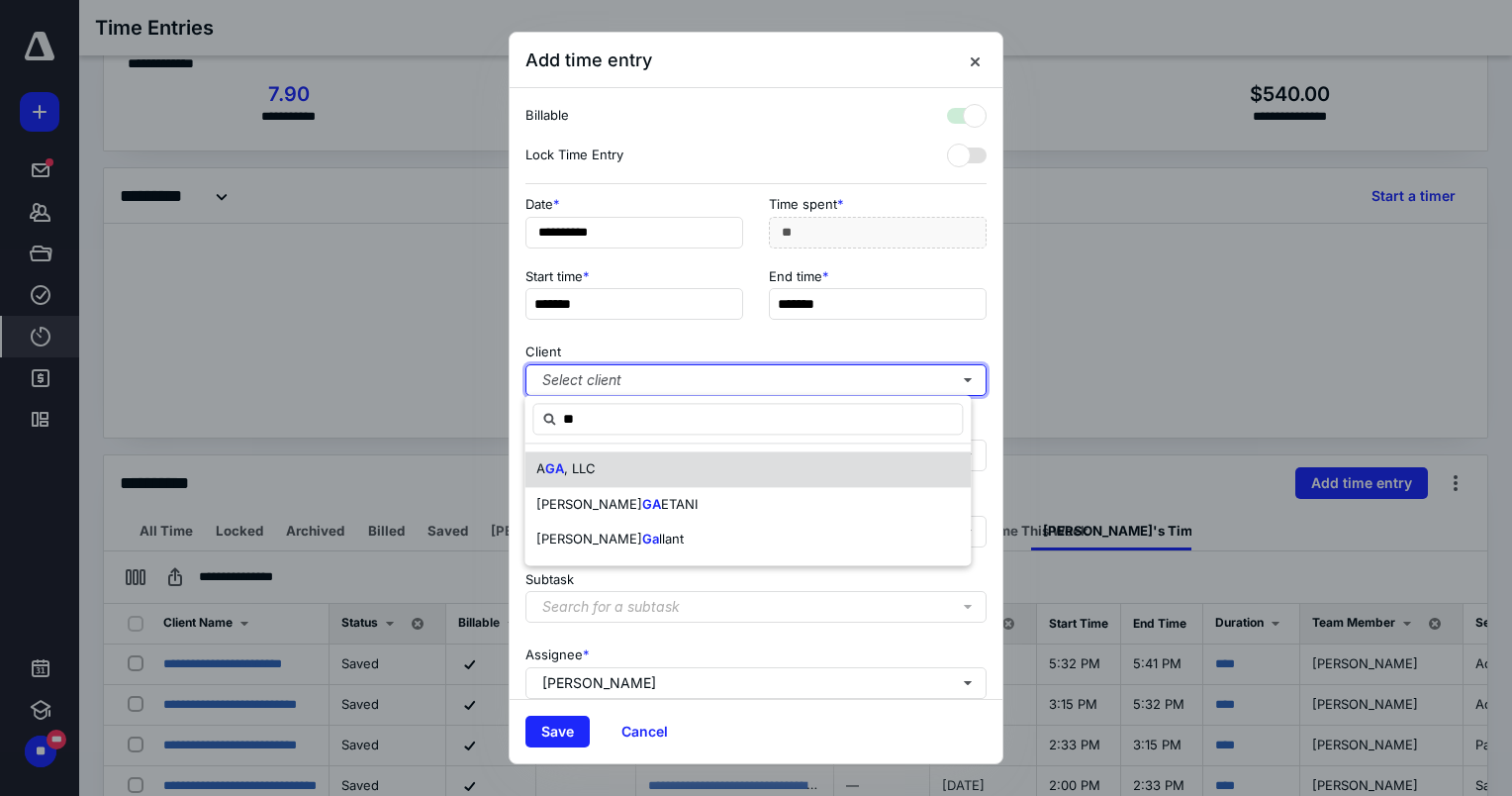 checkbox on "true" 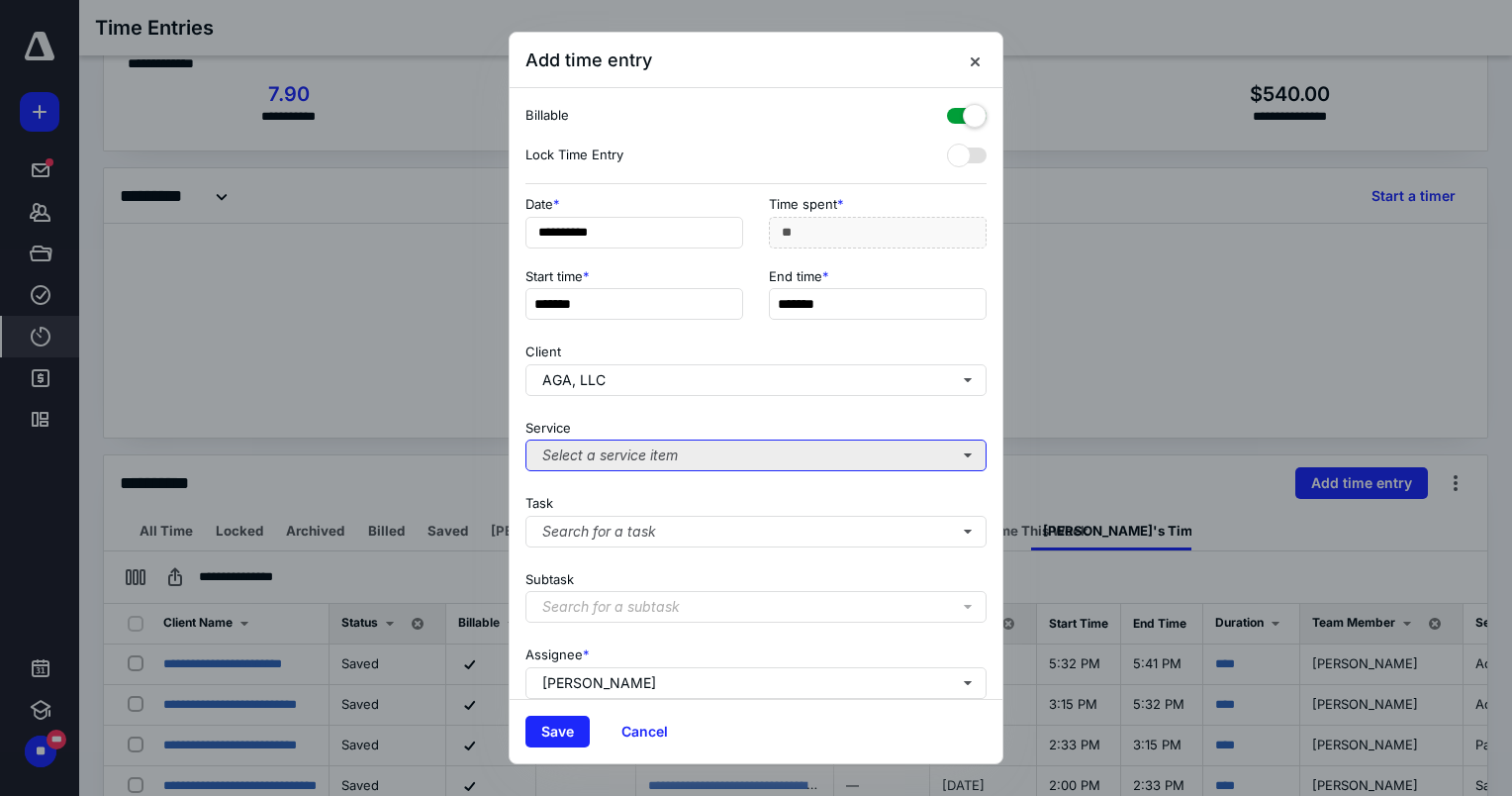 click on "Select a service item" at bounding box center [756, 455] 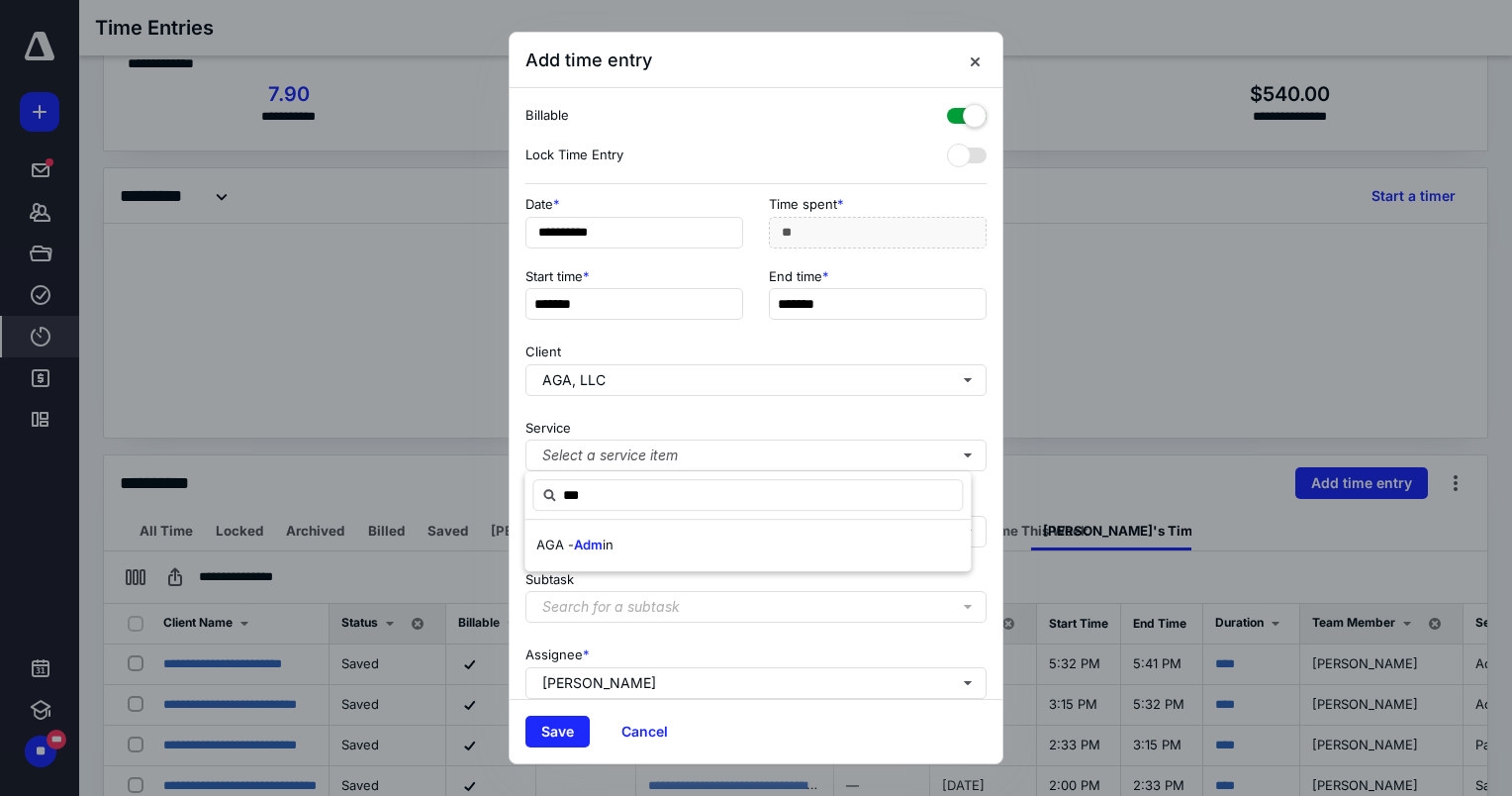 type on "***" 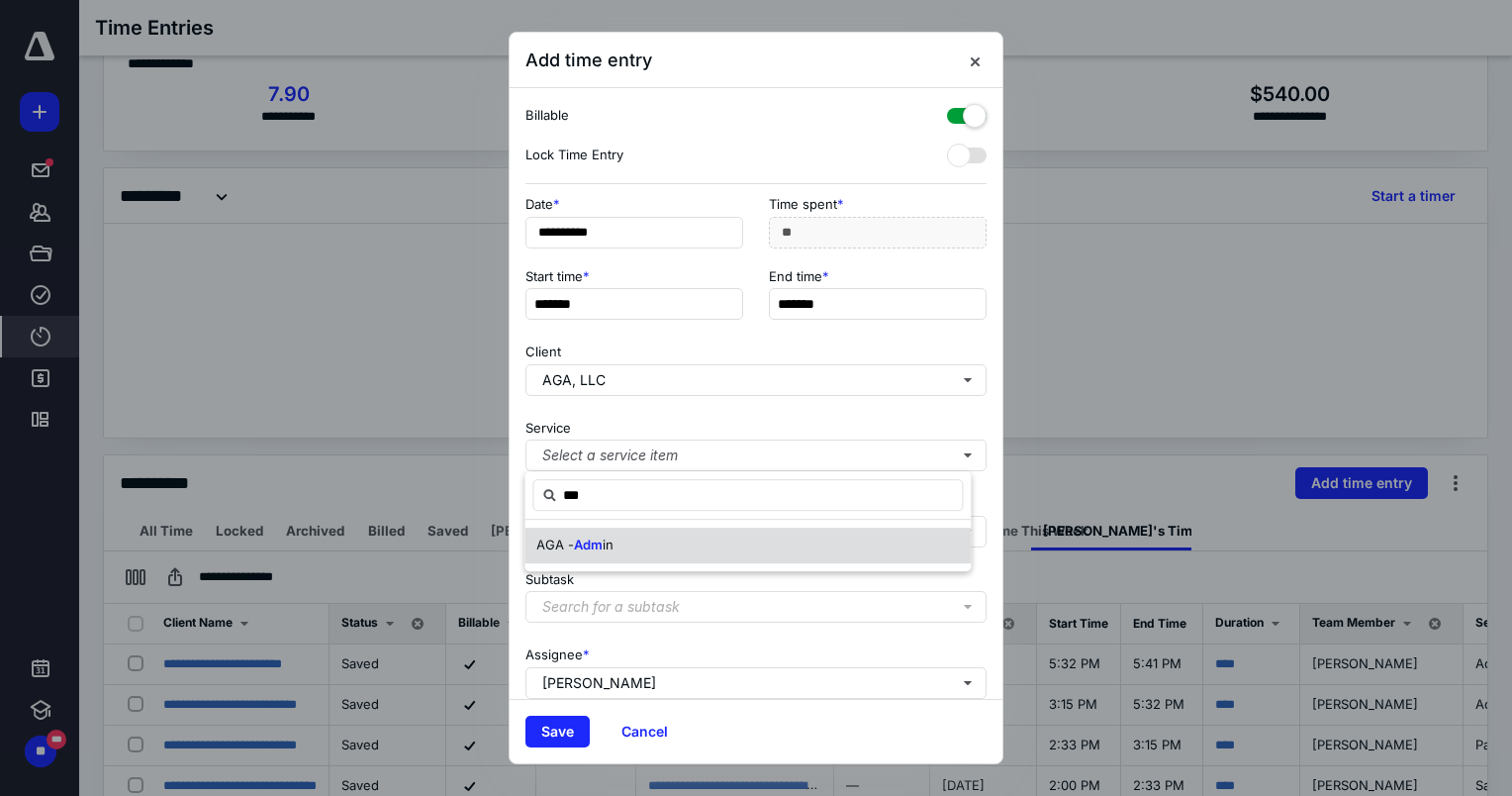 click on "Adm" at bounding box center [588, 545] 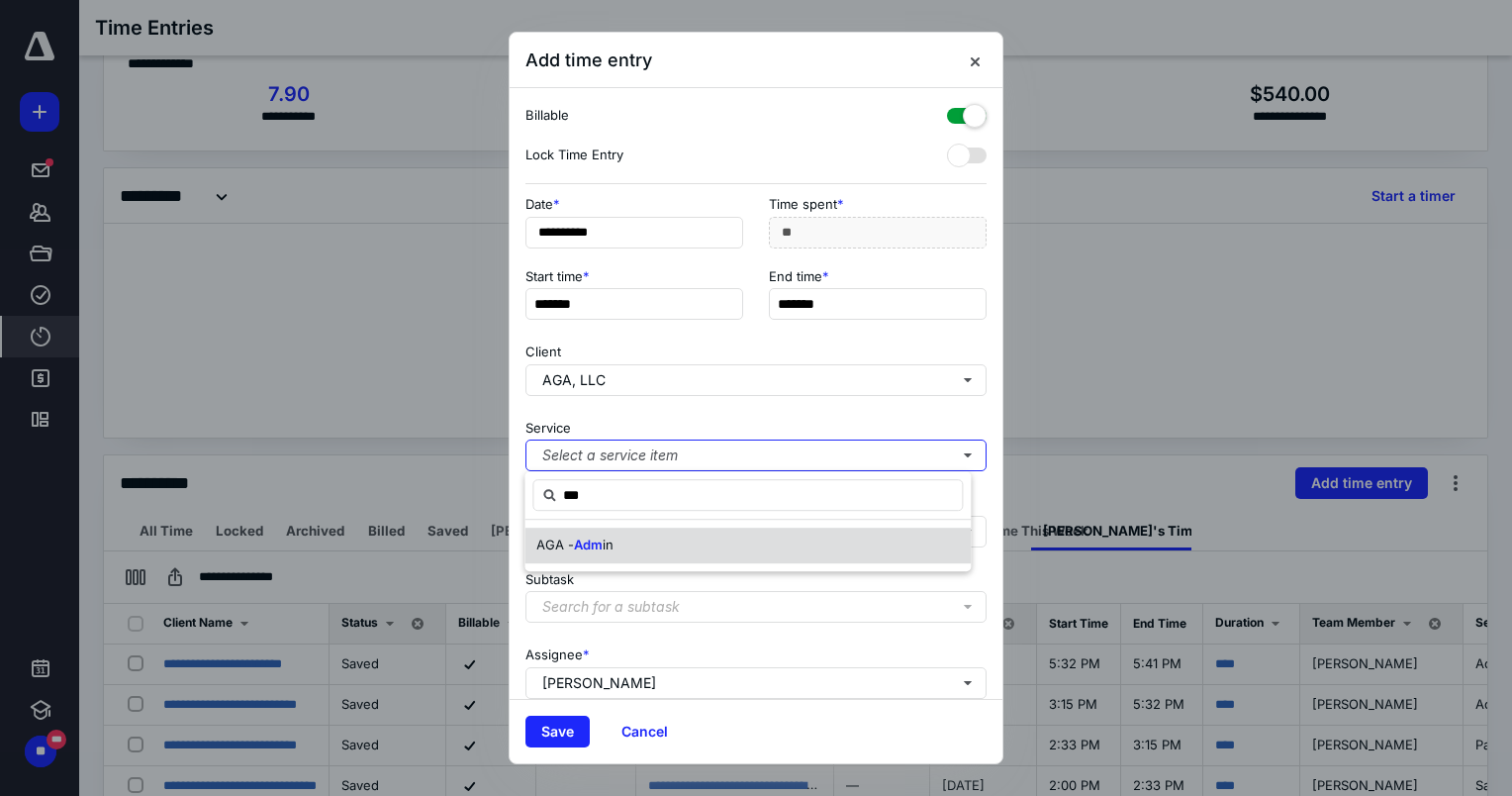 type 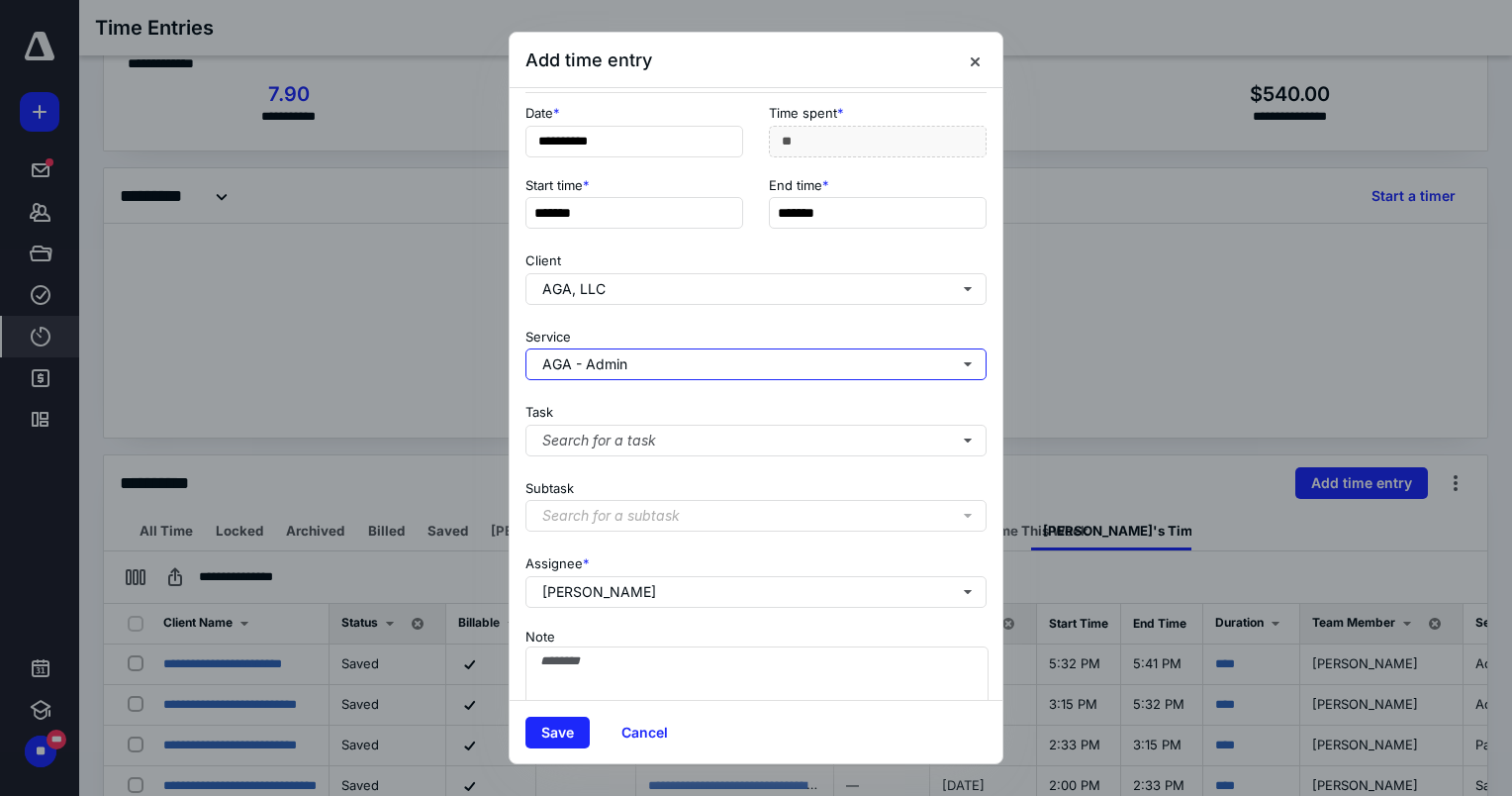 scroll, scrollTop: 167, scrollLeft: 0, axis: vertical 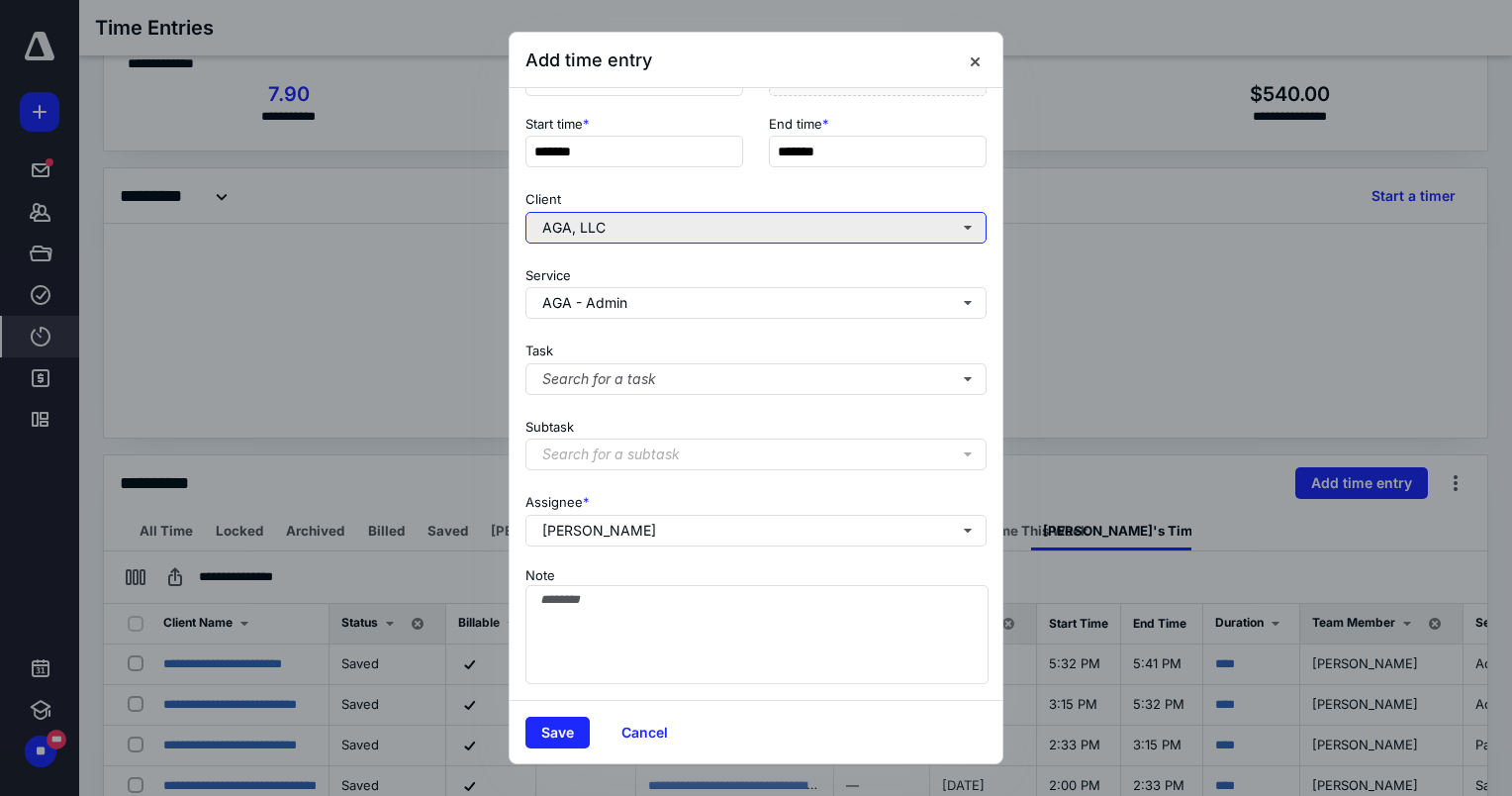 click on "AGA, LLC" at bounding box center [756, 228] 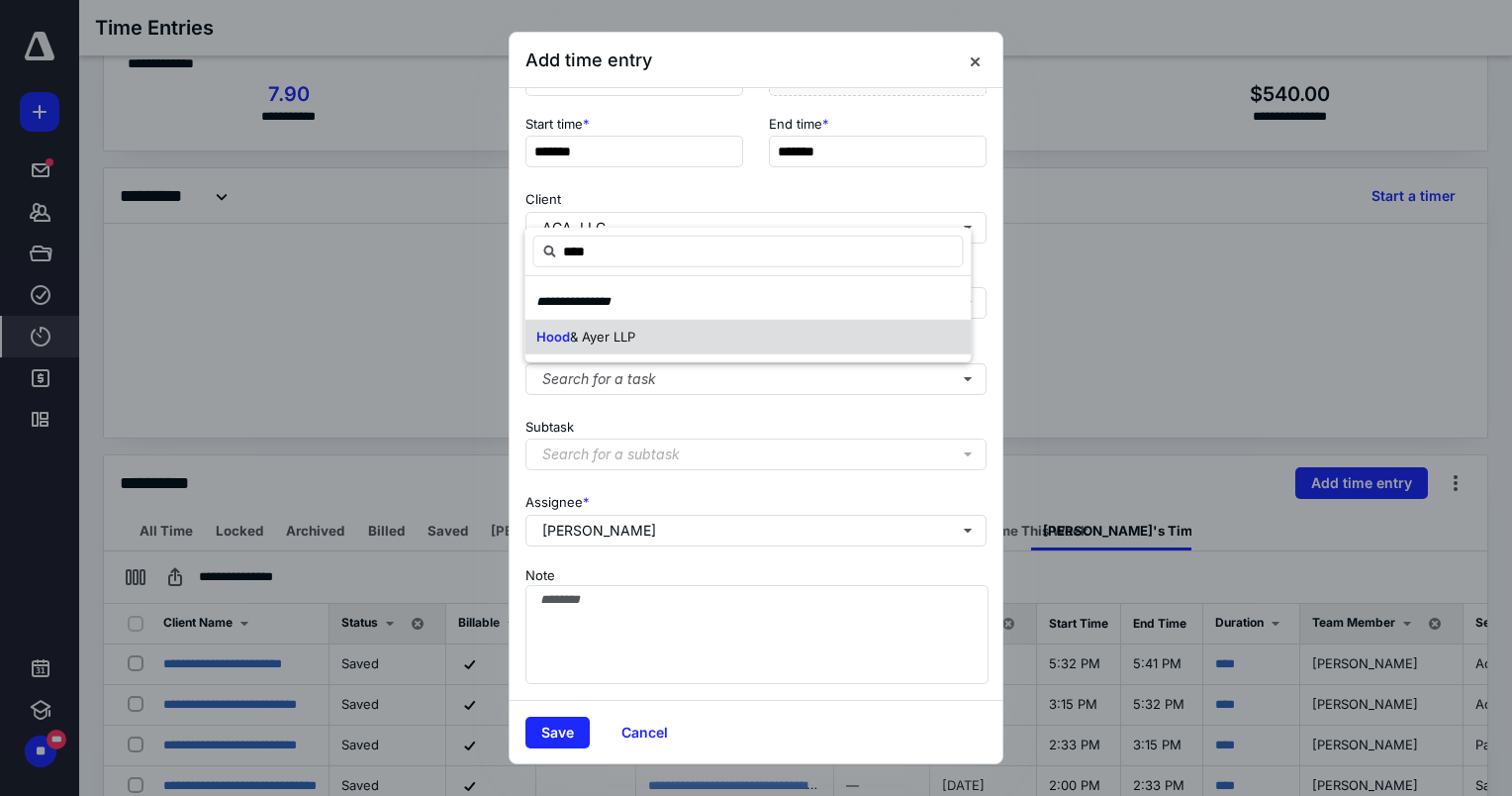 click on "& Ayer LLP" at bounding box center (603, 336) 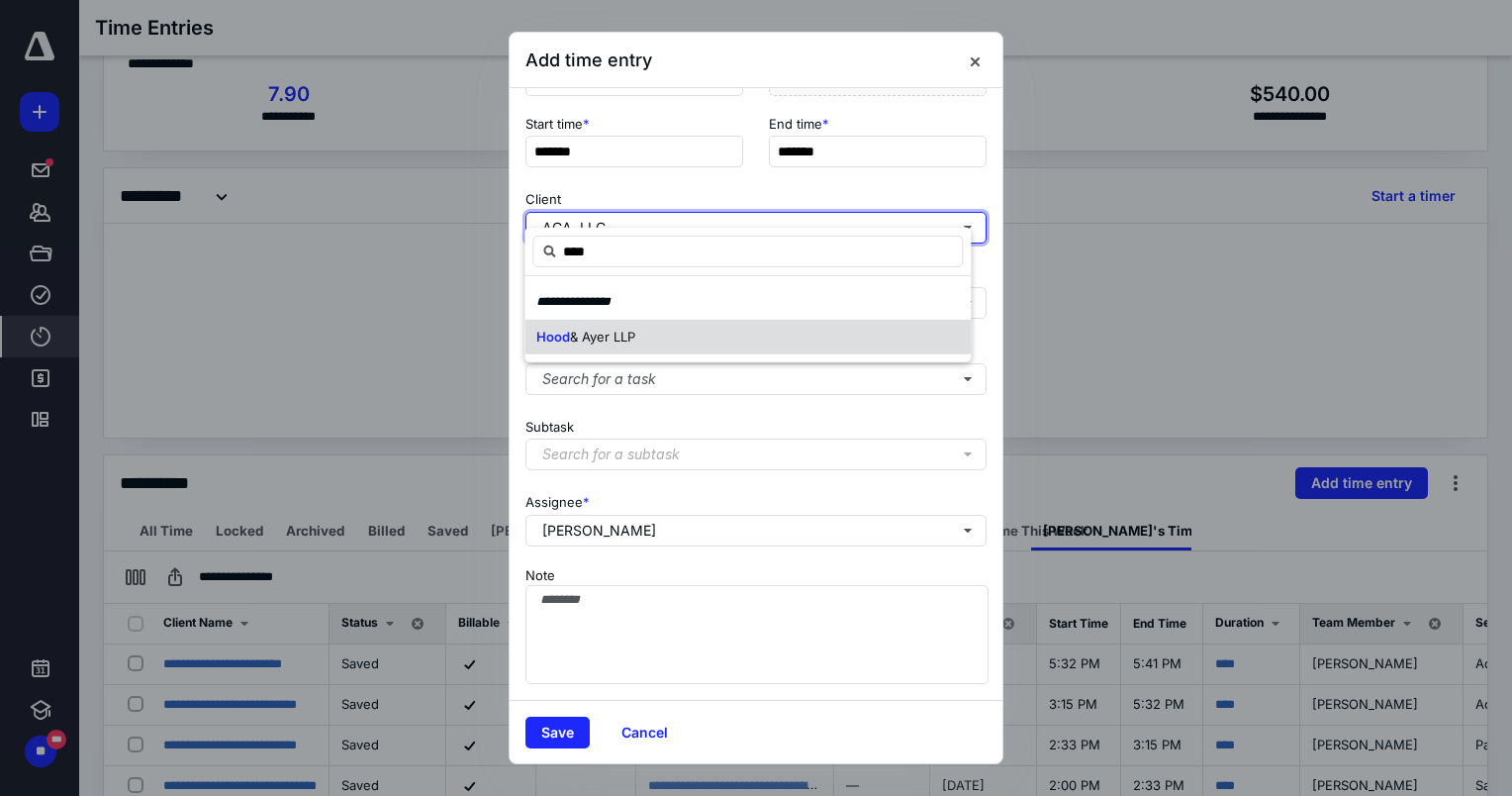 type 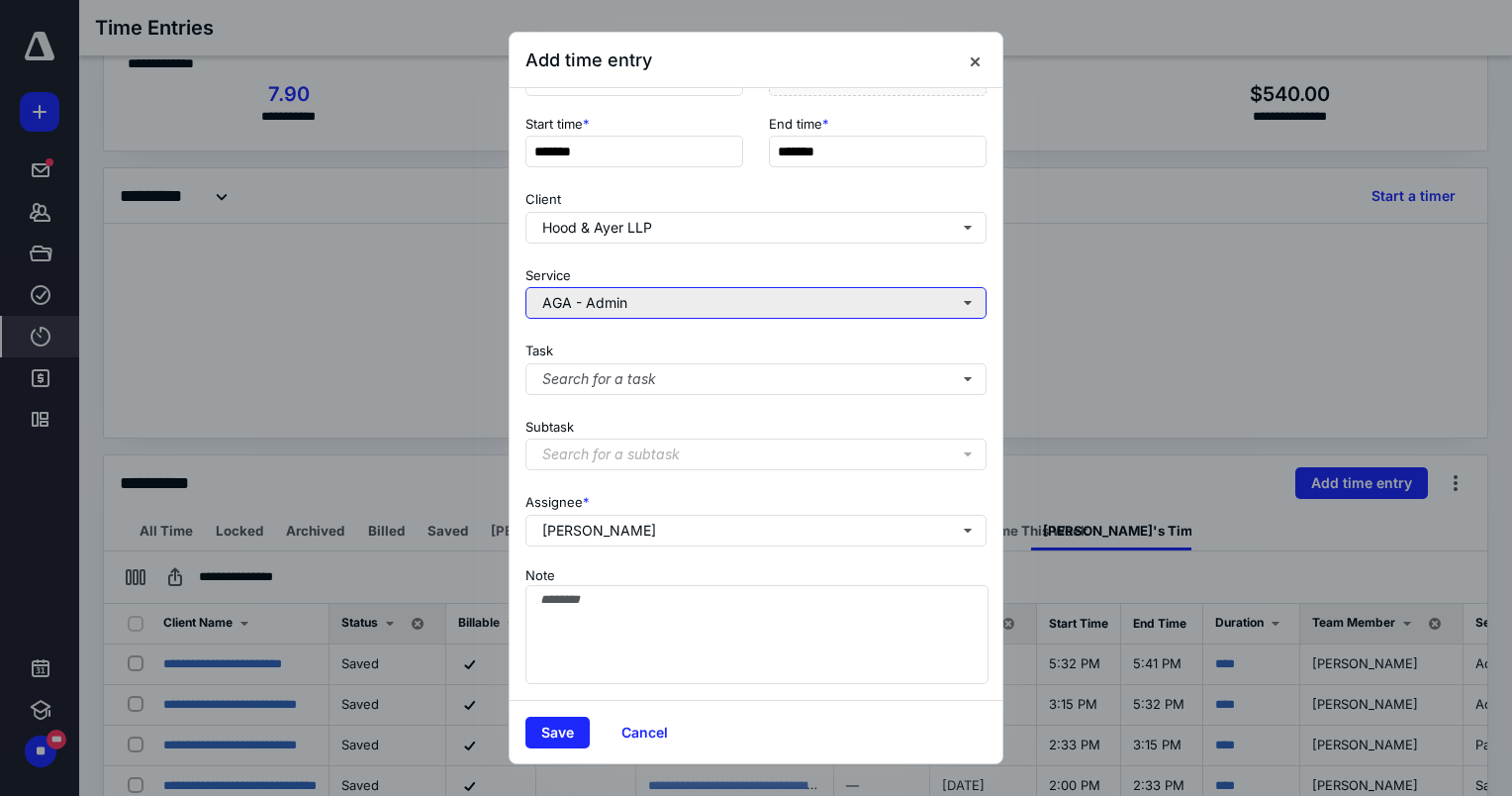 click on "AGA - Admin" at bounding box center (756, 303) 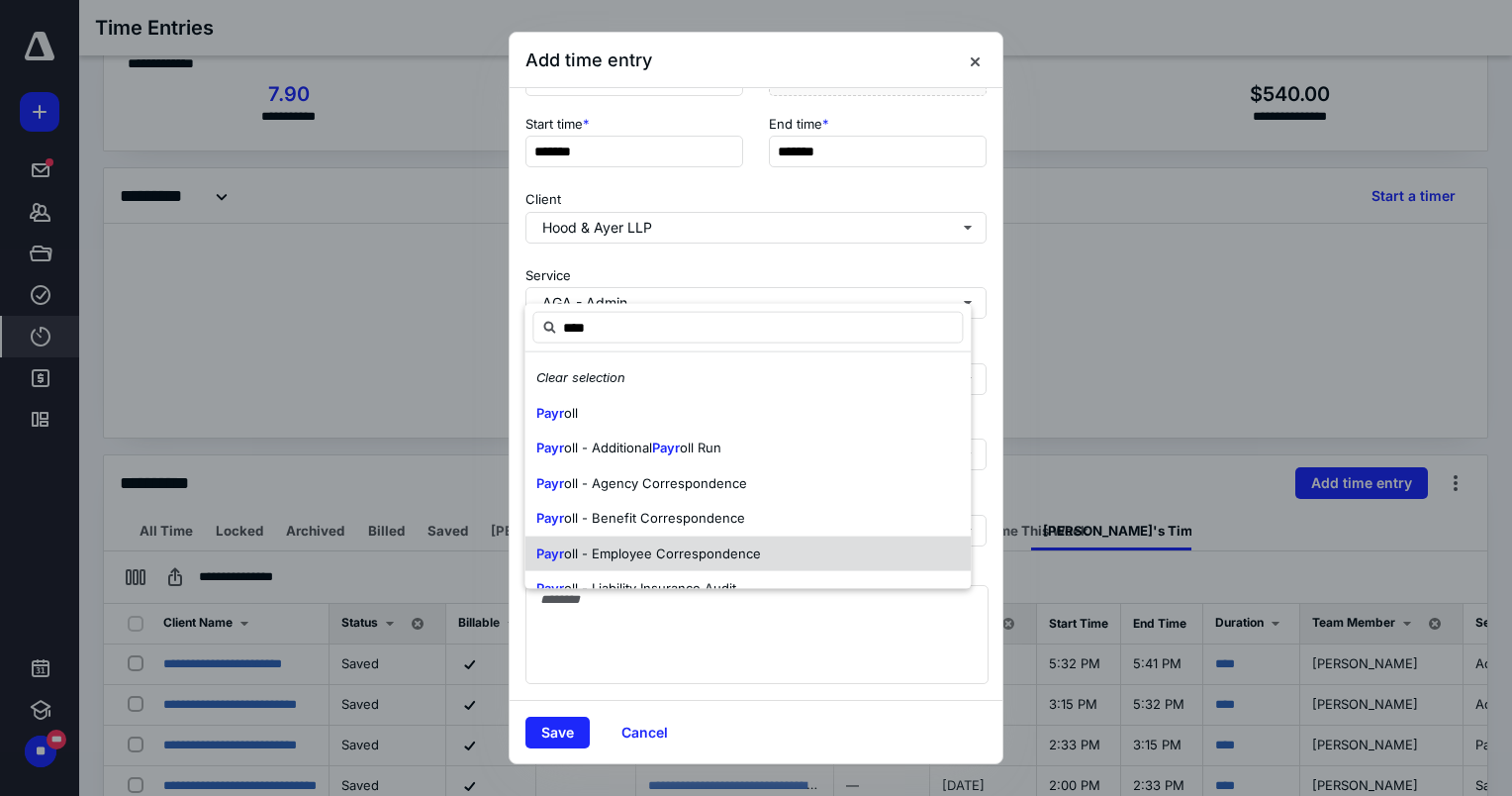 click on "Payr oll - Employee Correspondence" at bounding box center [747, 553] 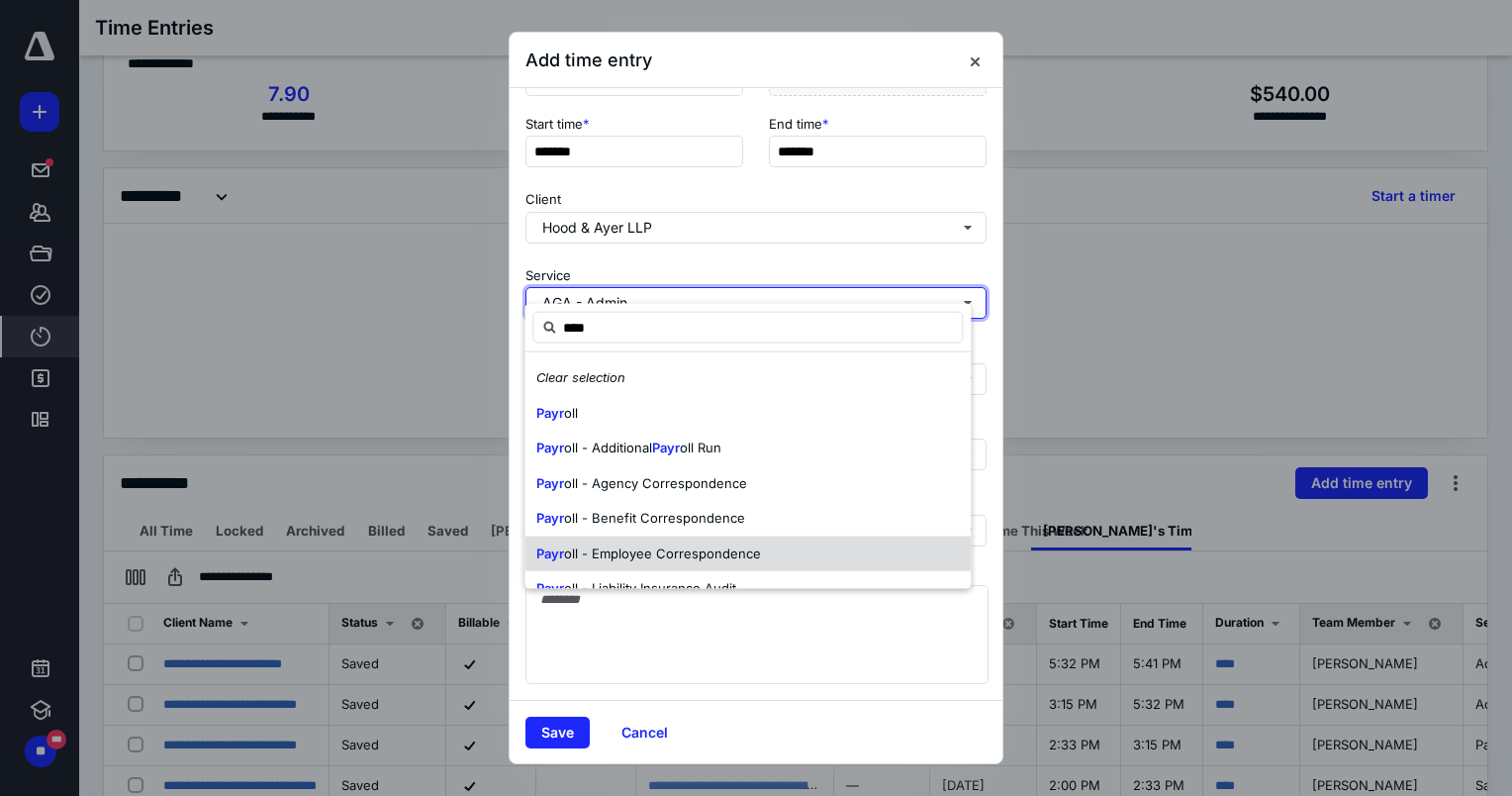 type 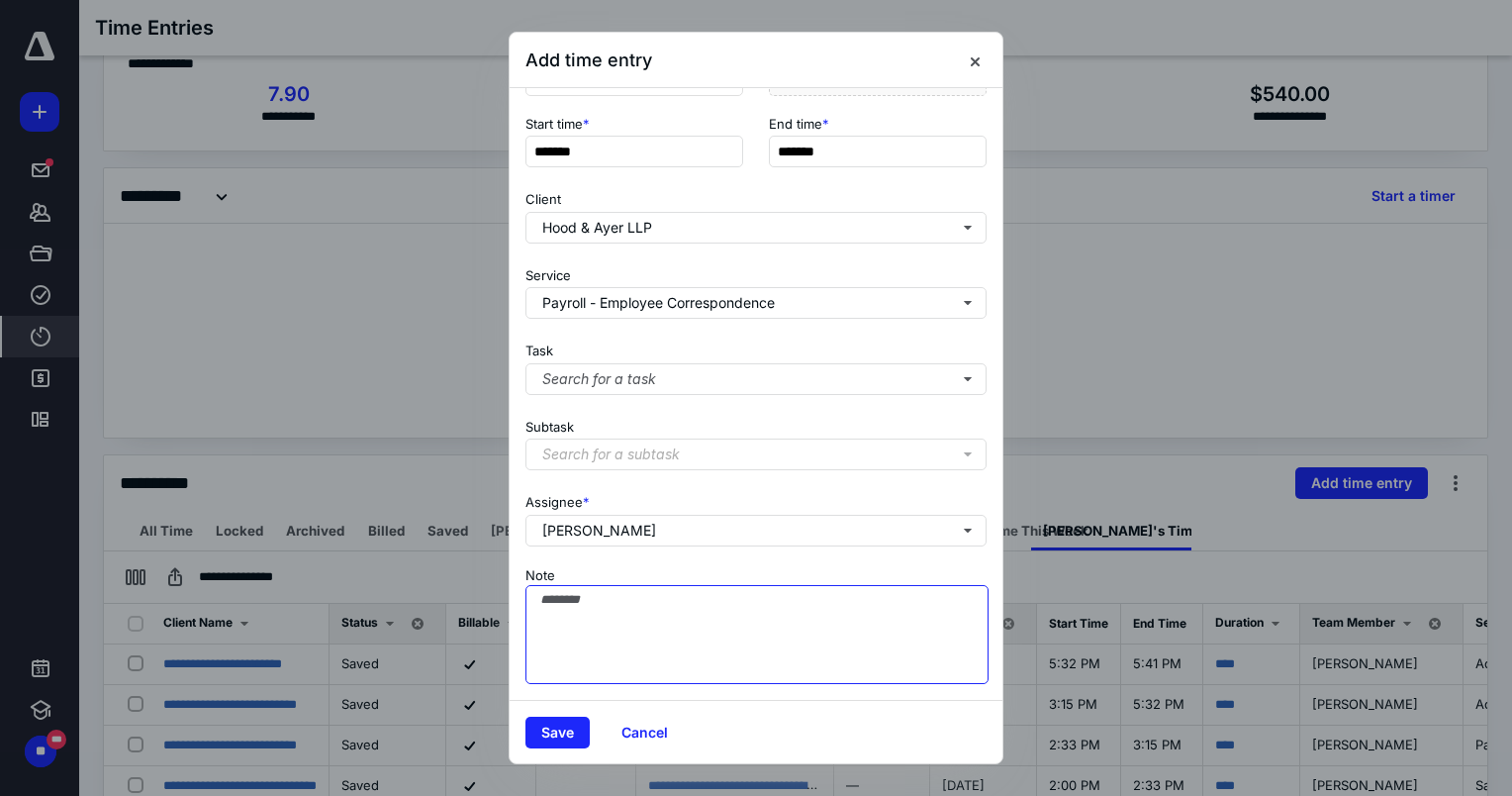 click on "Note" at bounding box center [757, 635] 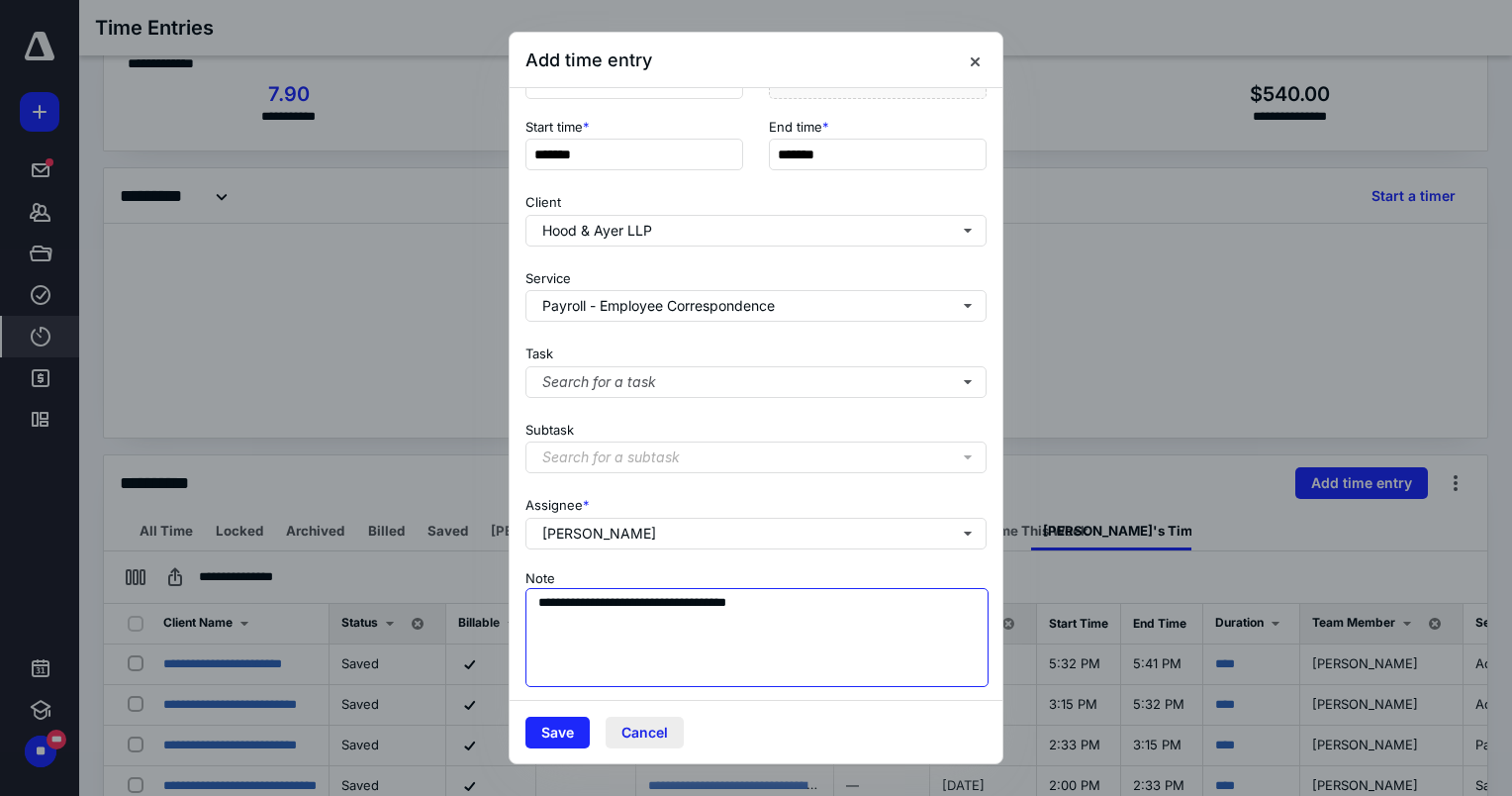 scroll, scrollTop: 167, scrollLeft: 0, axis: vertical 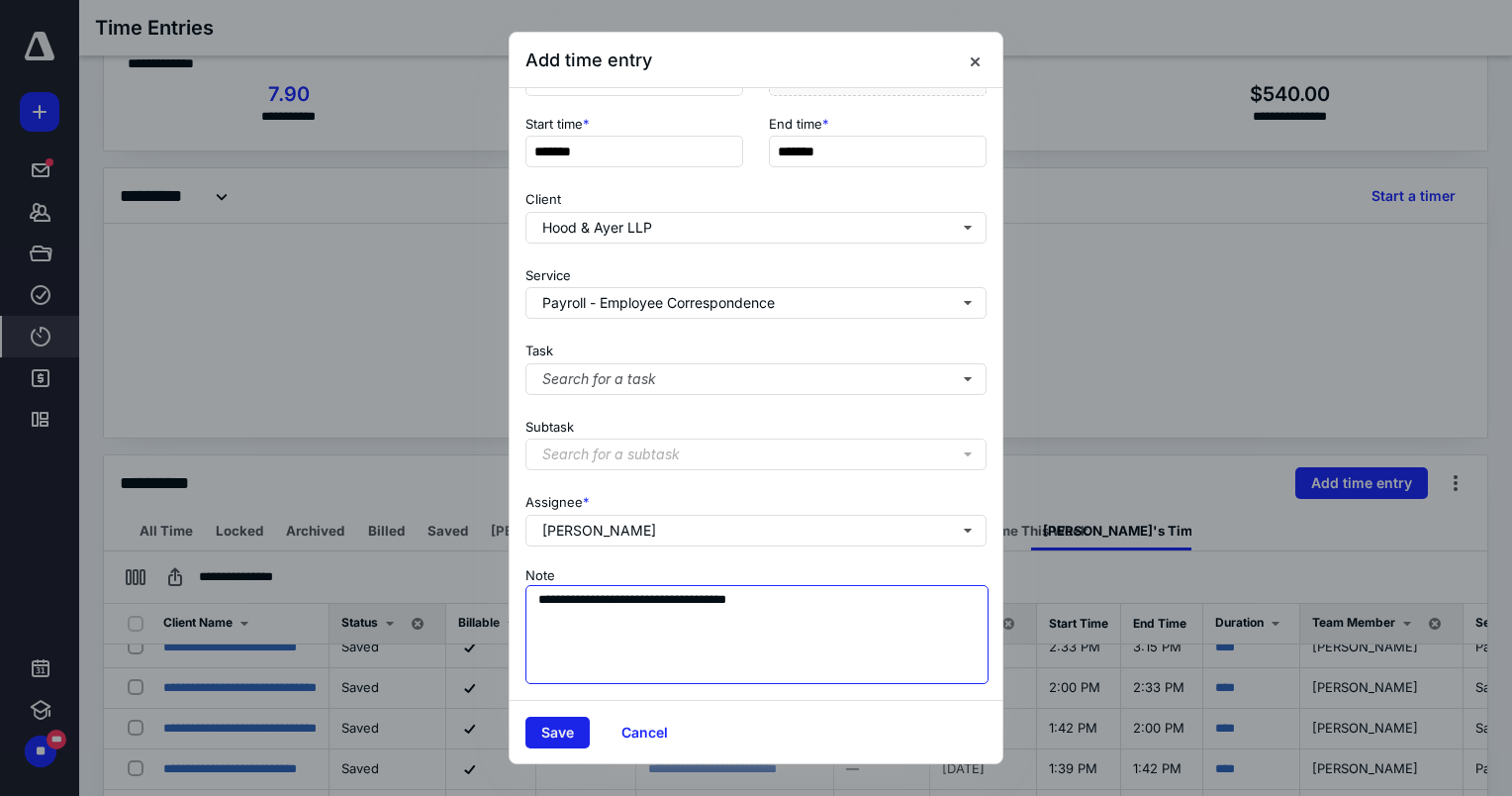 type on "**********" 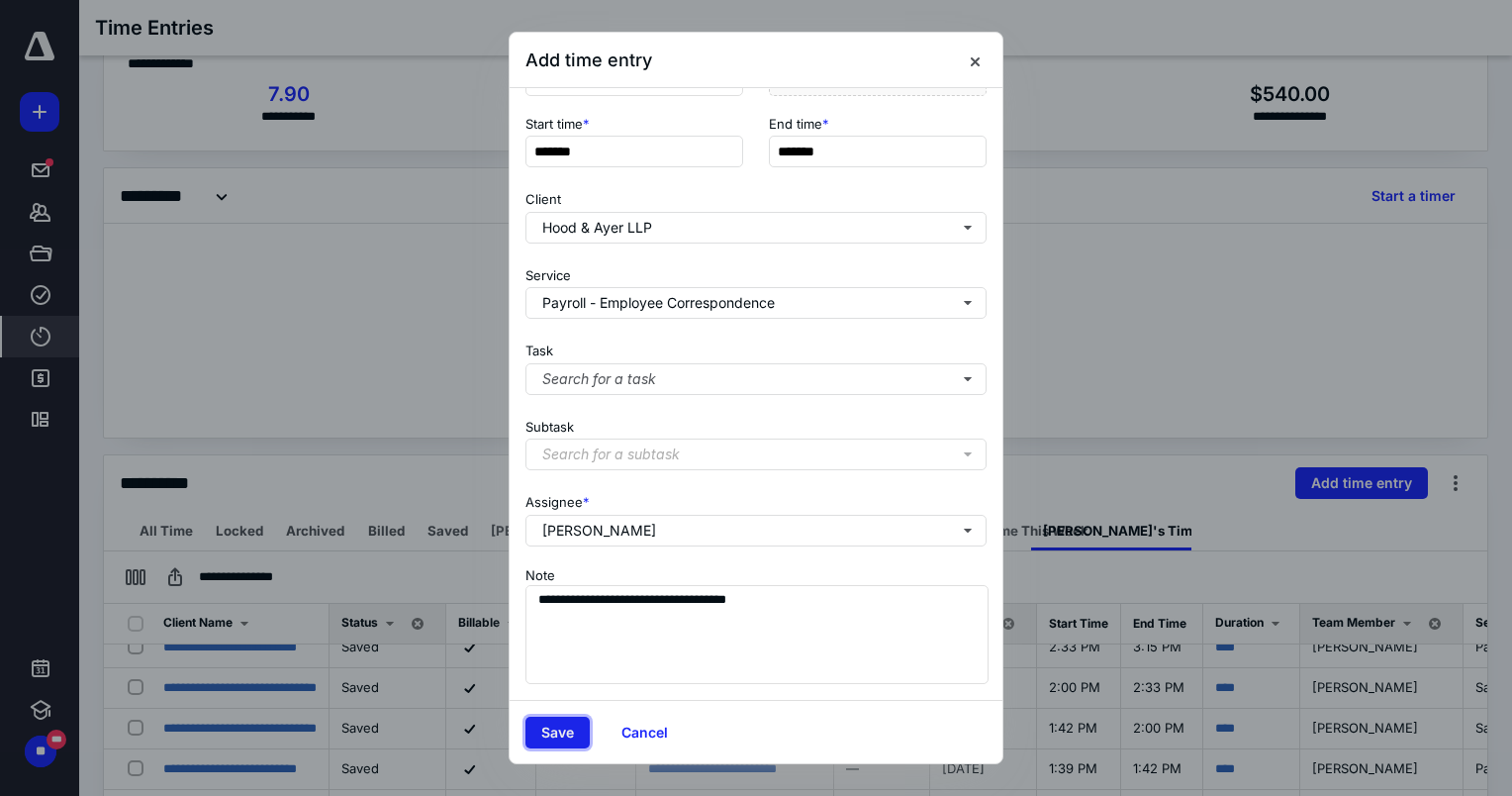 click on "Save" at bounding box center (557, 733) 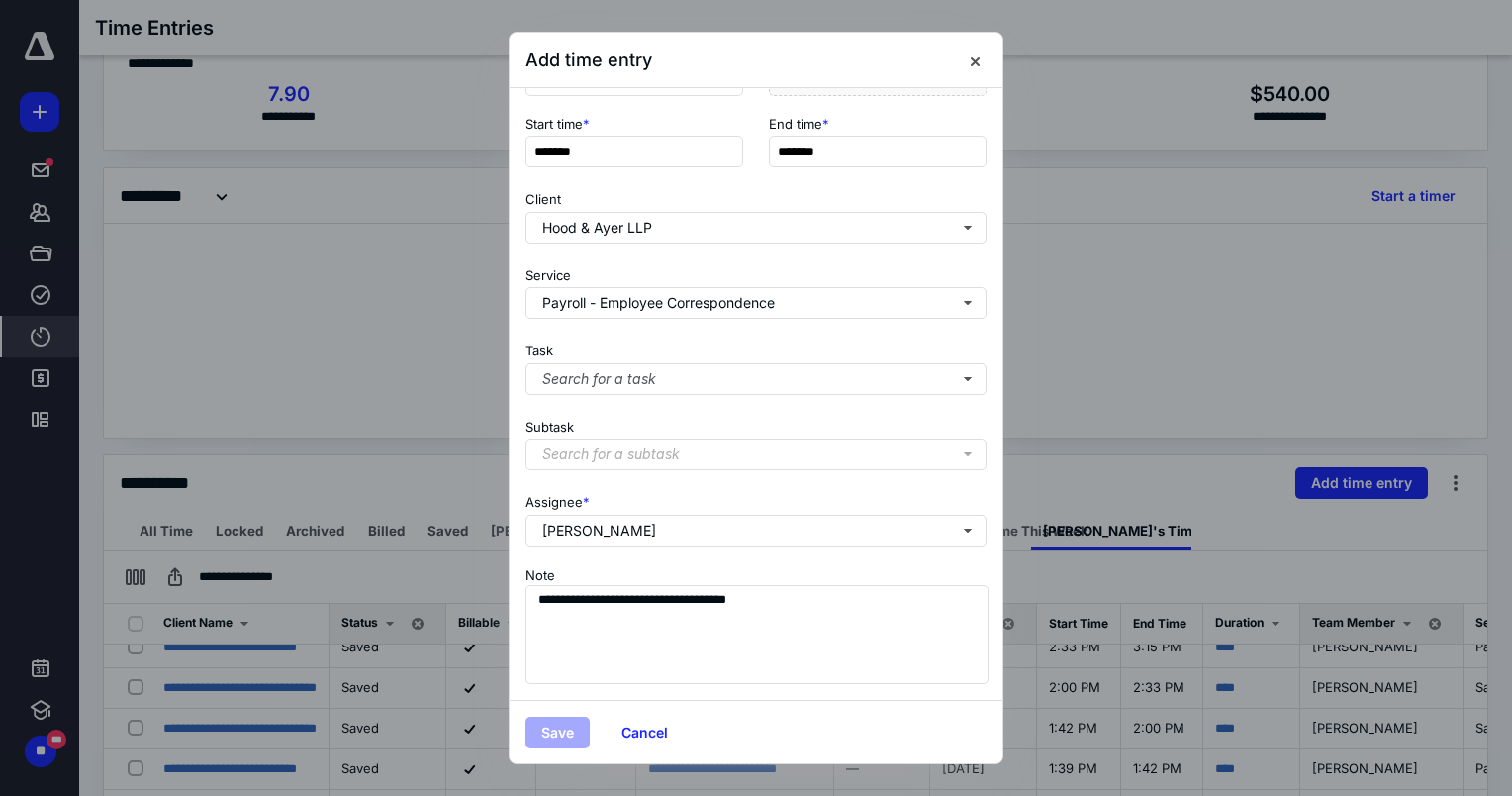 scroll, scrollTop: 0, scrollLeft: 0, axis: both 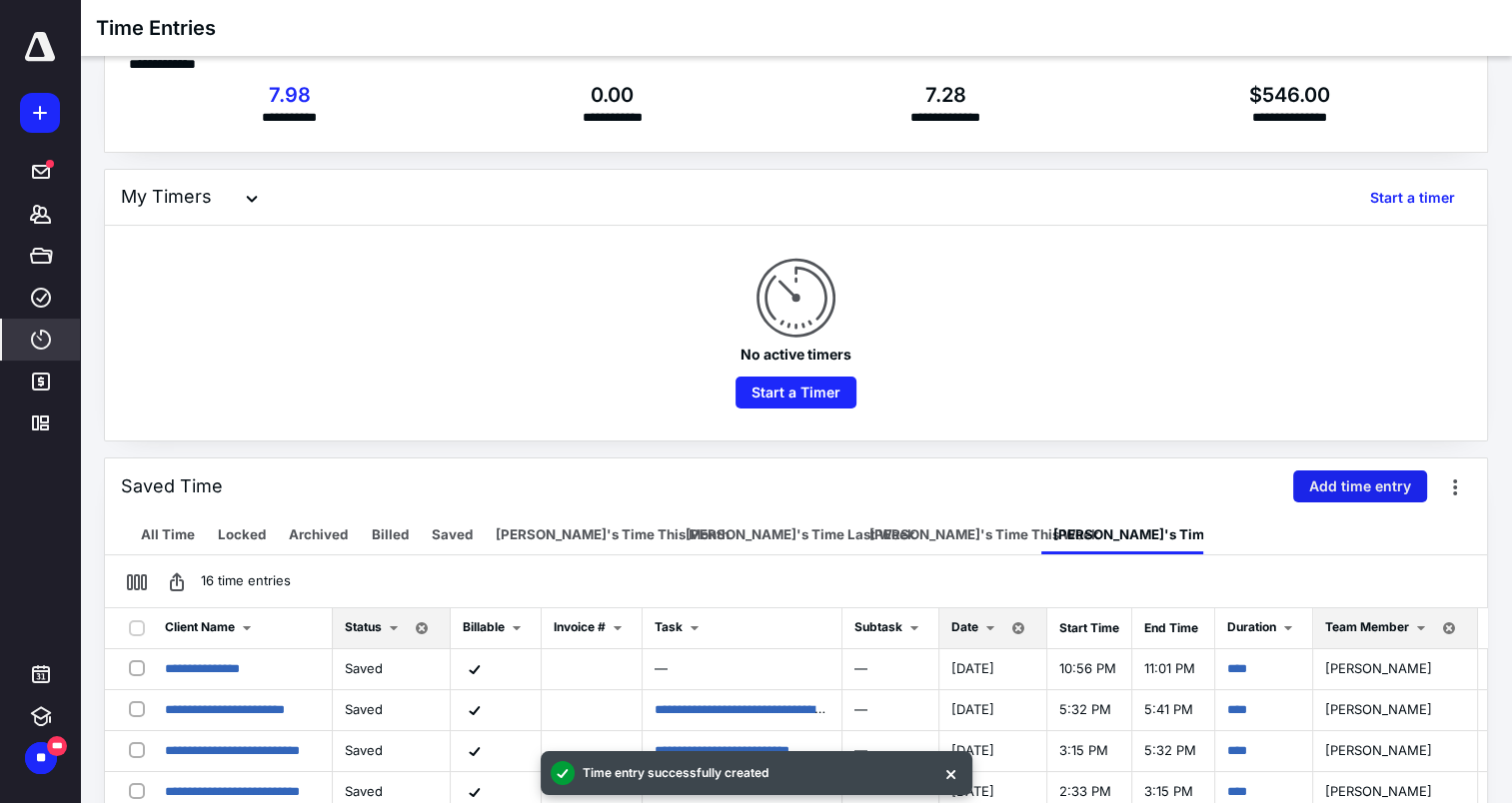 click on "Add time entry" at bounding box center (1360, 486) 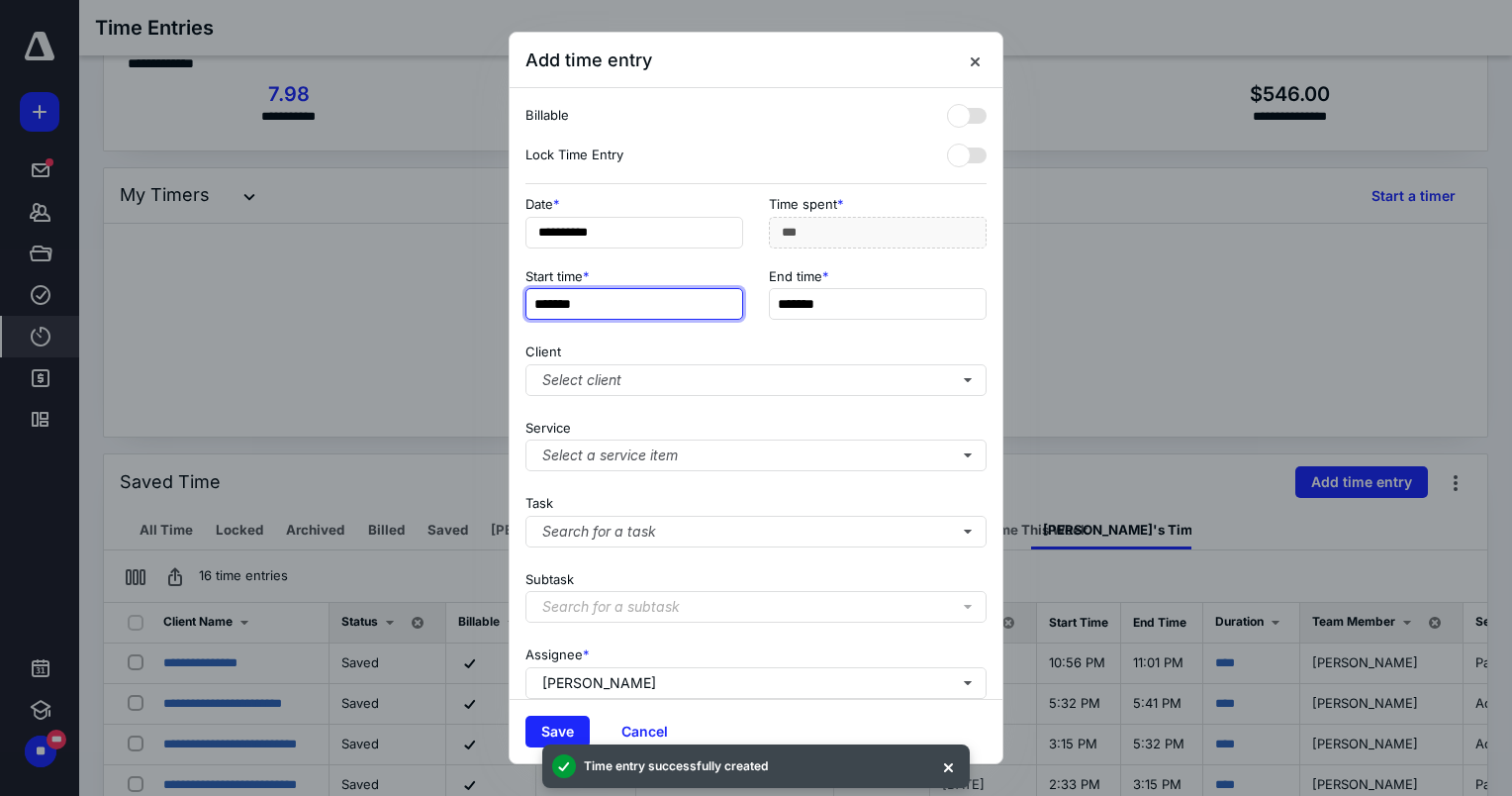 click on "*******" at bounding box center (634, 304) 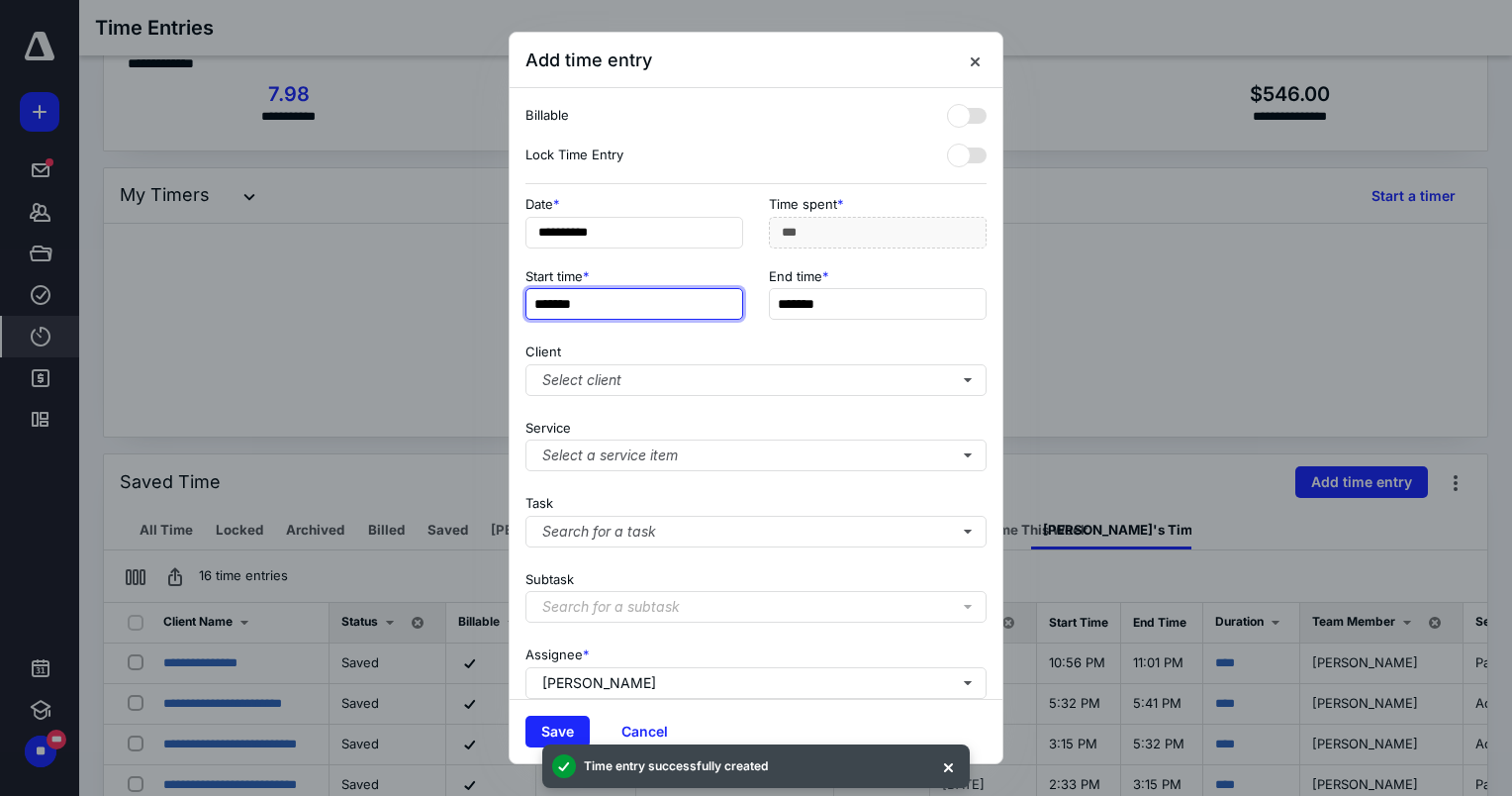 type on "*******" 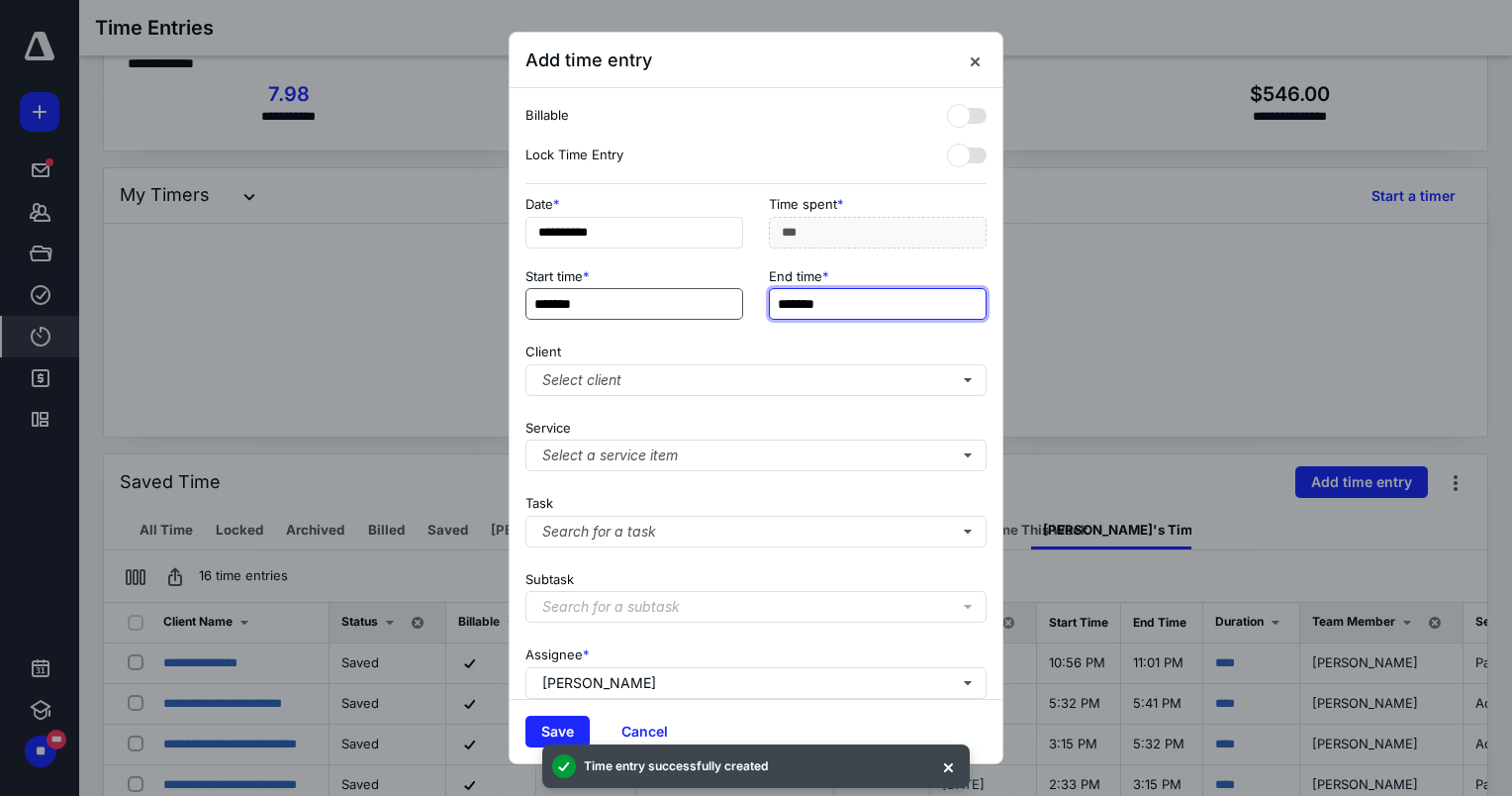 type on "***" 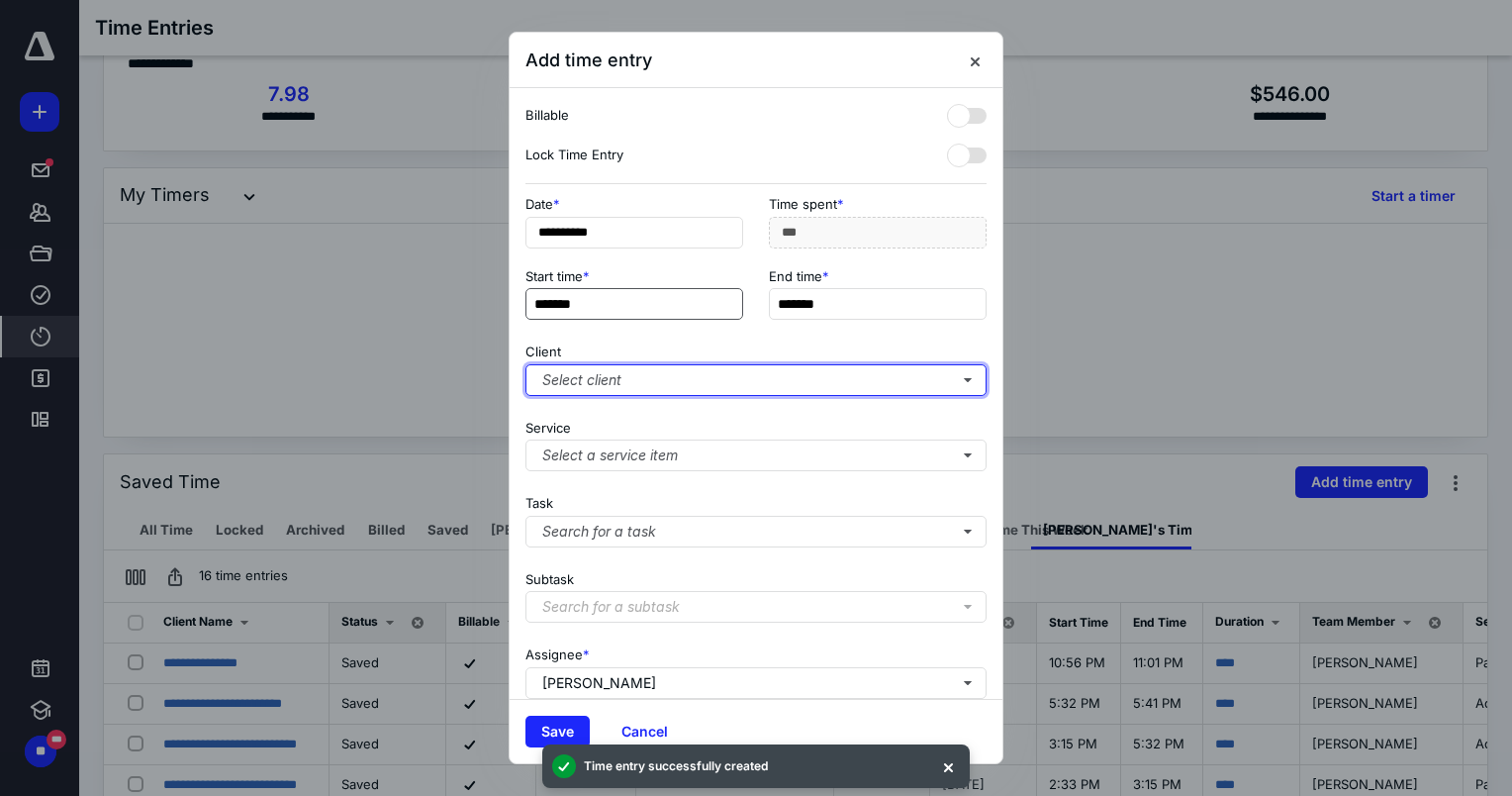type 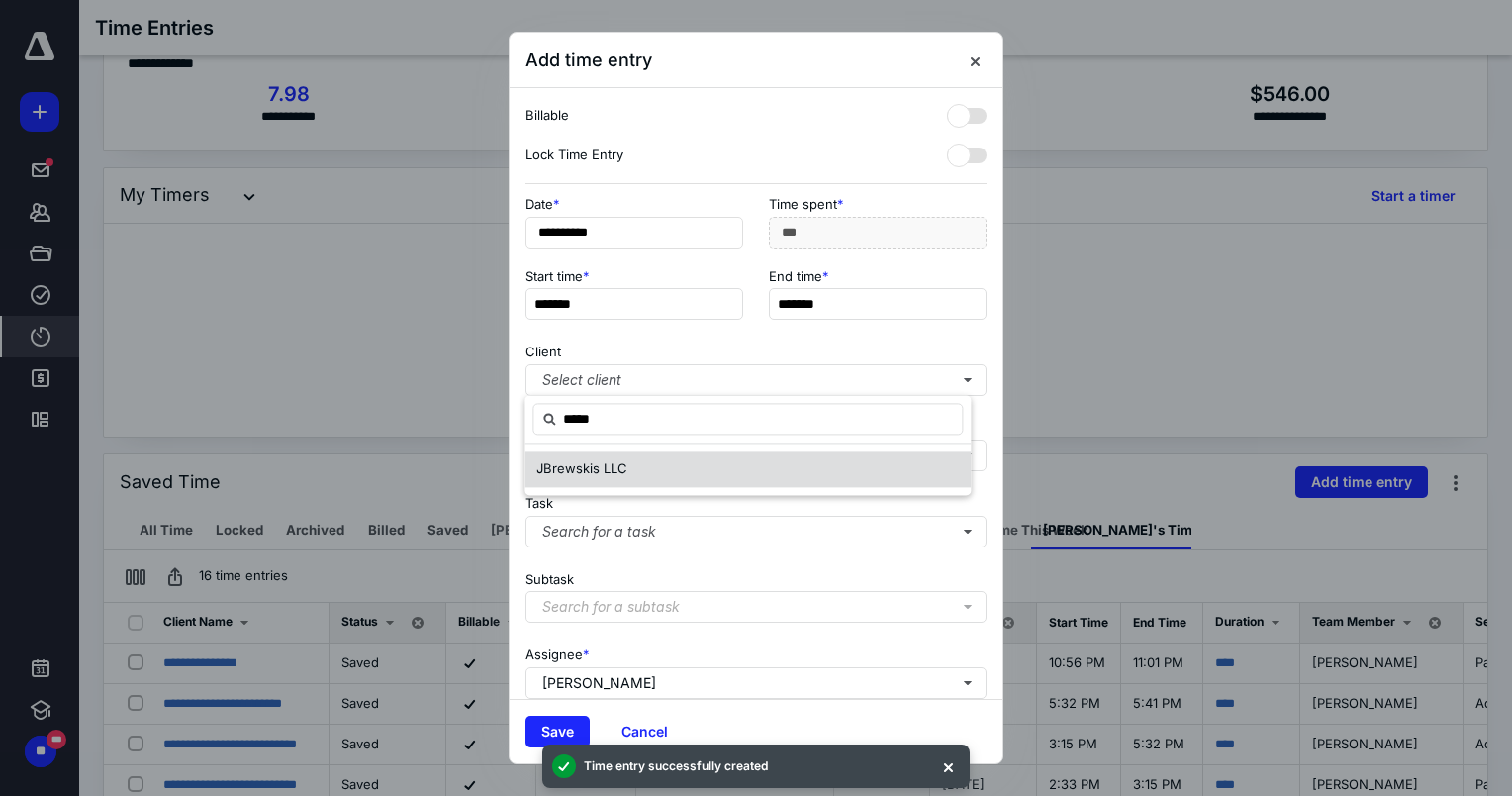 click on "skis LLC" at bounding box center [602, 468] 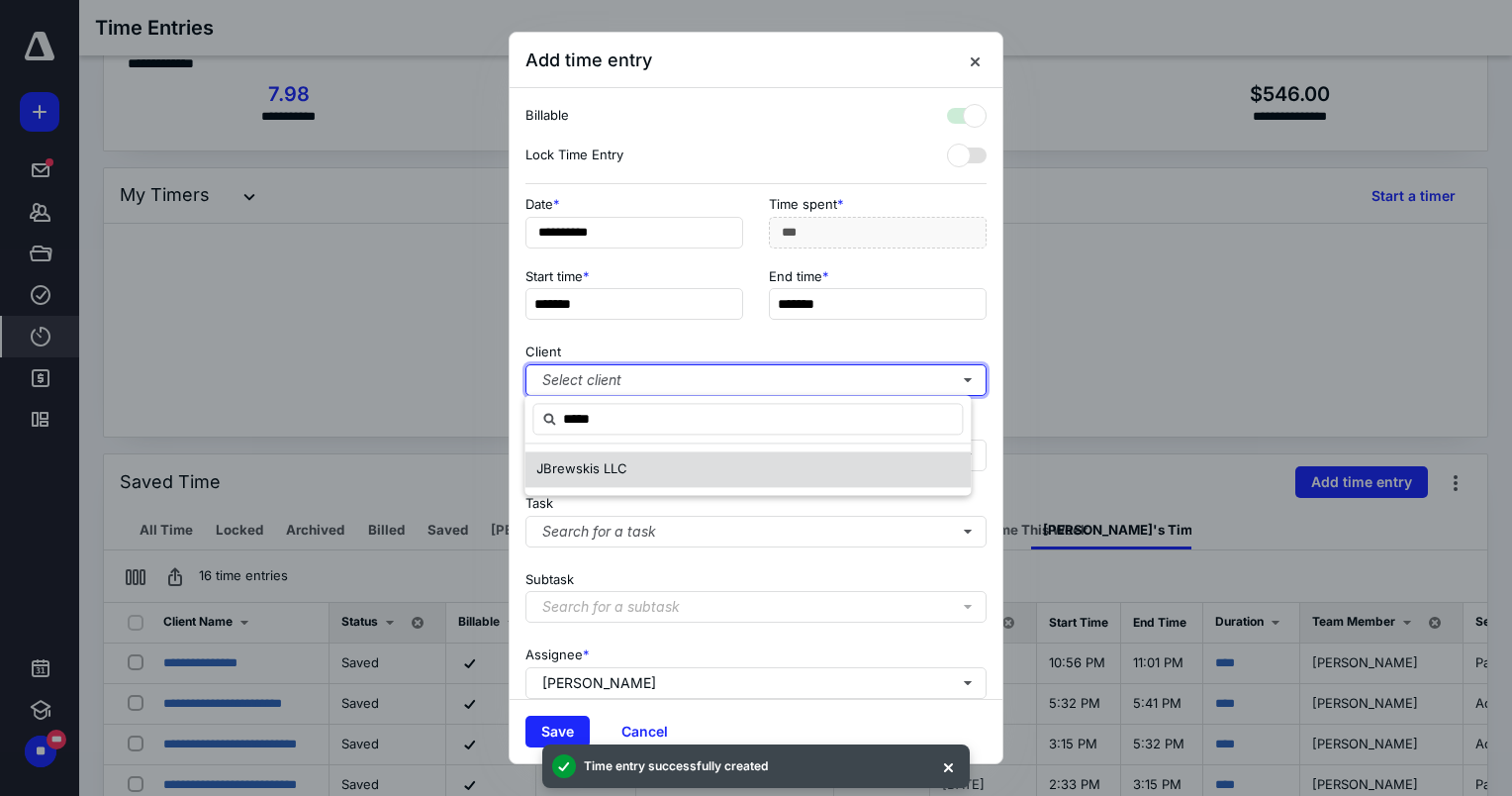 checkbox on "true" 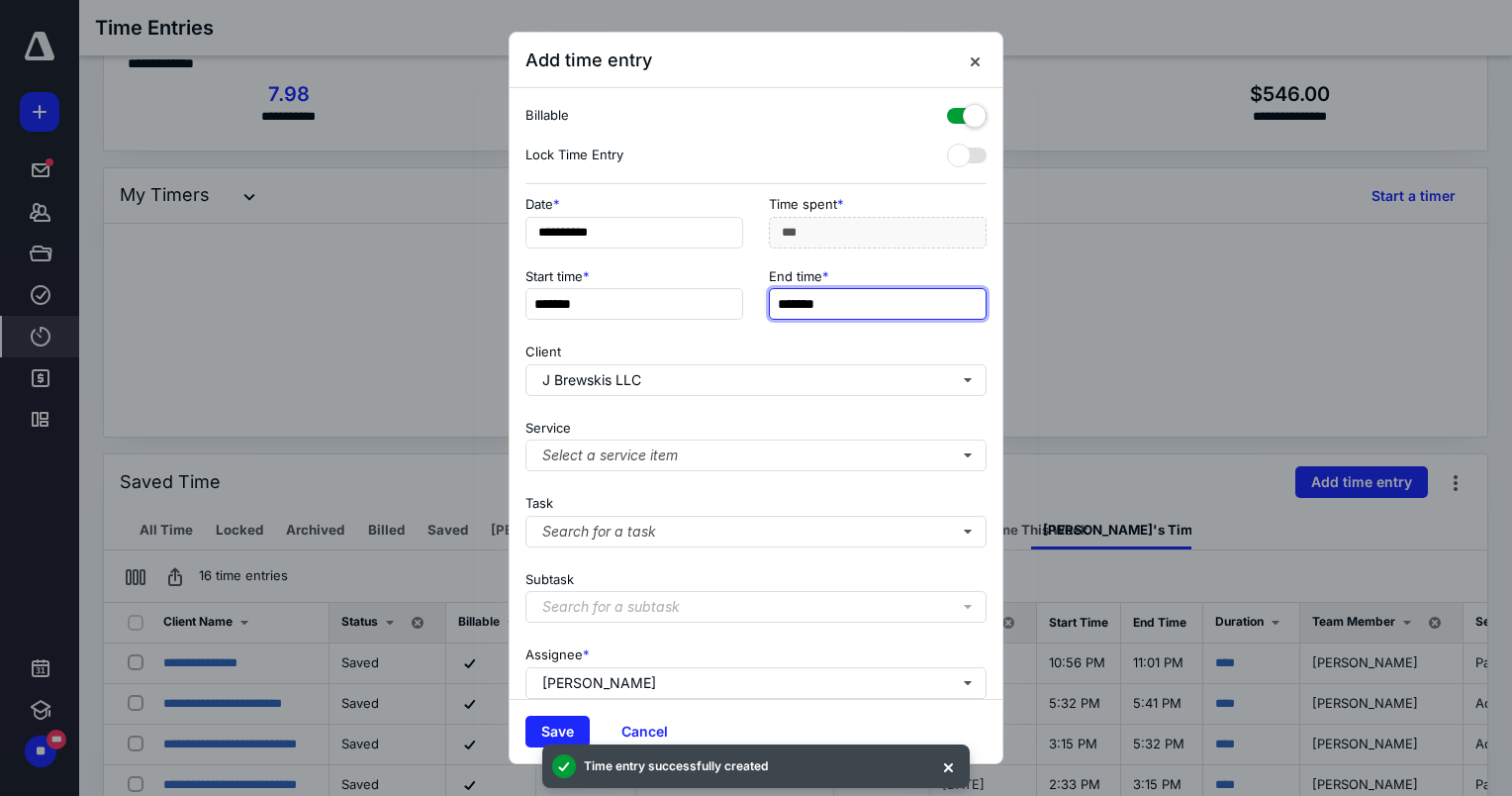click on "*******" at bounding box center [878, 304] 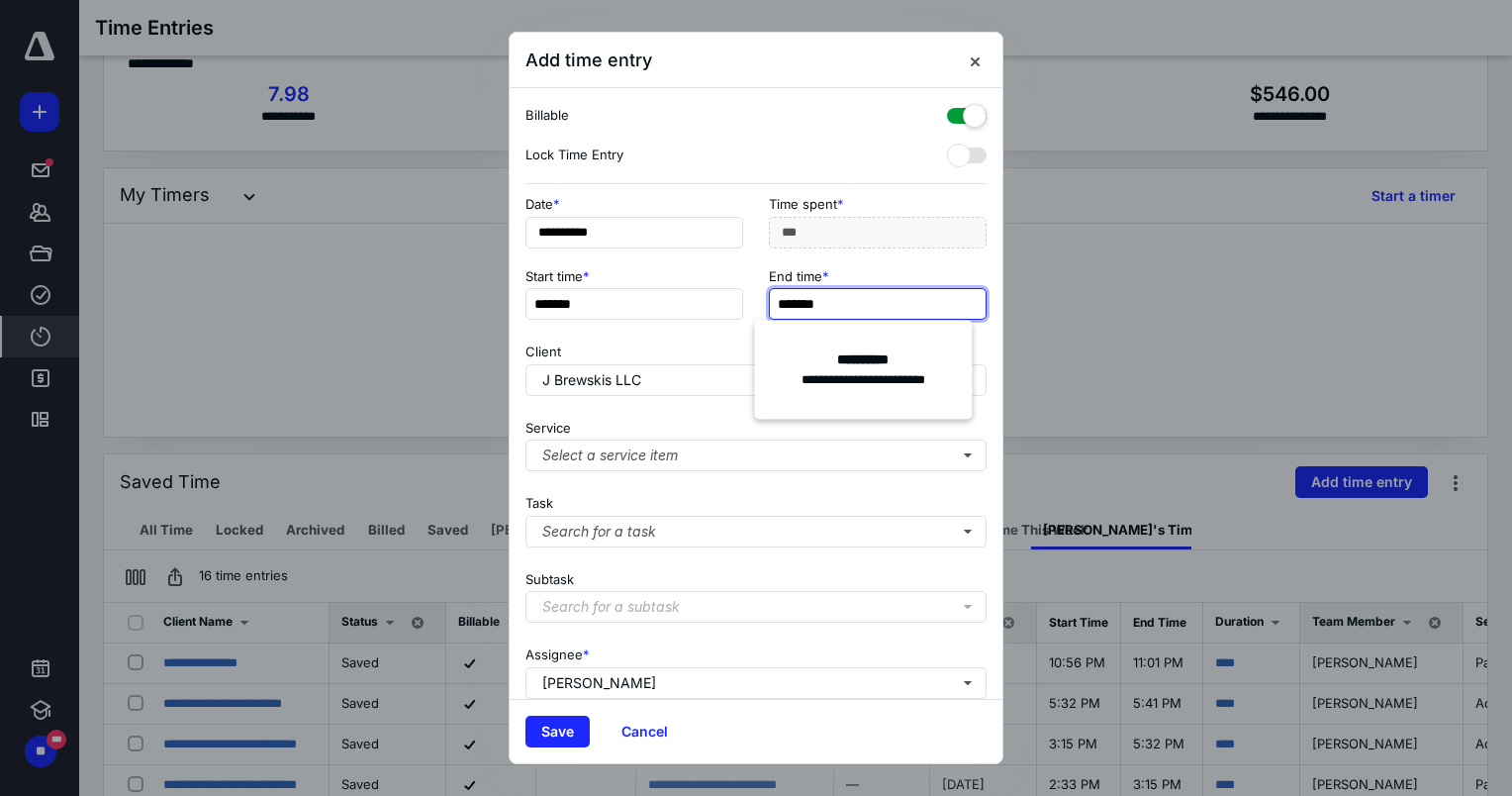 type on "*******" 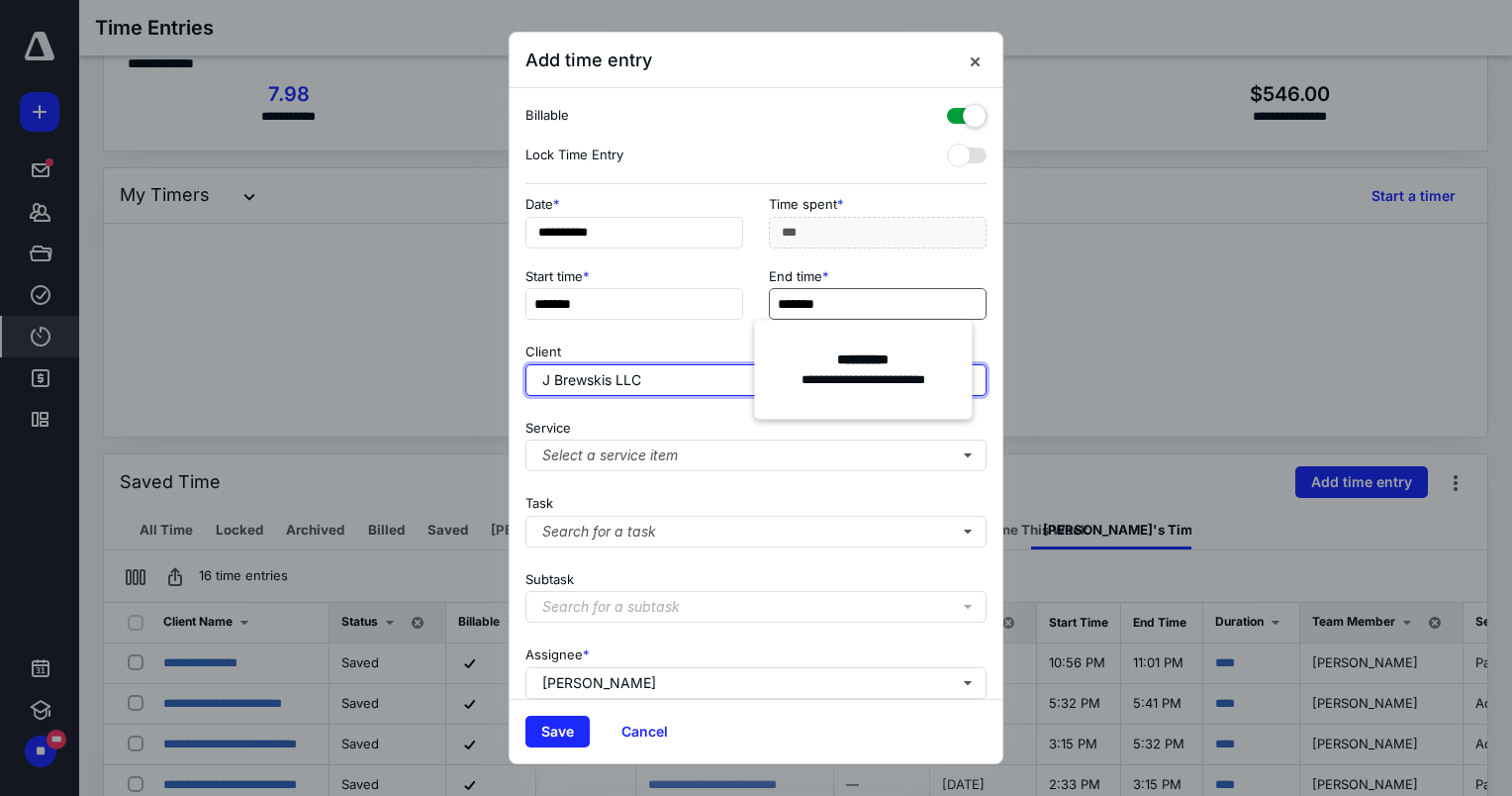type on "**" 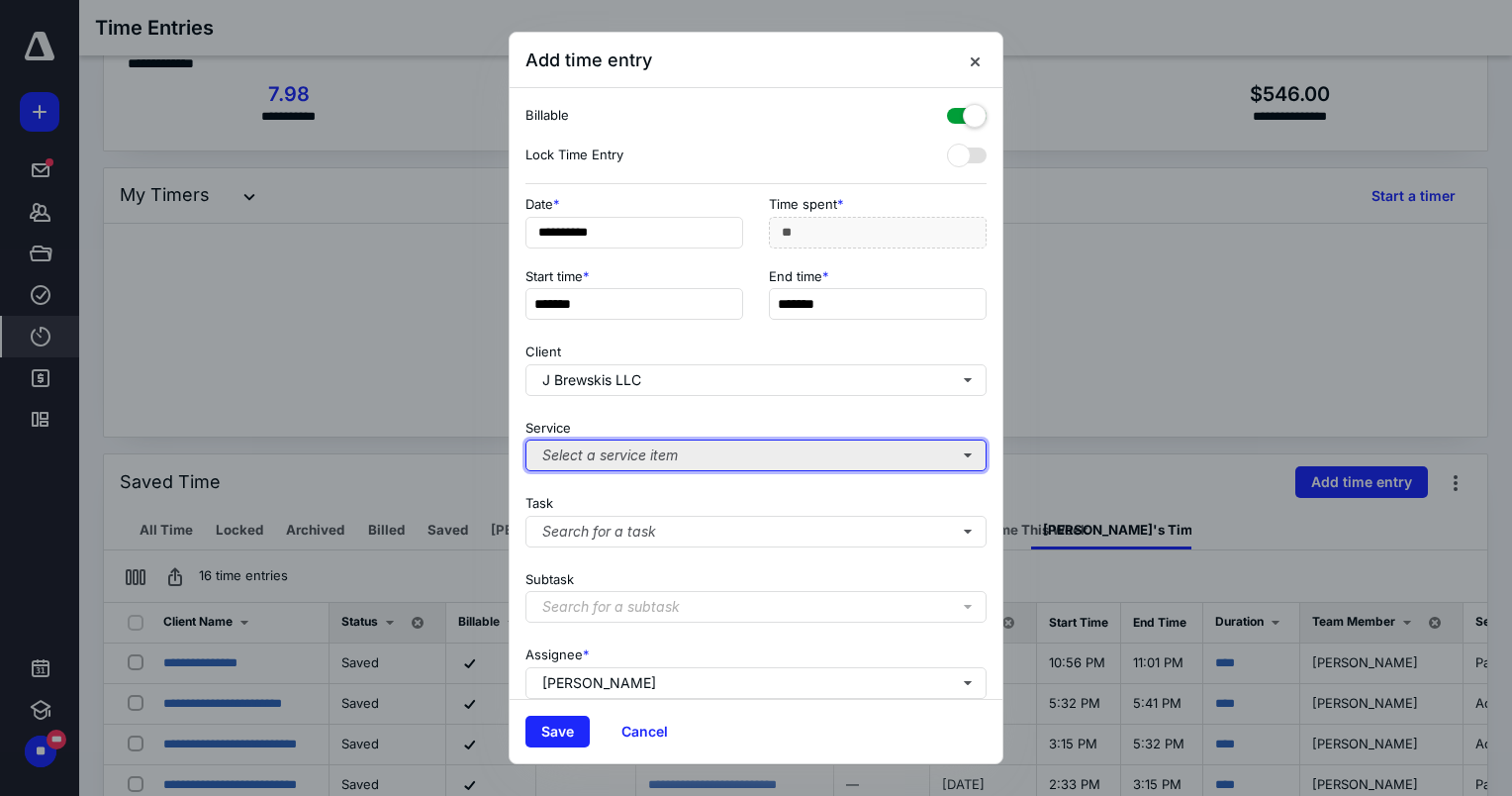 click on "Select a service item" at bounding box center (756, 455) 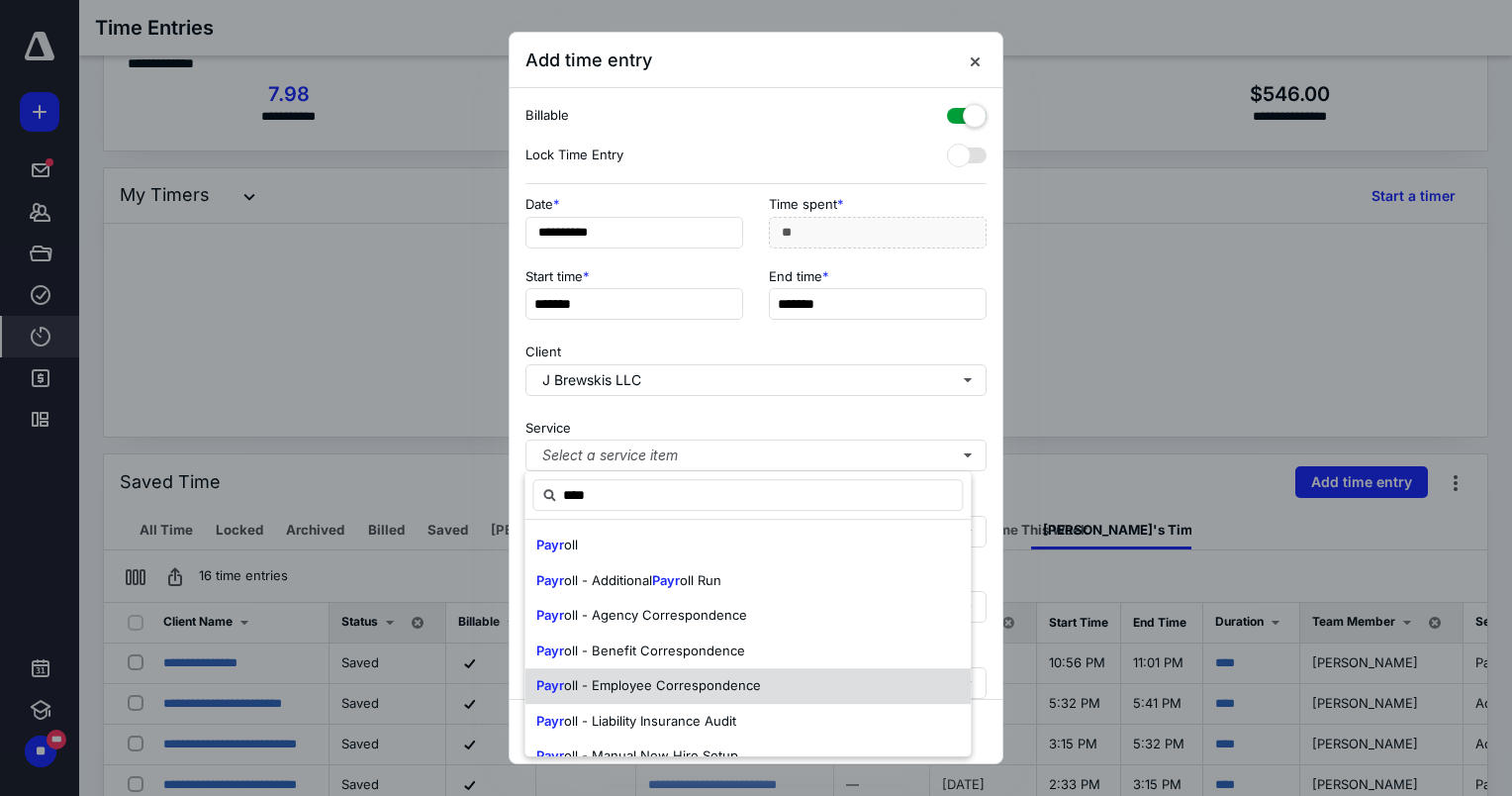 click on "oll - Employee Correspondence" at bounding box center [662, 685] 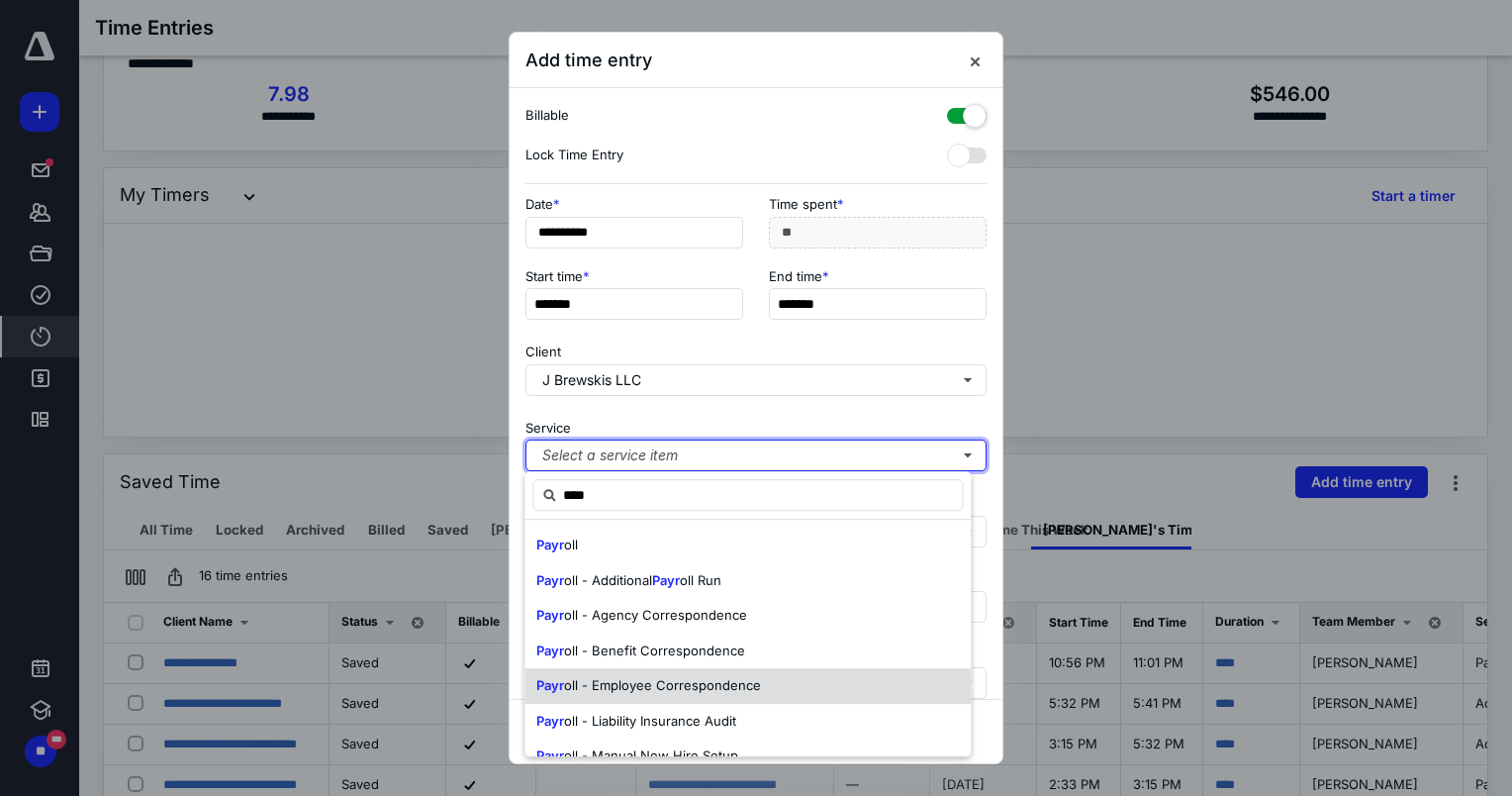 type 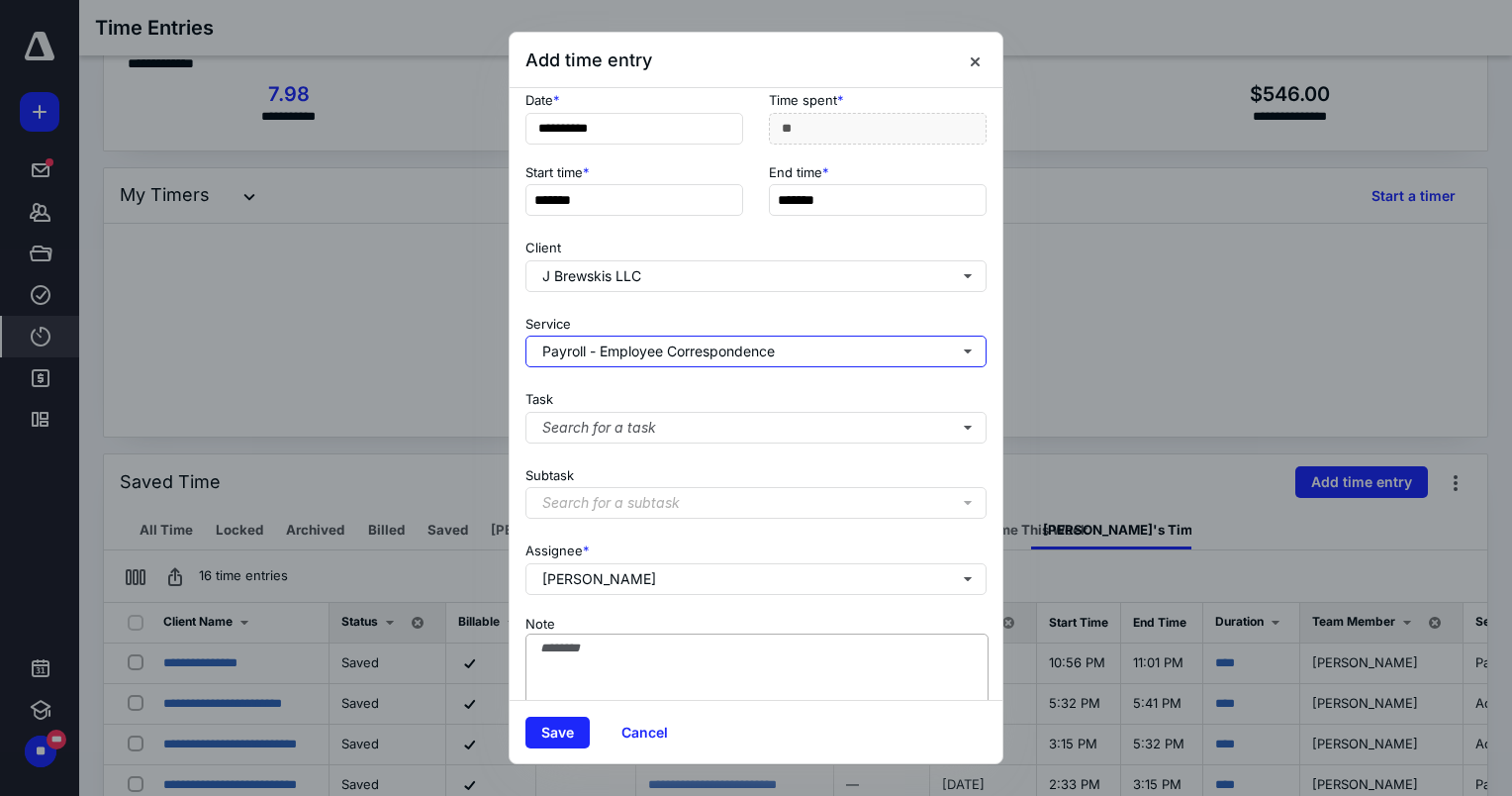 scroll, scrollTop: 167, scrollLeft: 0, axis: vertical 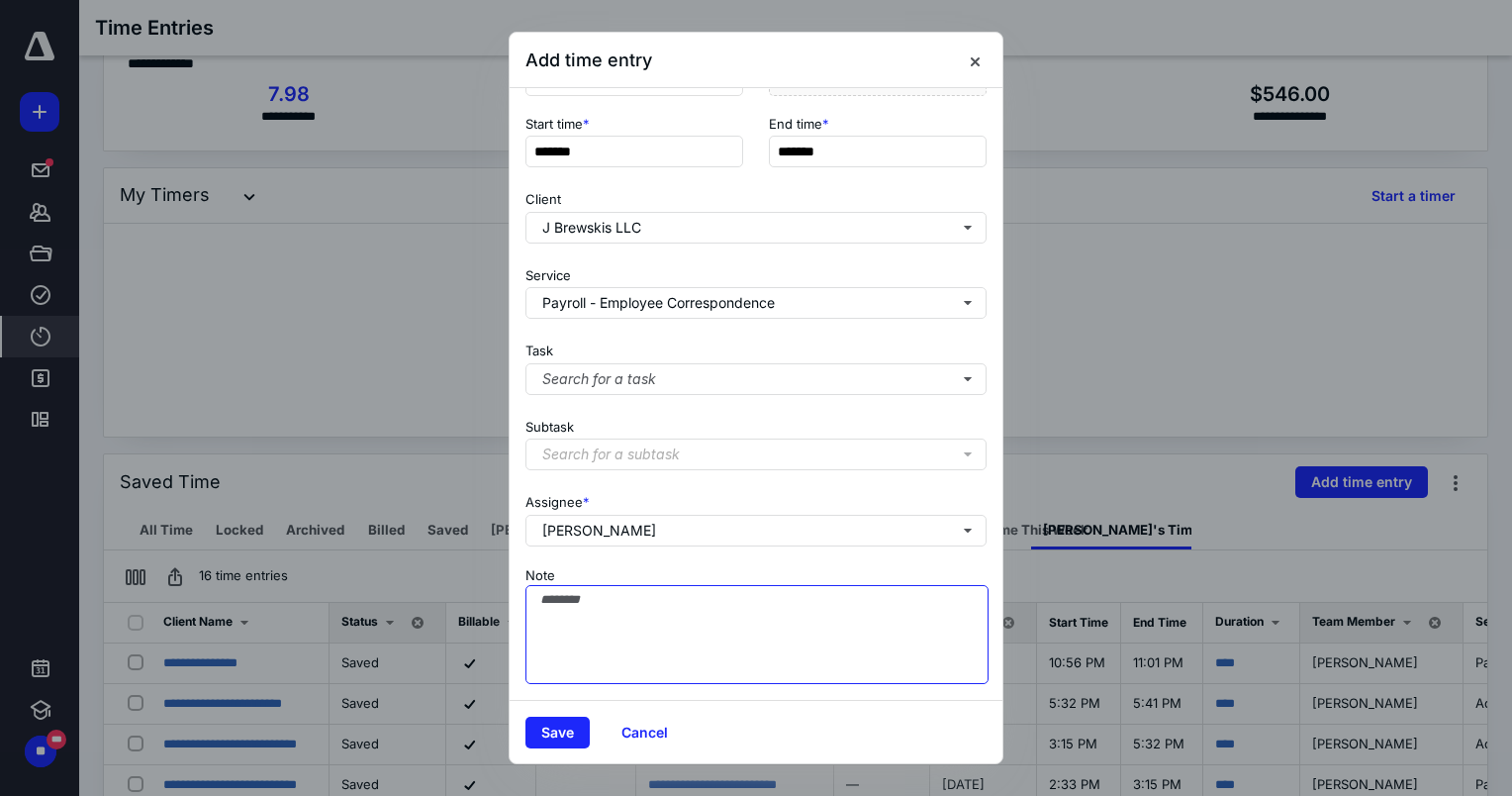 drag, startPoint x: 701, startPoint y: 638, endPoint x: 691, endPoint y: 637, distance: 10.049876 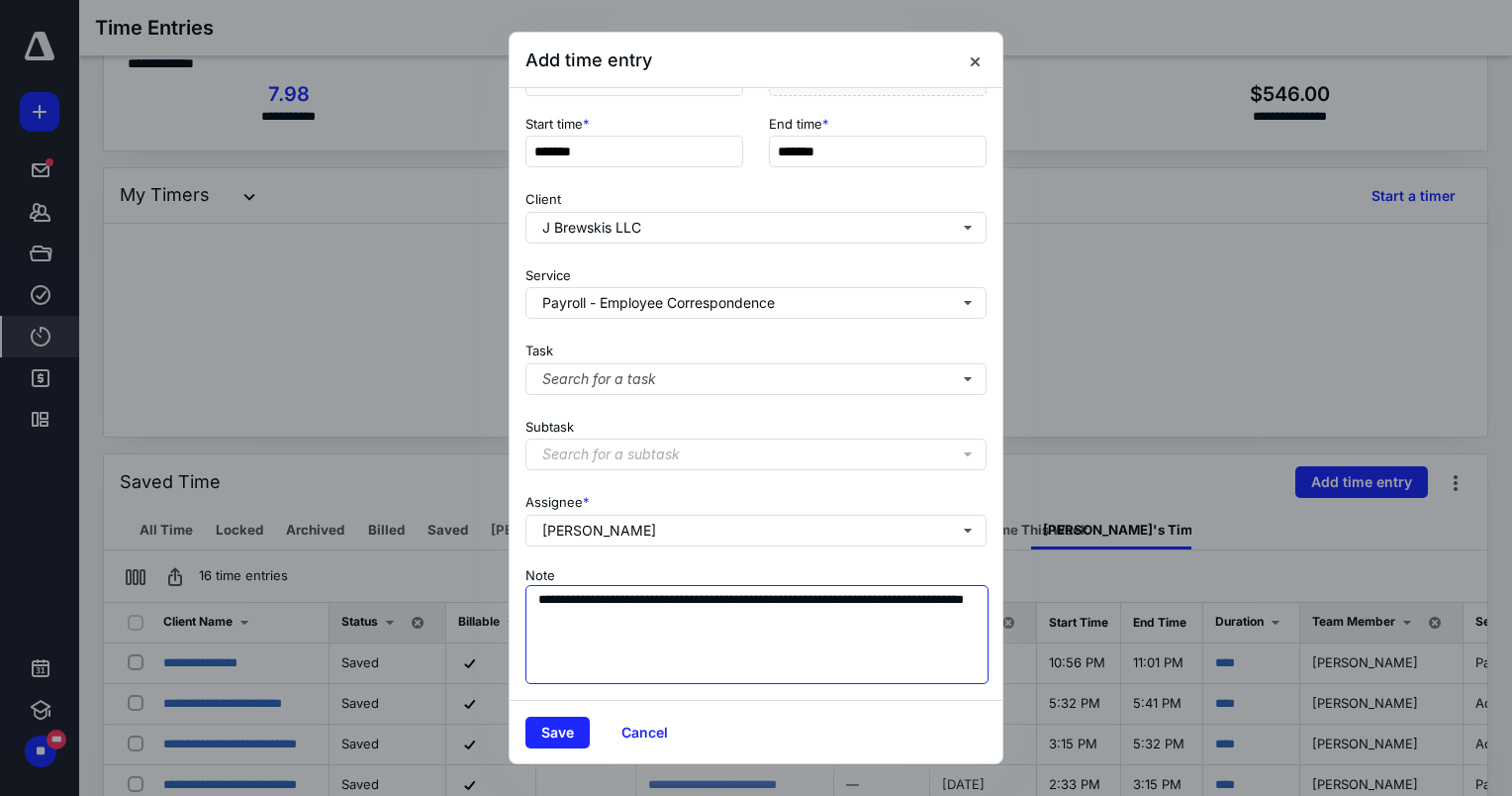 click on "**********" at bounding box center (757, 635) 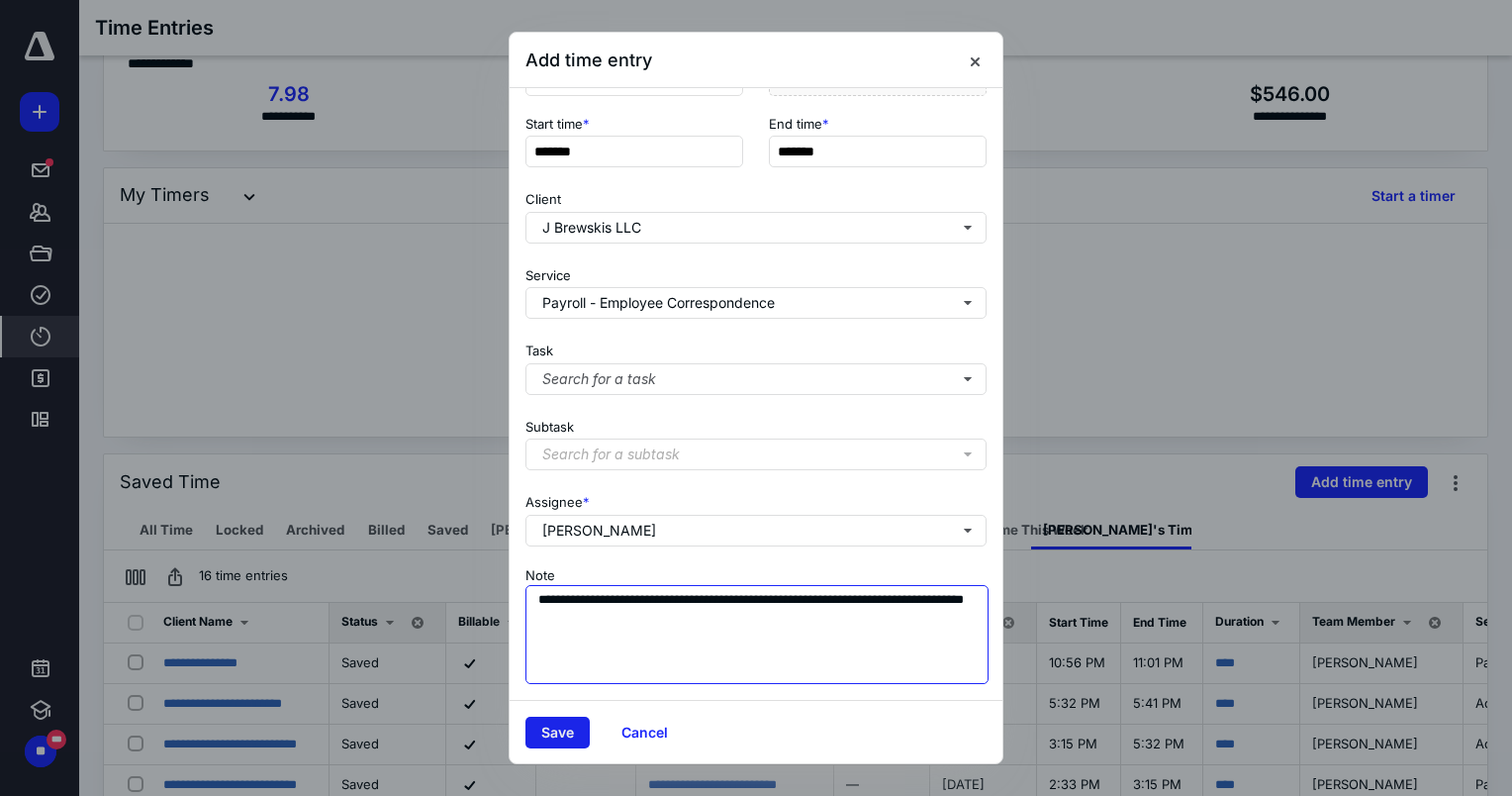 type on "**********" 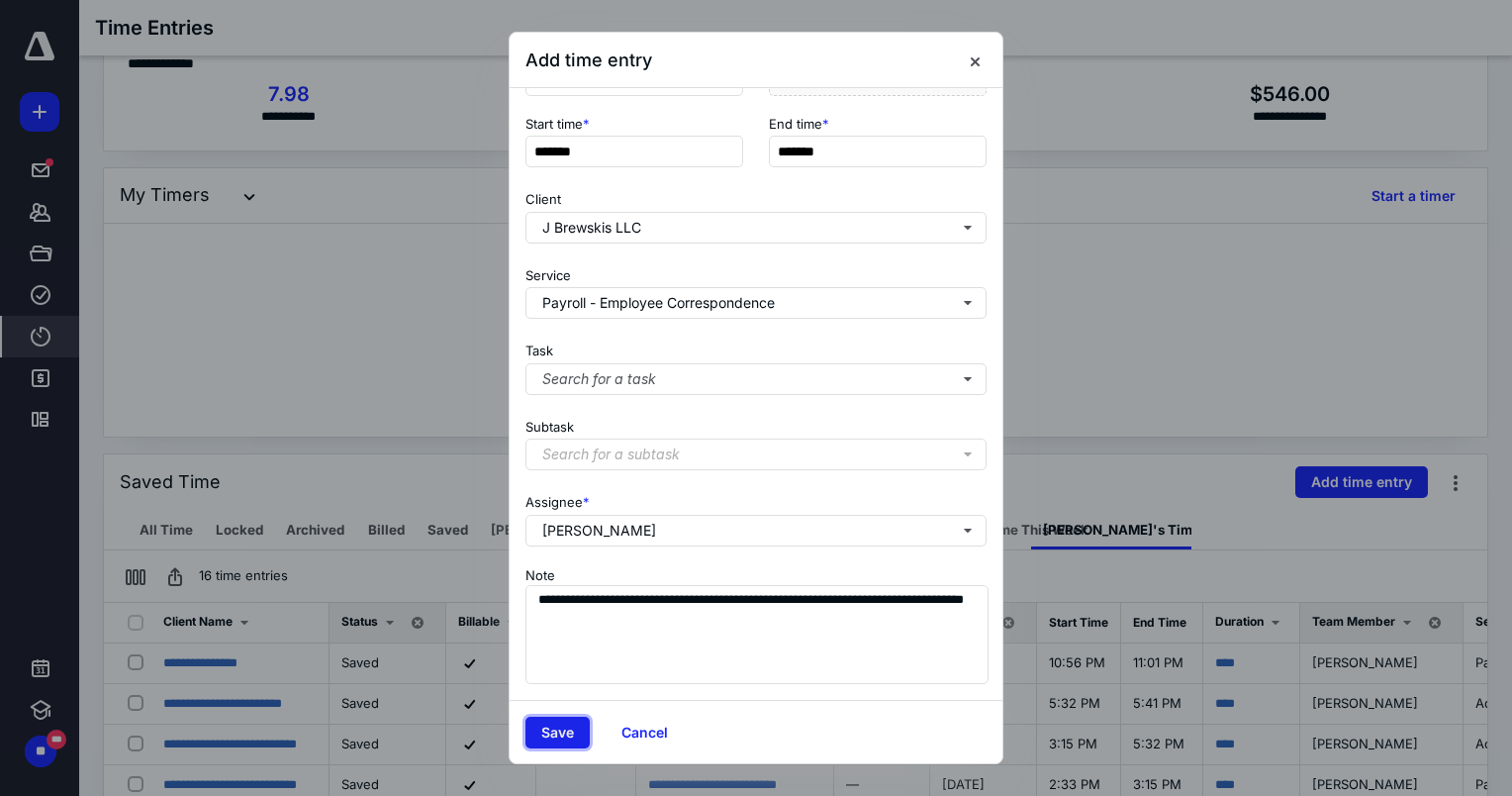 click on "Save" at bounding box center (557, 733) 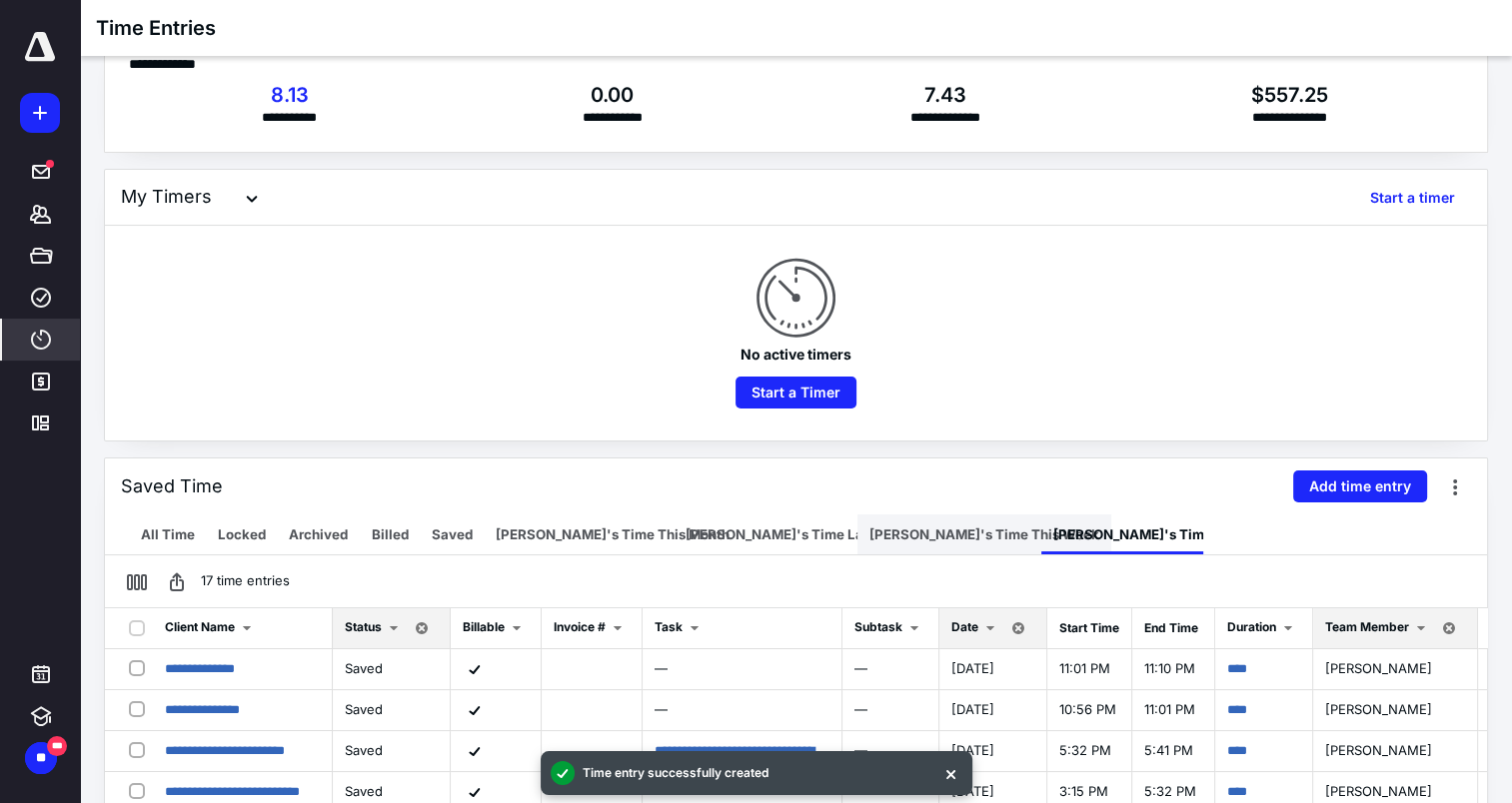 click on "[PERSON_NAME]'s Time This Week" at bounding box center (984, 534) 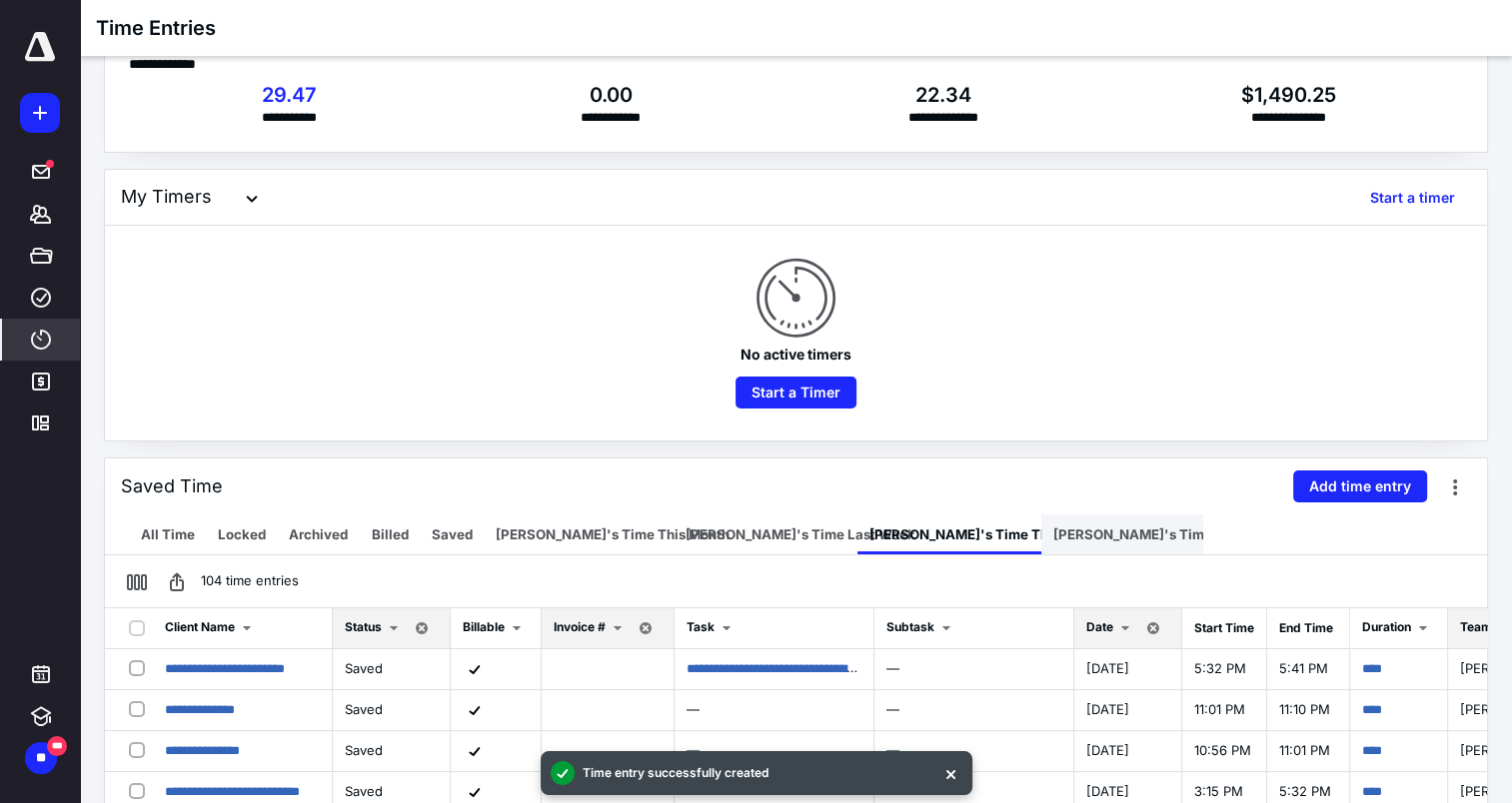 click on "[PERSON_NAME]'s Time [DATE]" at bounding box center [1156, 534] 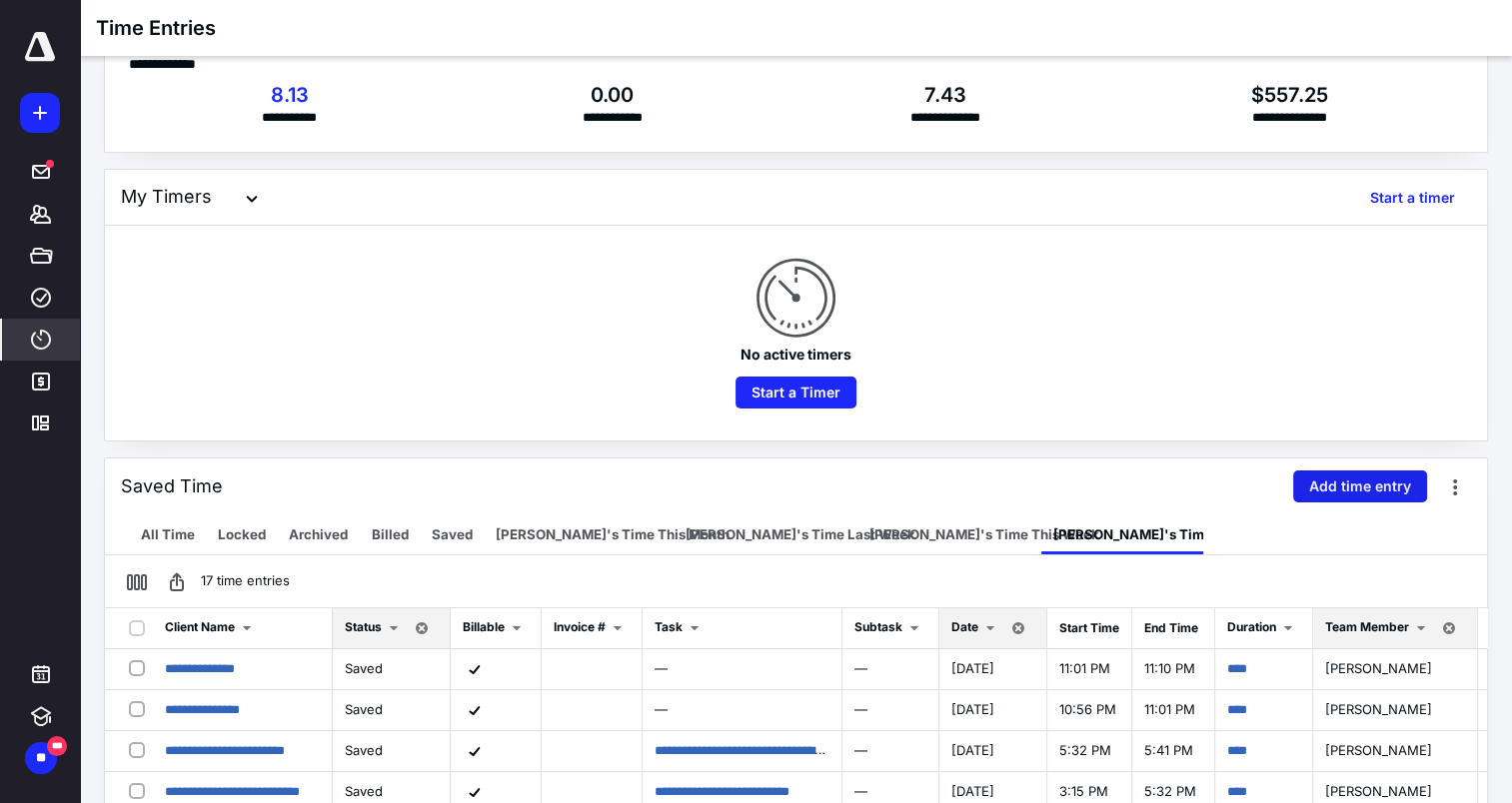 click on "Add time entry" at bounding box center [1360, 486] 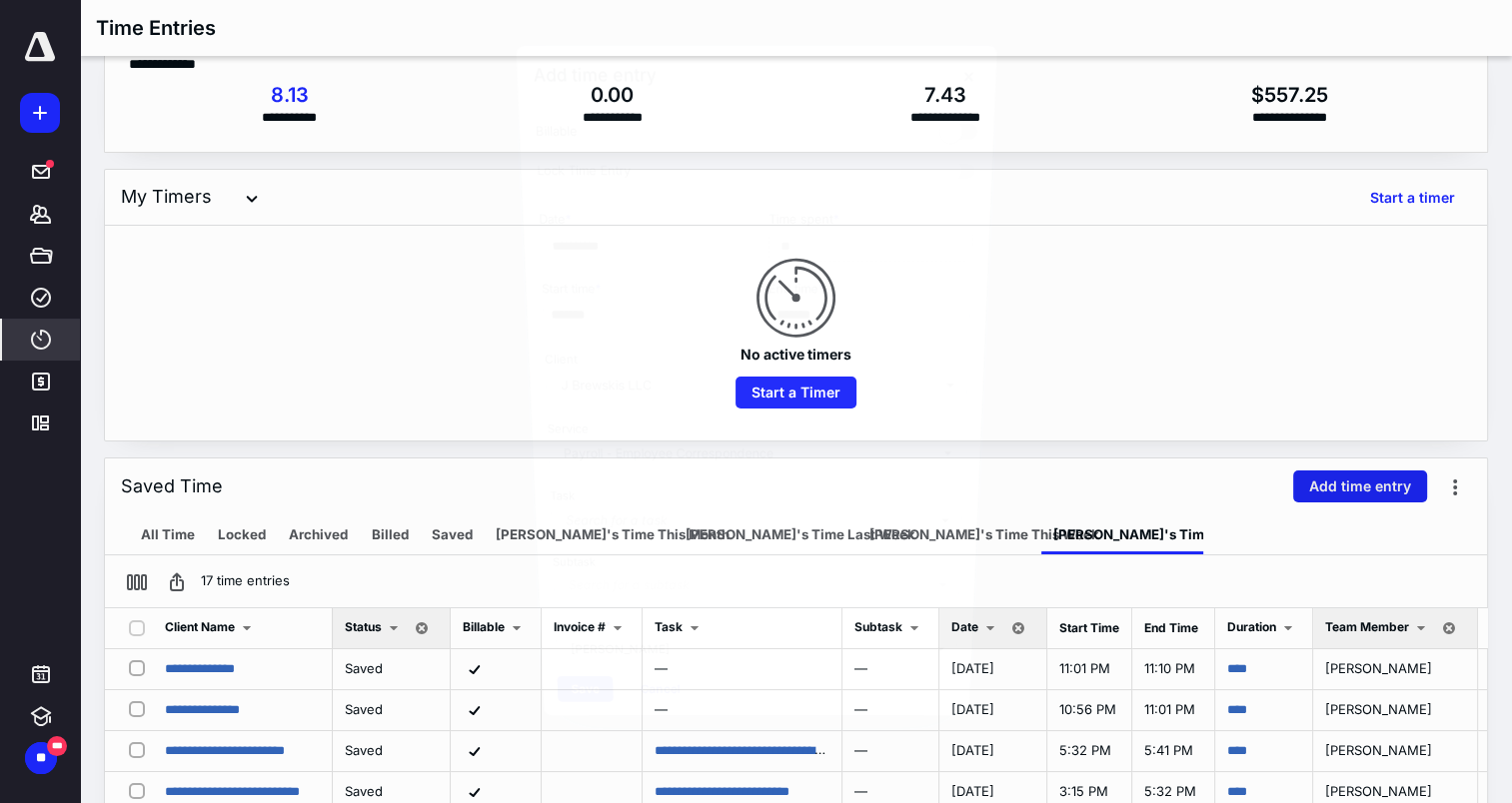 checkbox on "false" 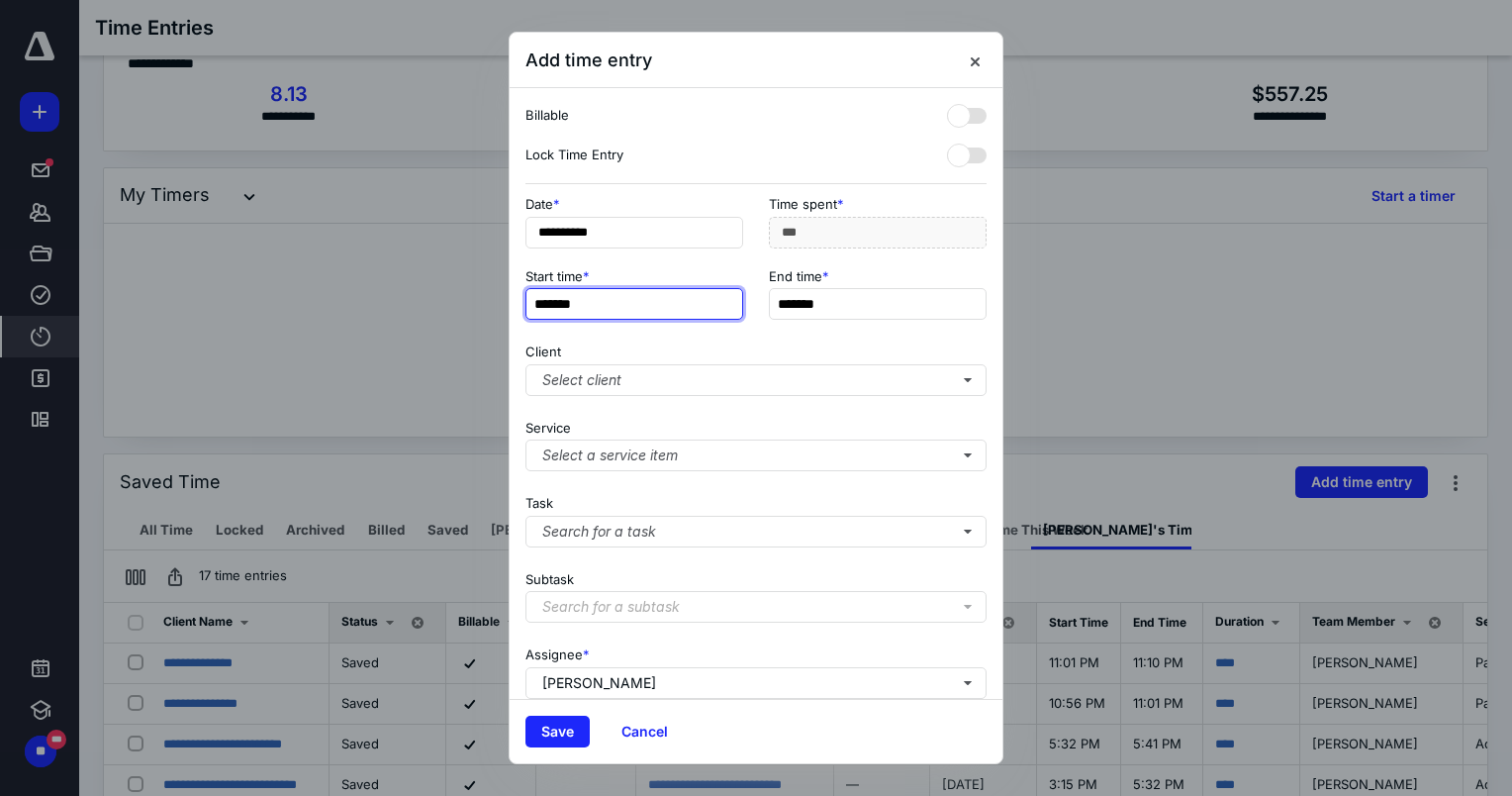 click on "*******" at bounding box center (634, 304) 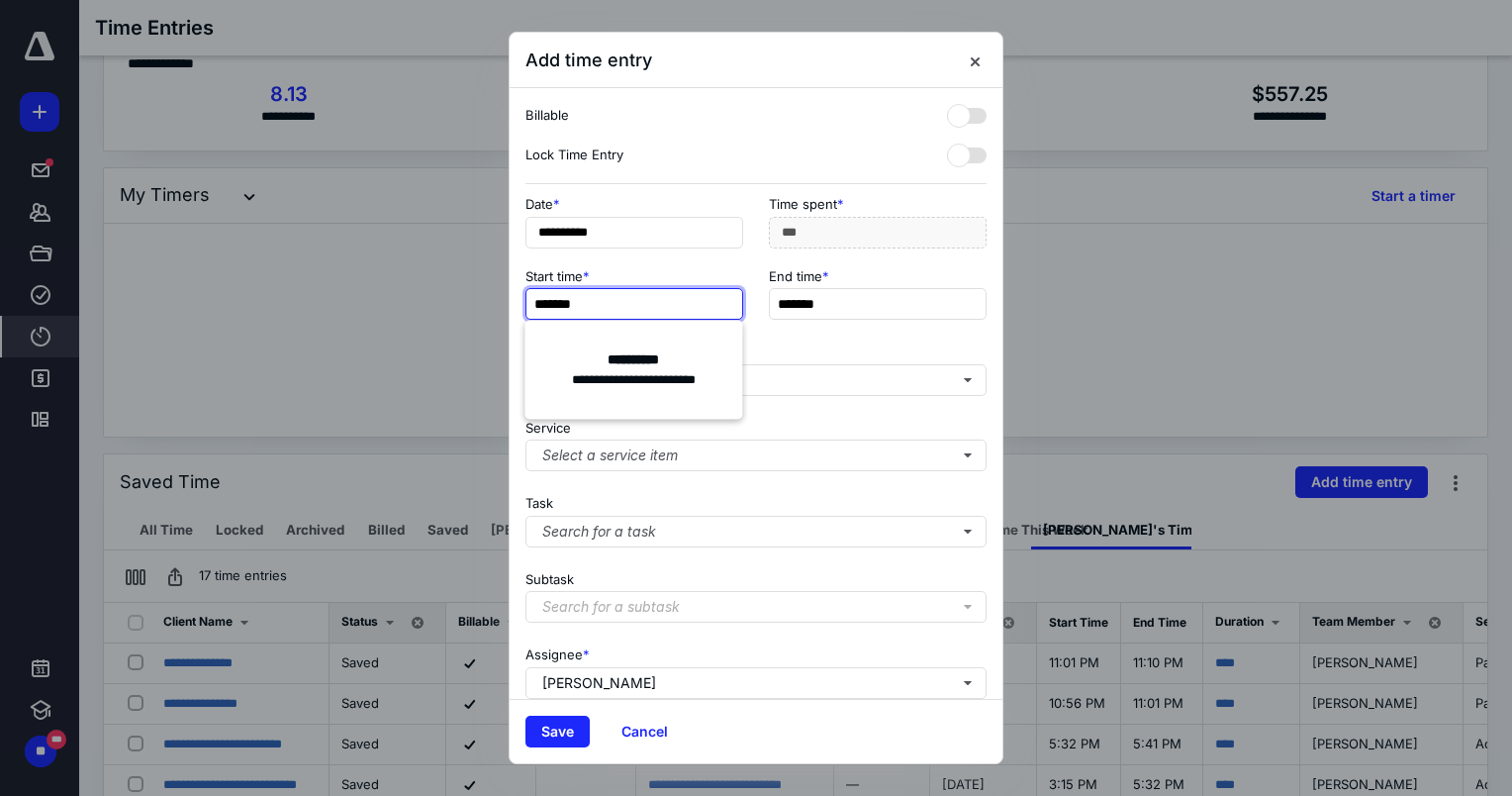 type on "*******" 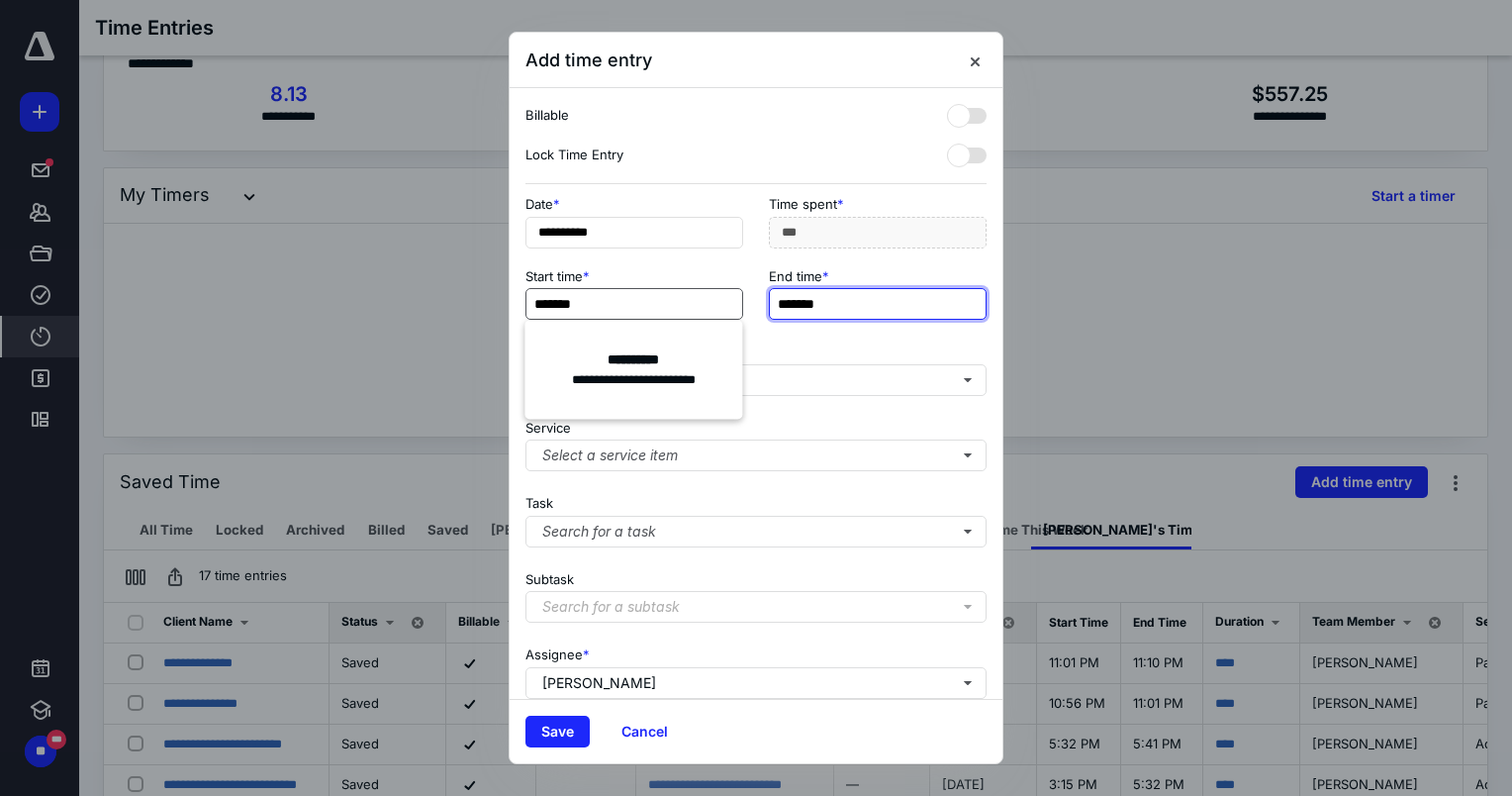 type on "**" 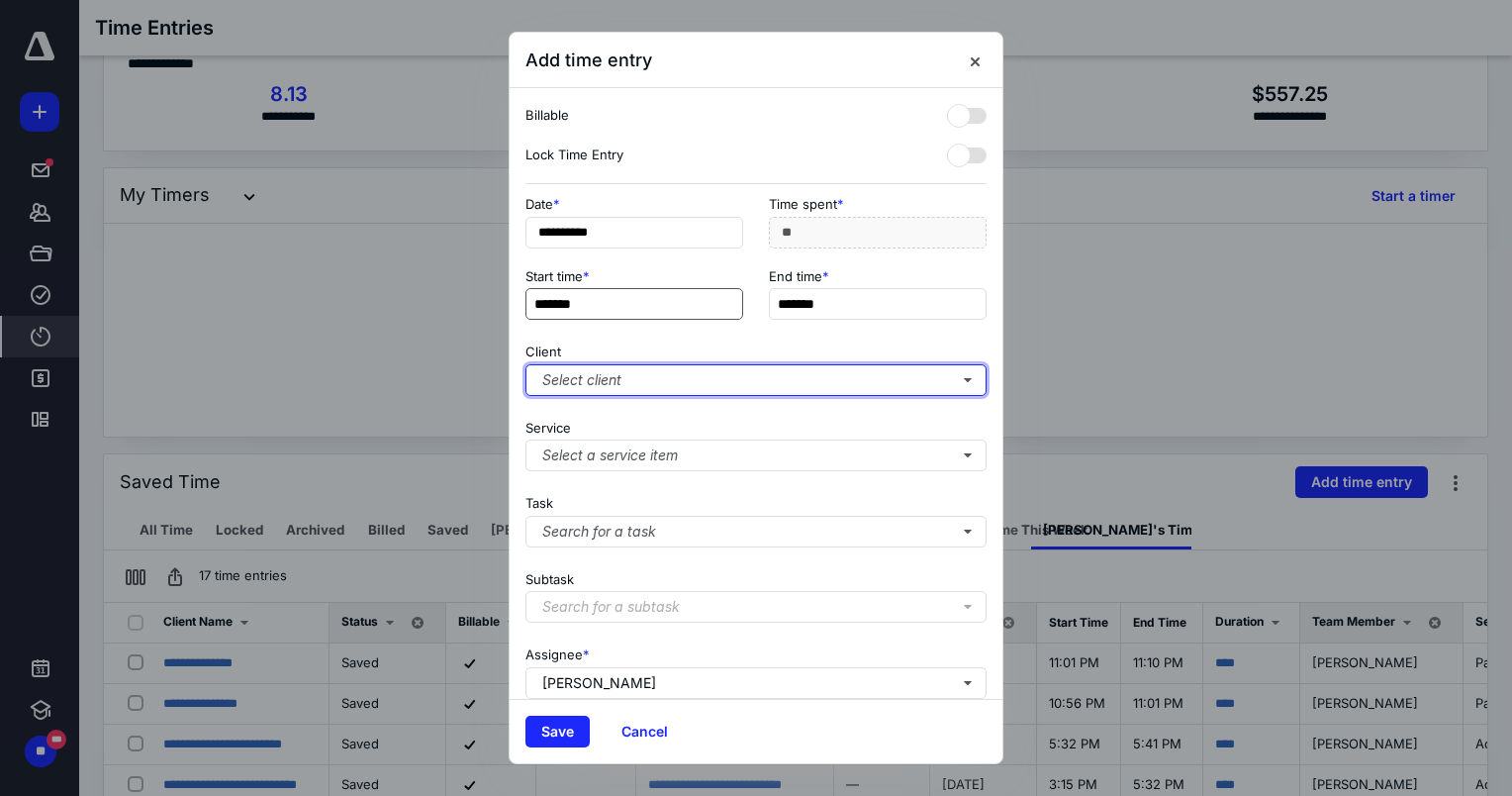 type 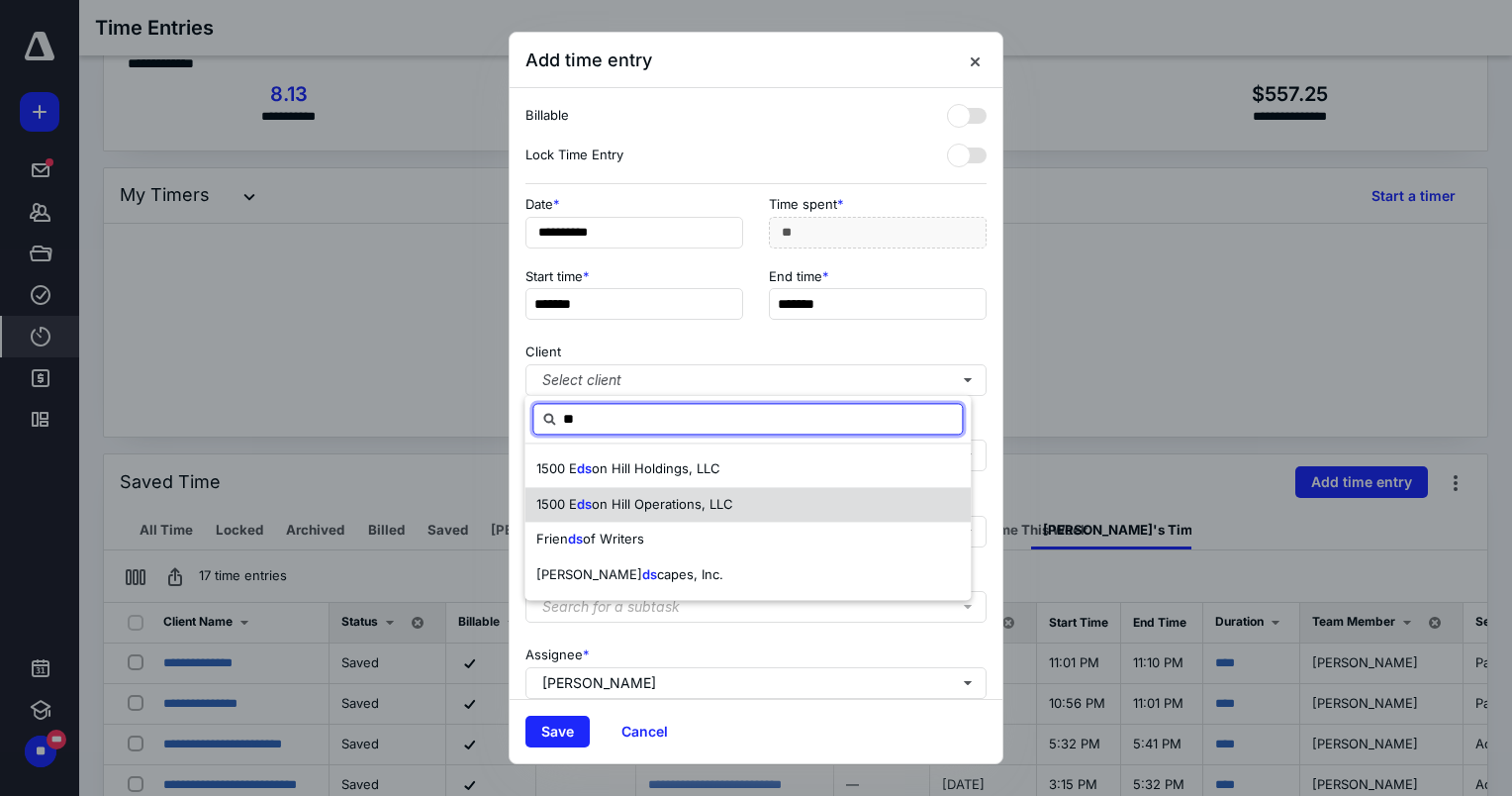 click on "on Hill Operations, LLC" at bounding box center (662, 504) 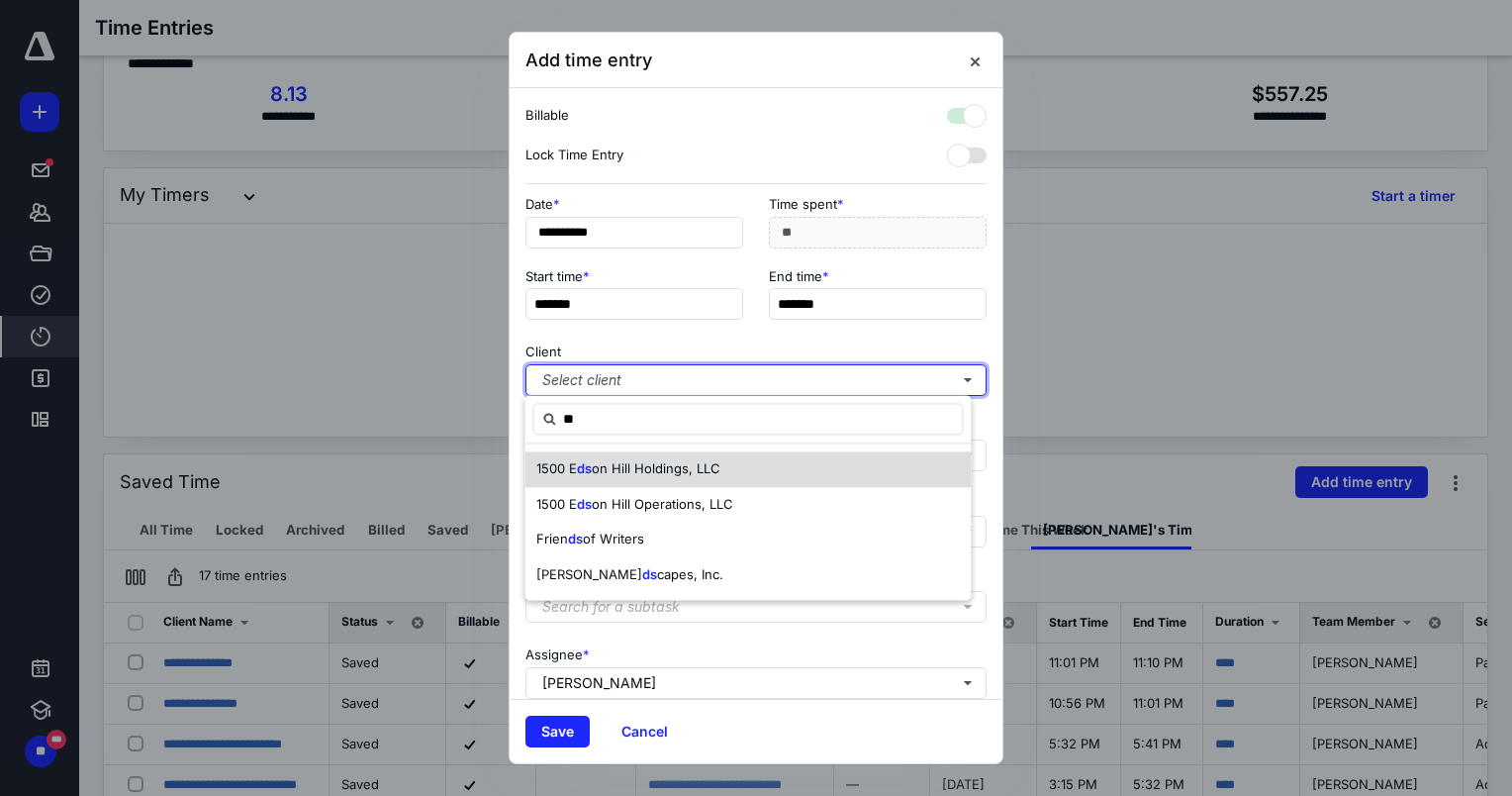 checkbox on "true" 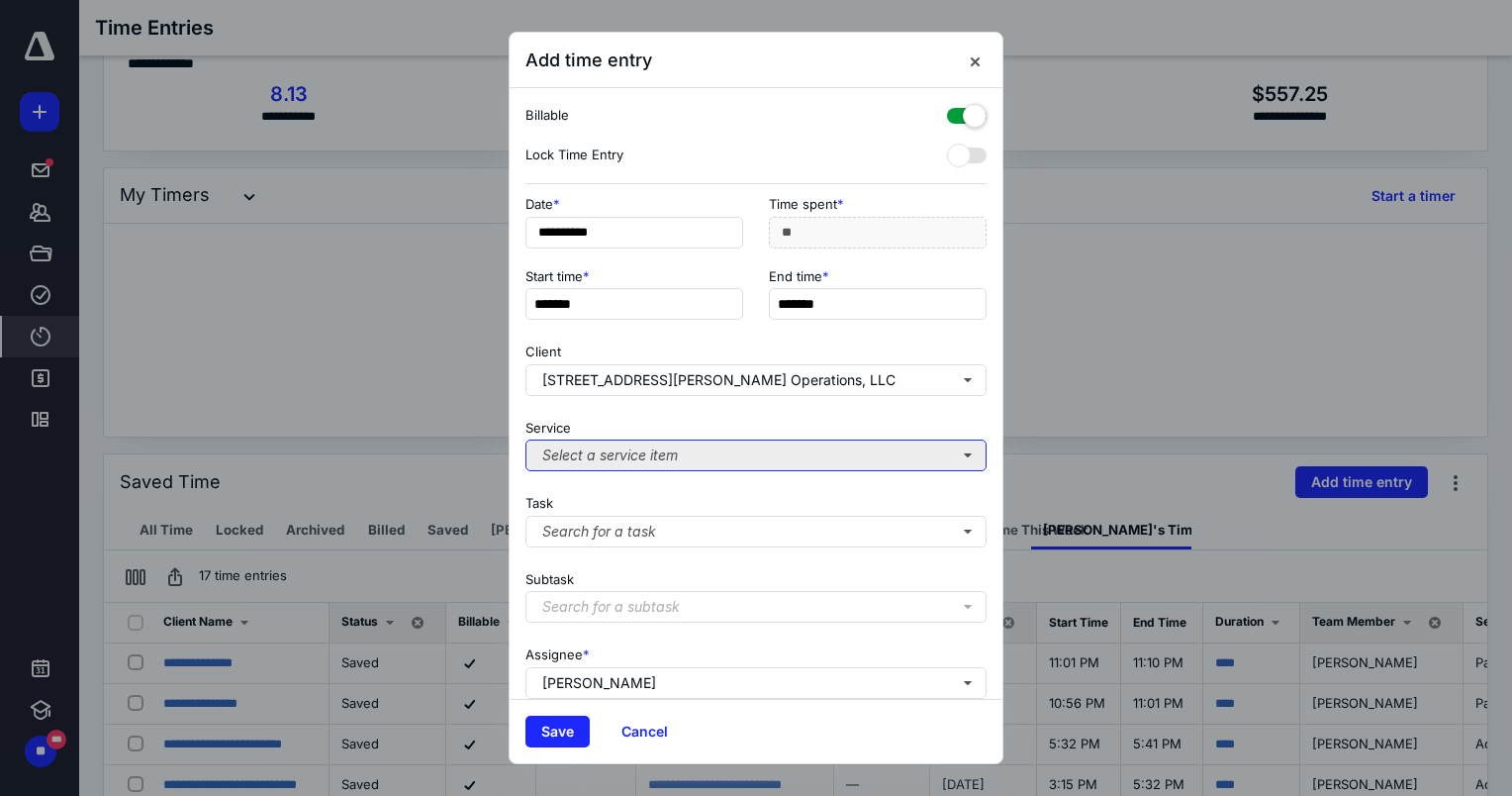 click on "Select a service item" at bounding box center (756, 455) 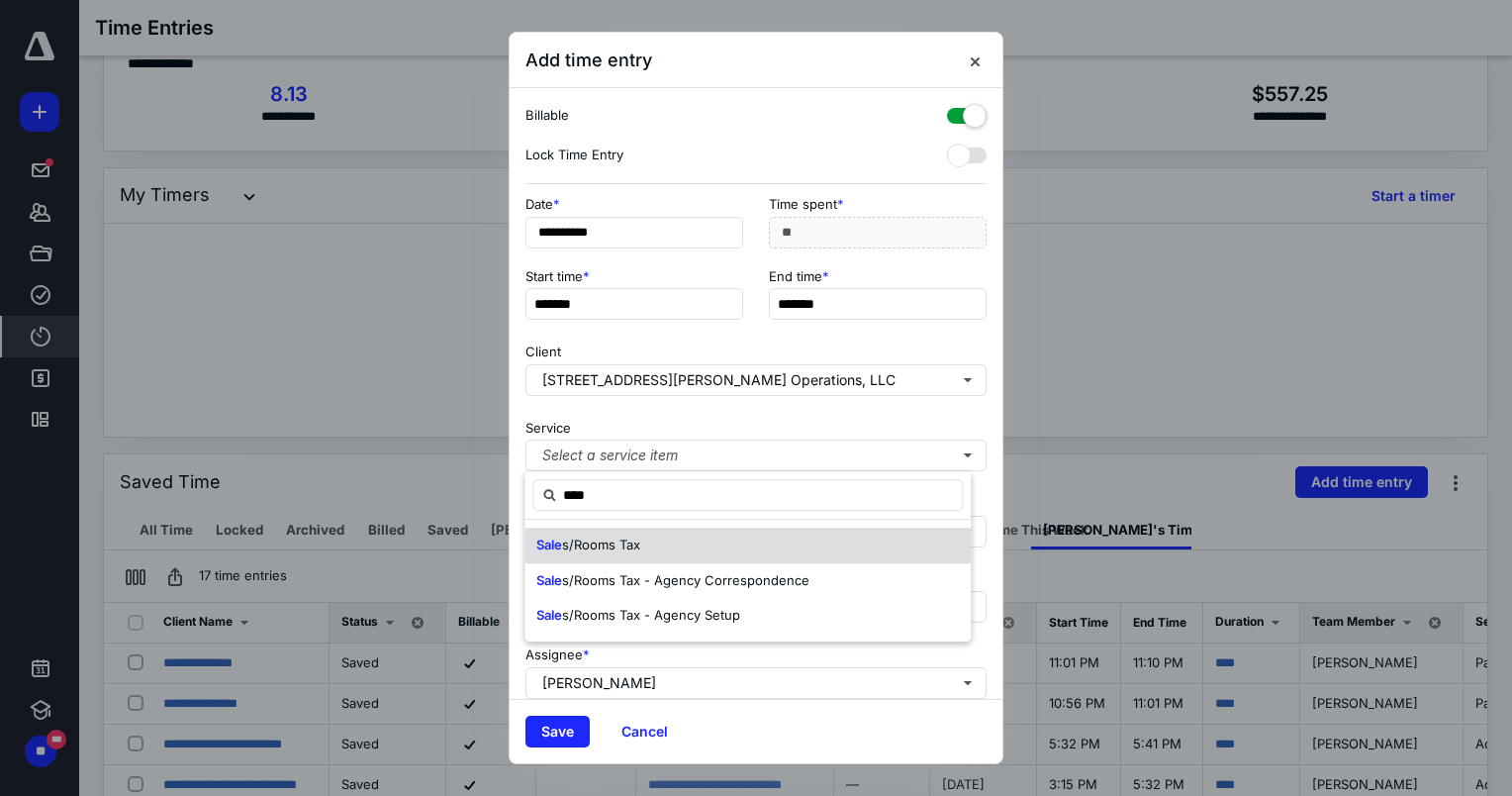 click on "Sale s/Rooms Tax" at bounding box center (747, 546) 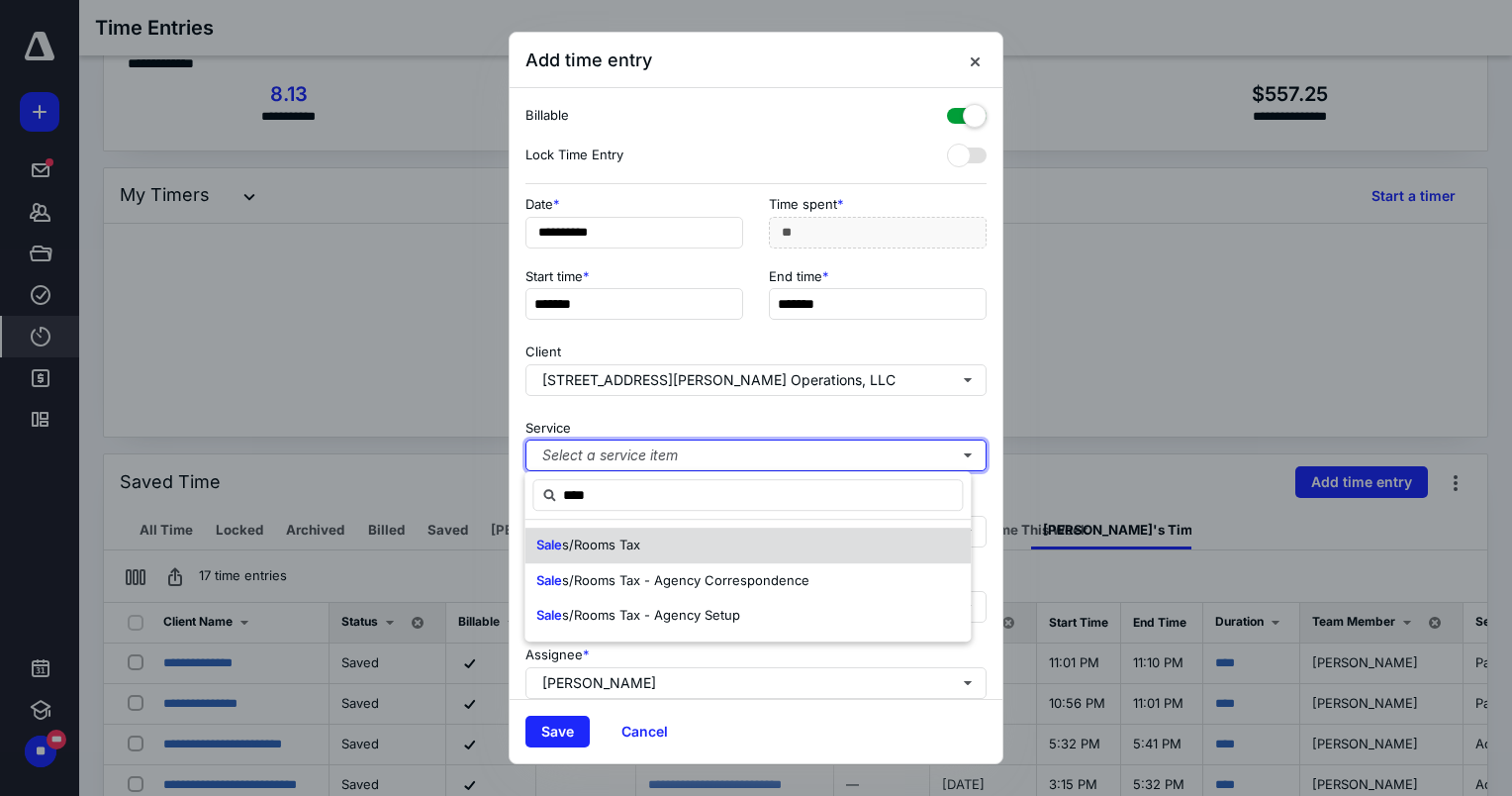 type 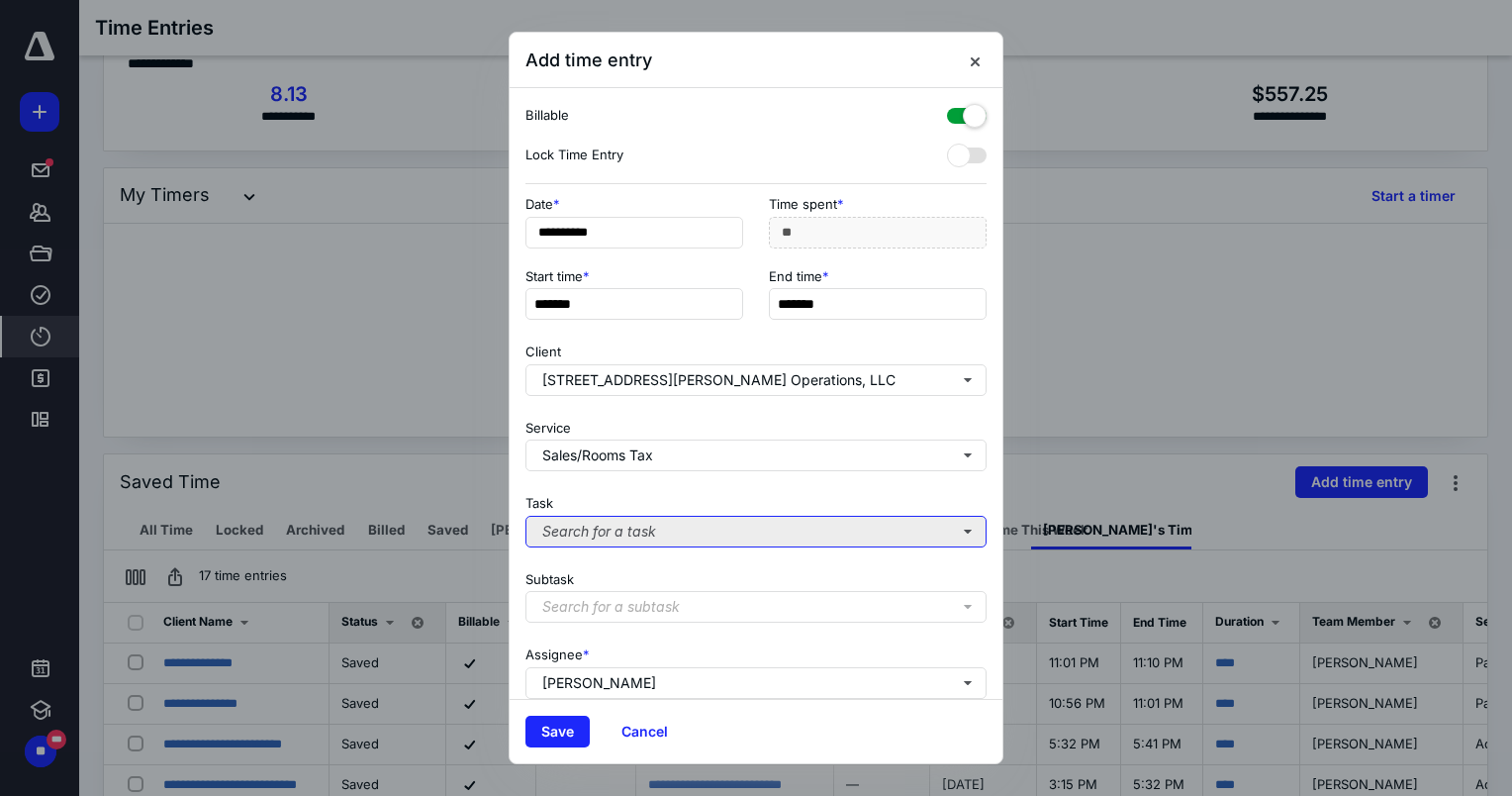 click on "Search for a task" at bounding box center (756, 532) 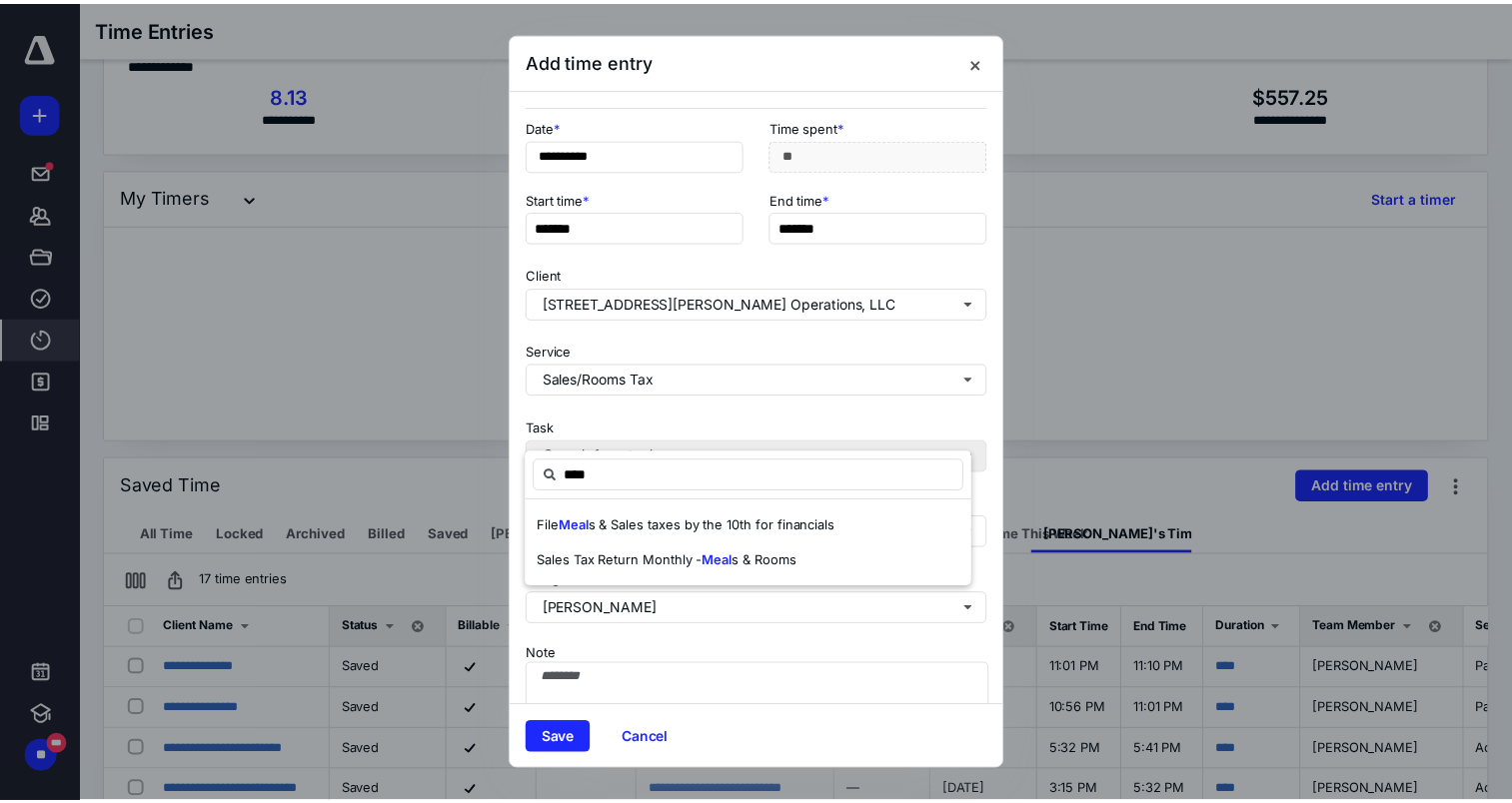 scroll, scrollTop: 100, scrollLeft: 0, axis: vertical 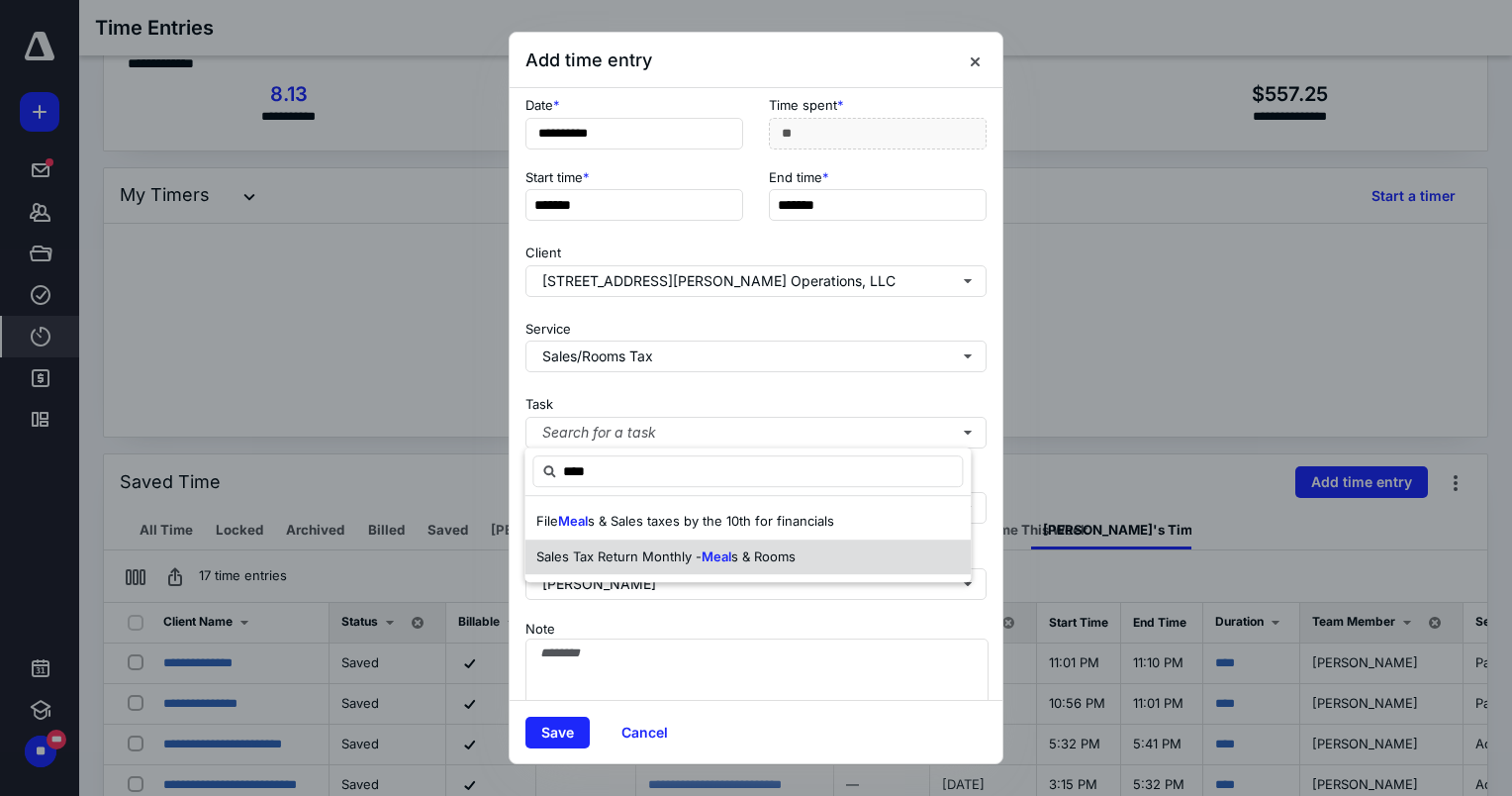click on "s & Rooms" at bounding box center [763, 556] 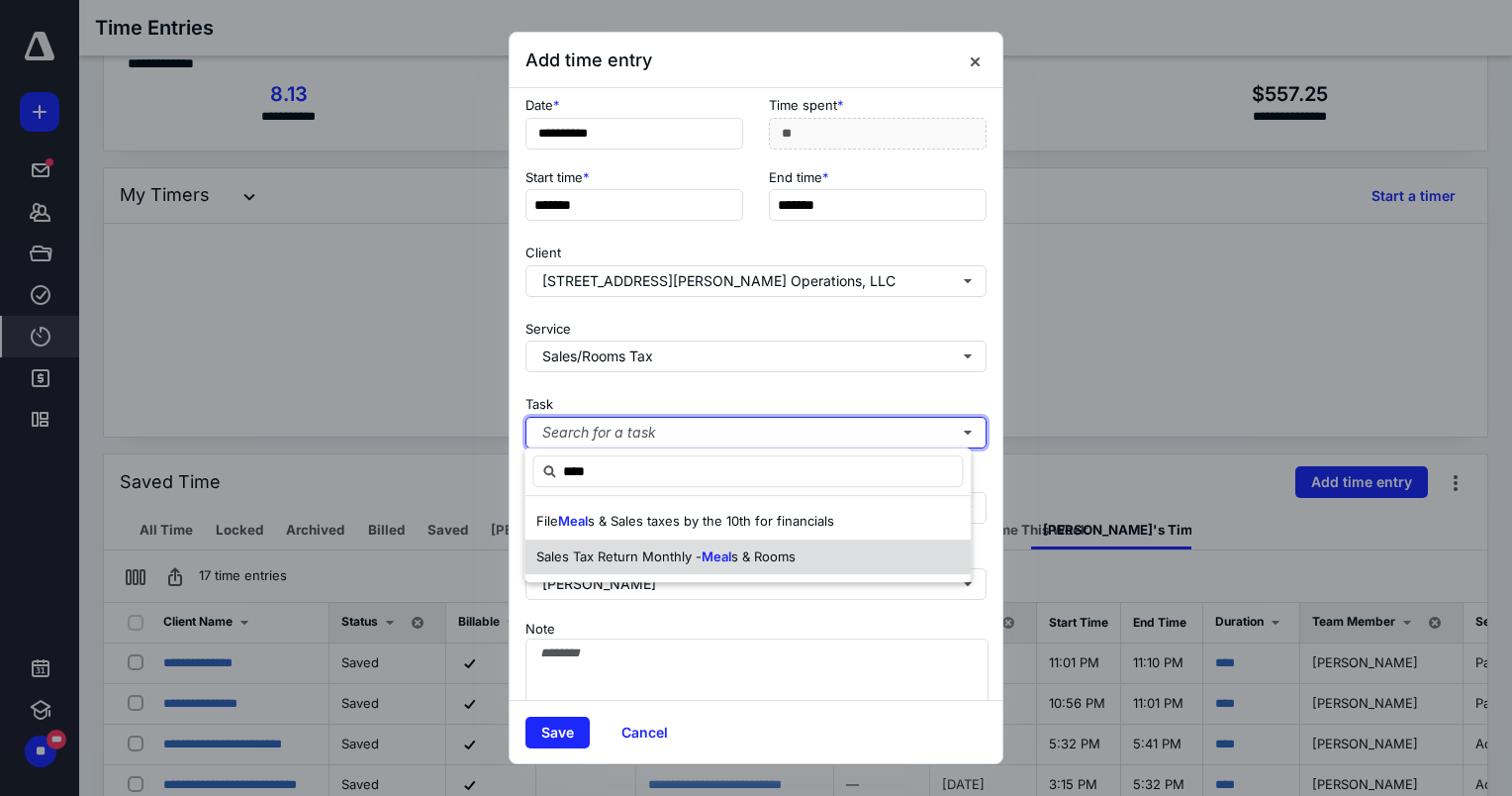 type 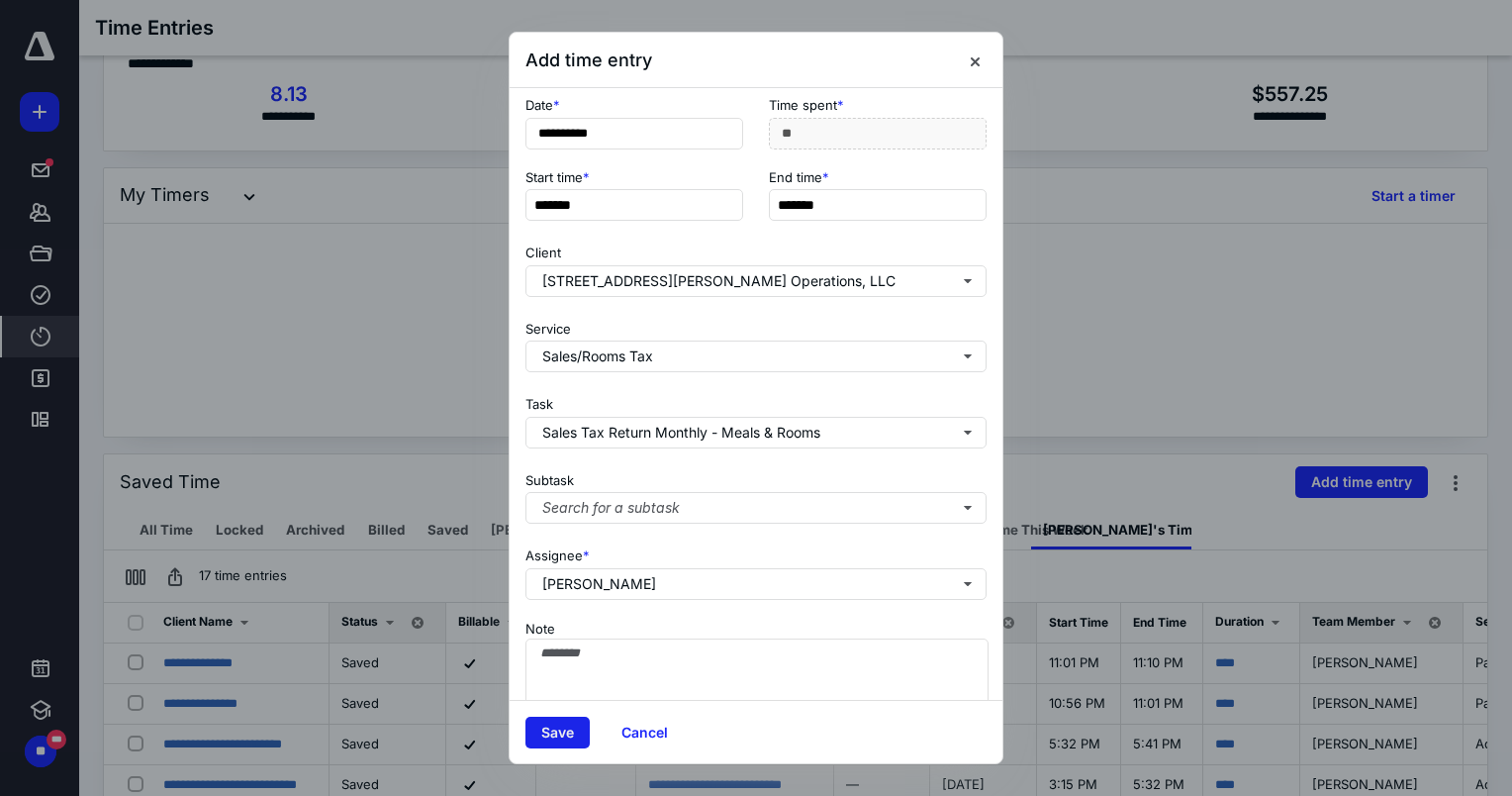 click on "Save" at bounding box center (557, 733) 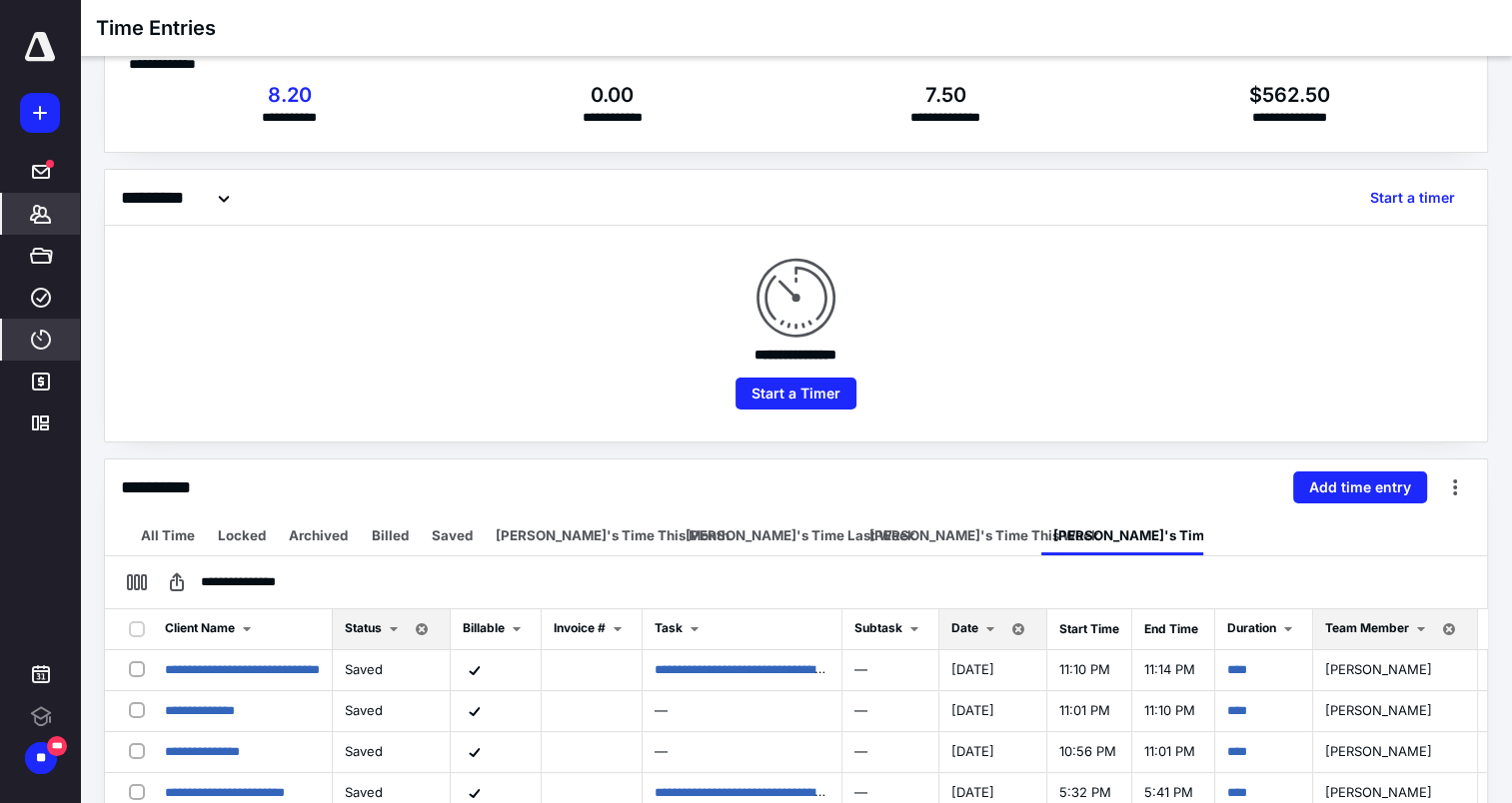 scroll, scrollTop: 0, scrollLeft: 0, axis: both 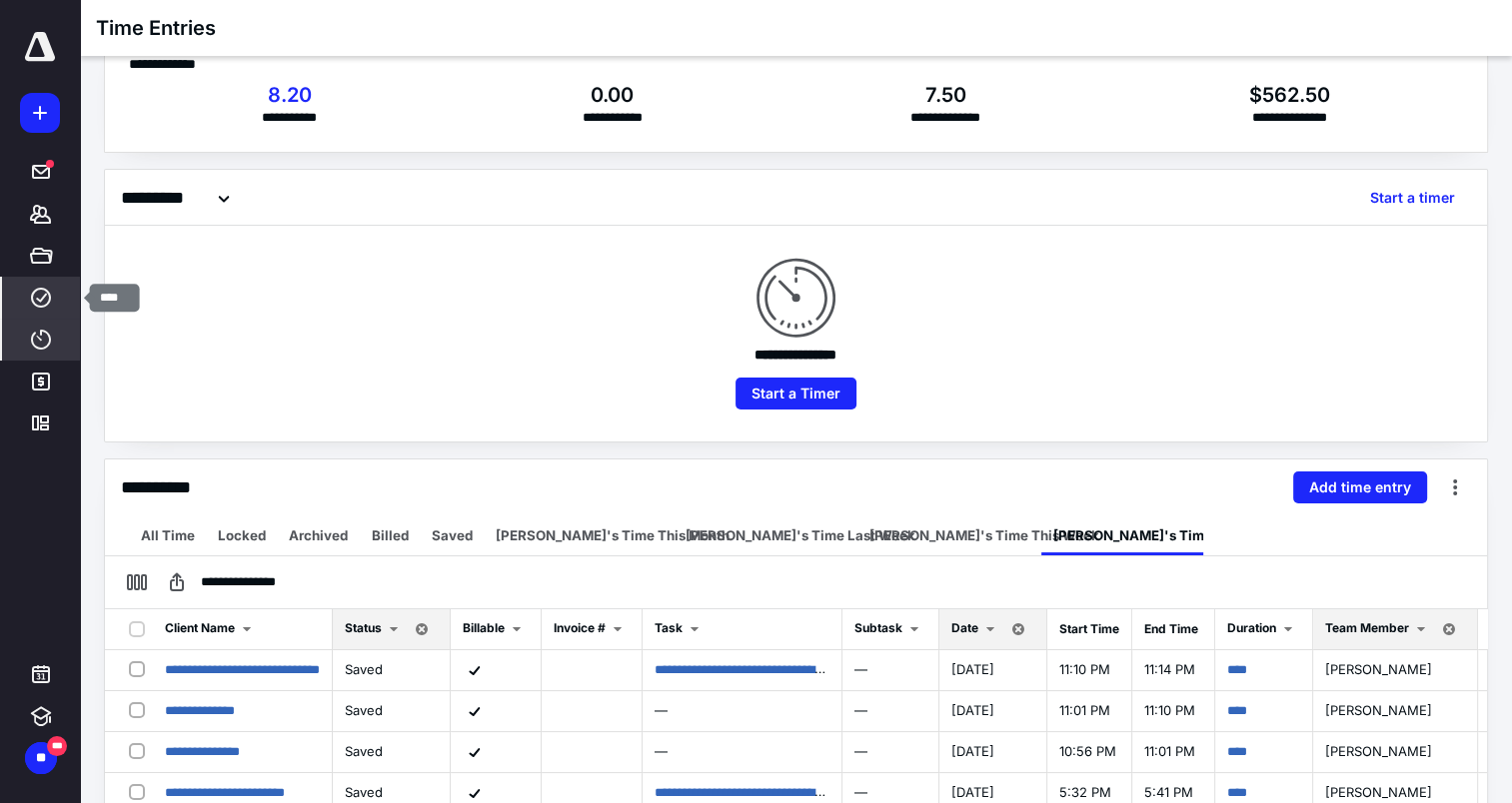 click on "****" at bounding box center (41, 298) 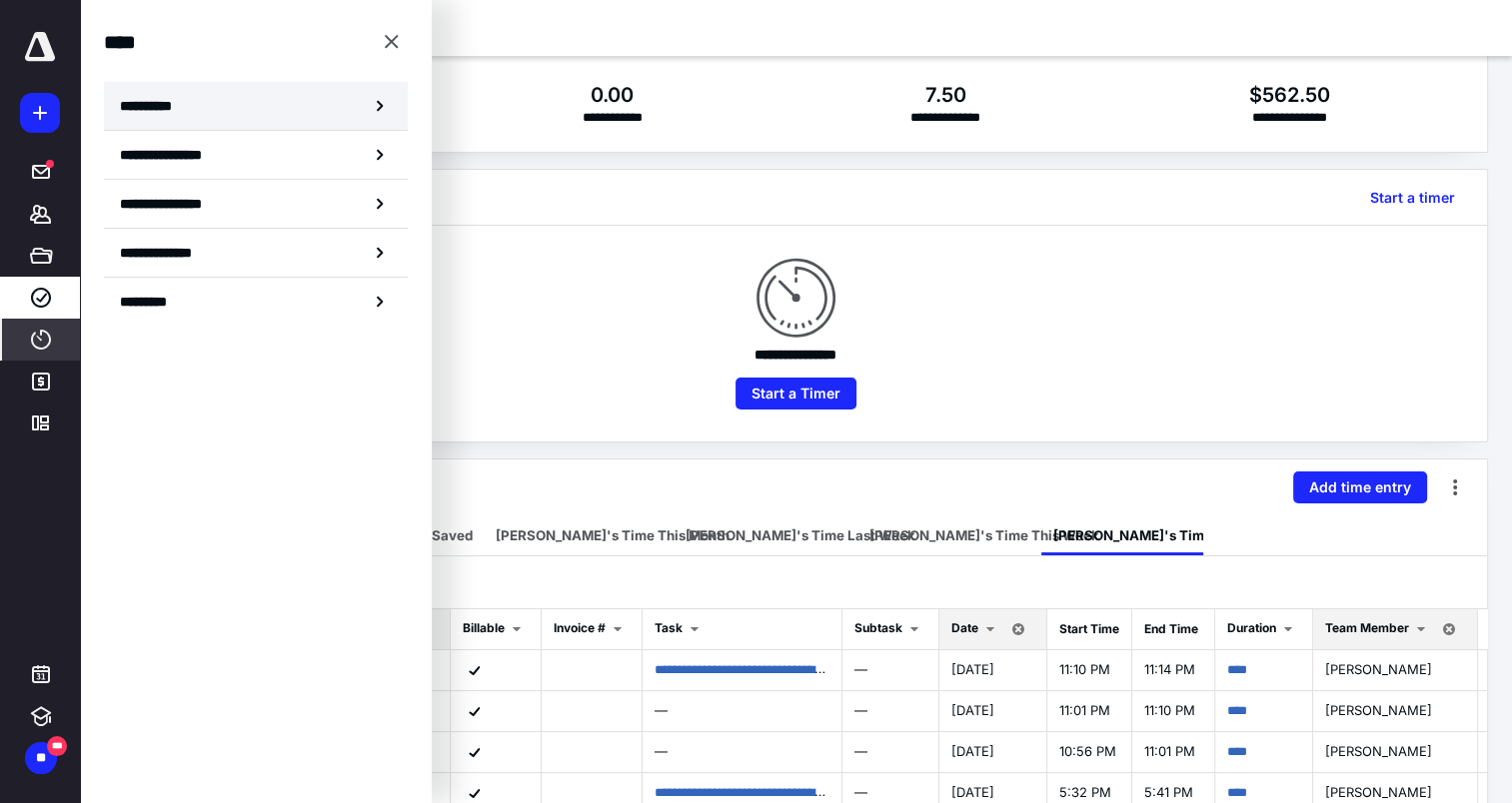 click on "**********" at bounding box center (256, 106) 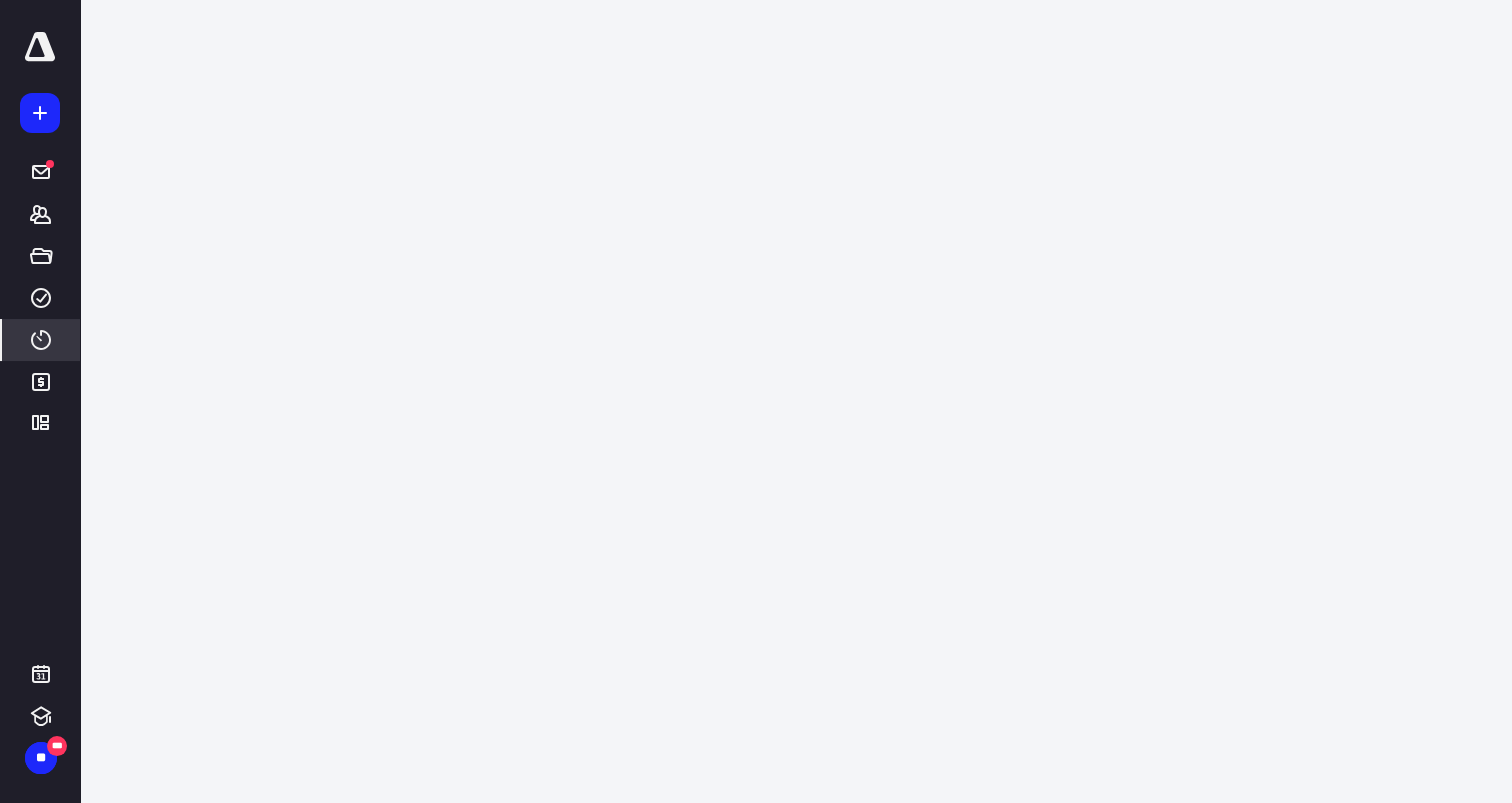 scroll, scrollTop: 0, scrollLeft: 0, axis: both 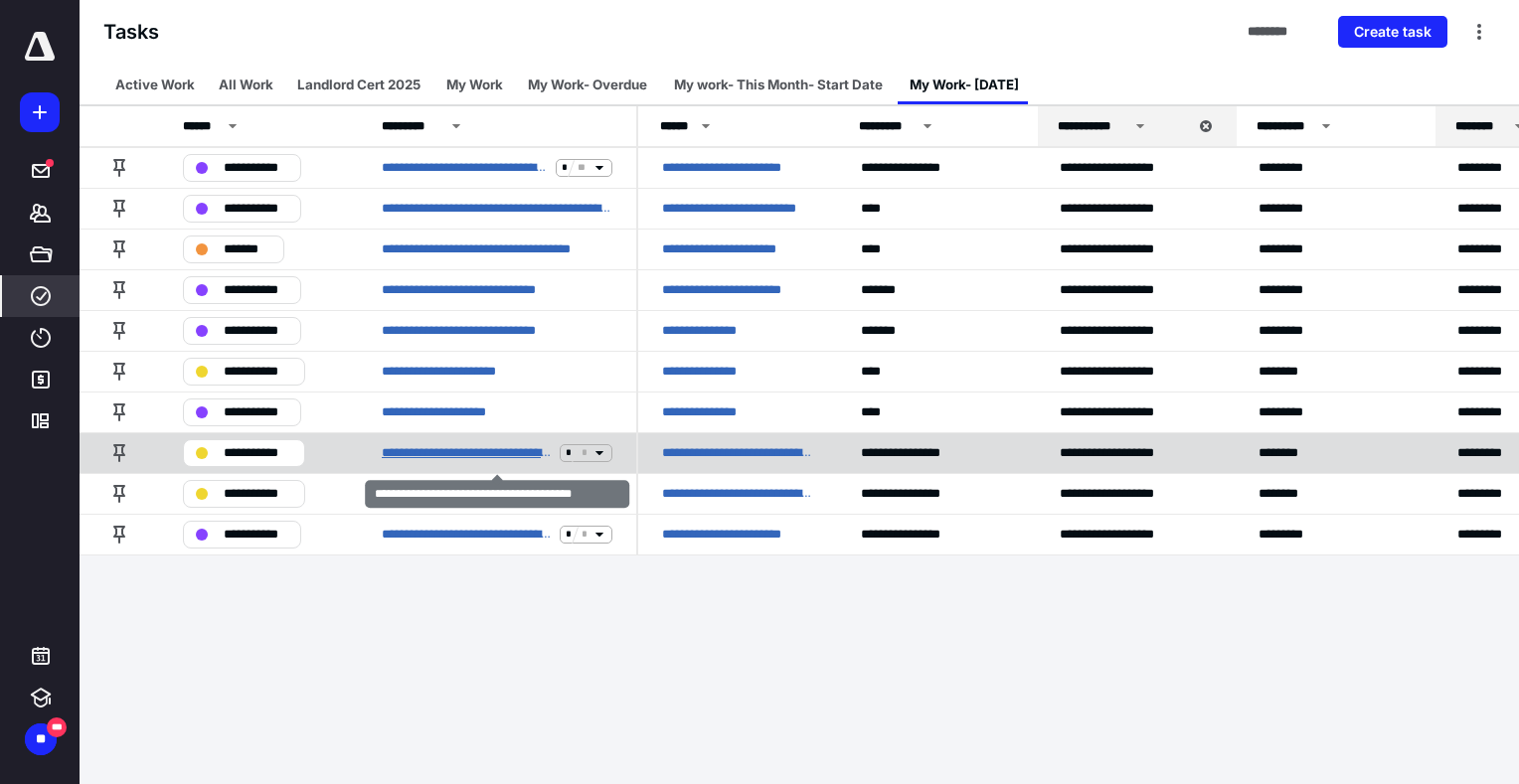 click on "**********" at bounding box center (466, 453) 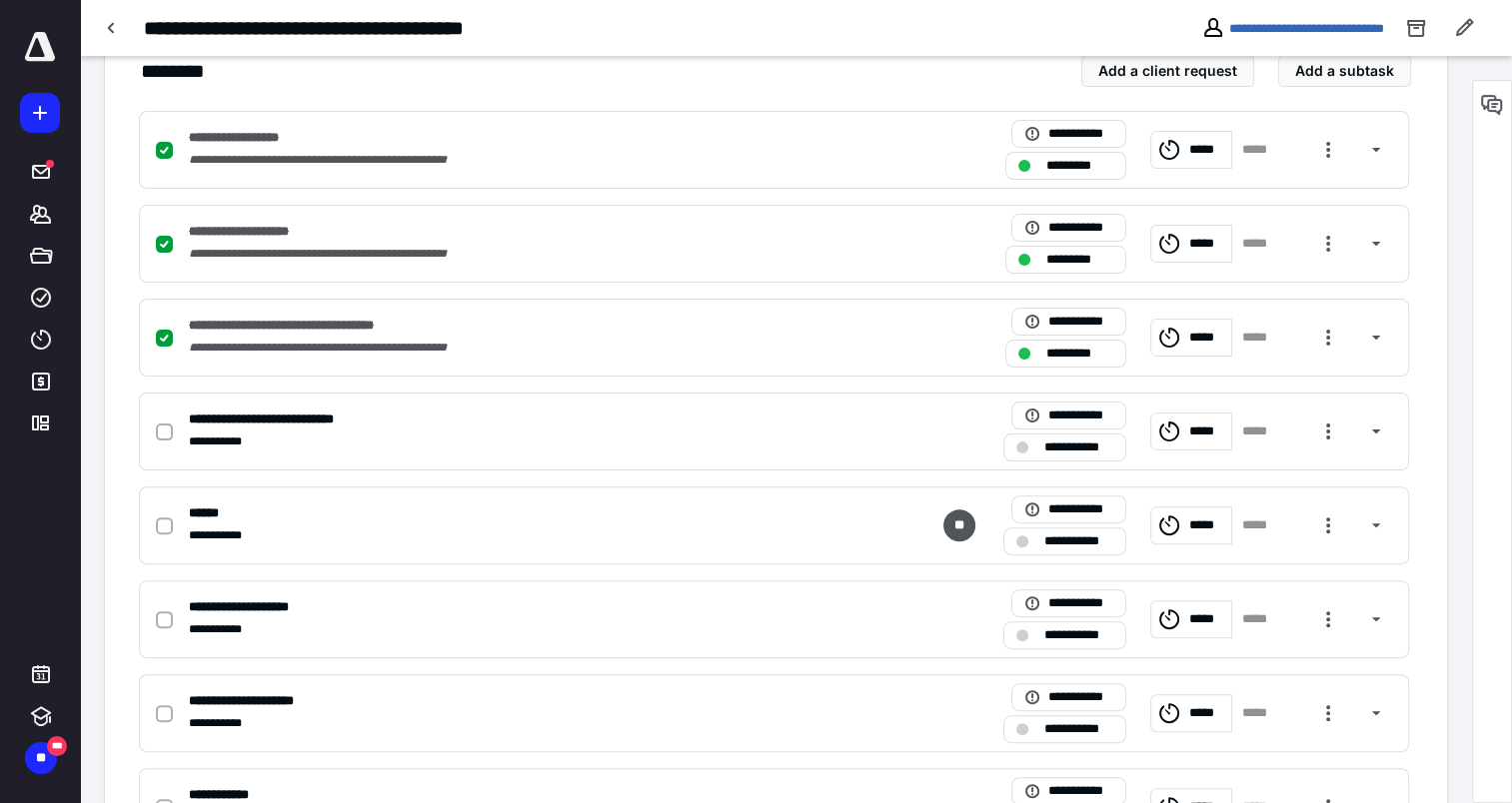 scroll, scrollTop: 499, scrollLeft: 0, axis: vertical 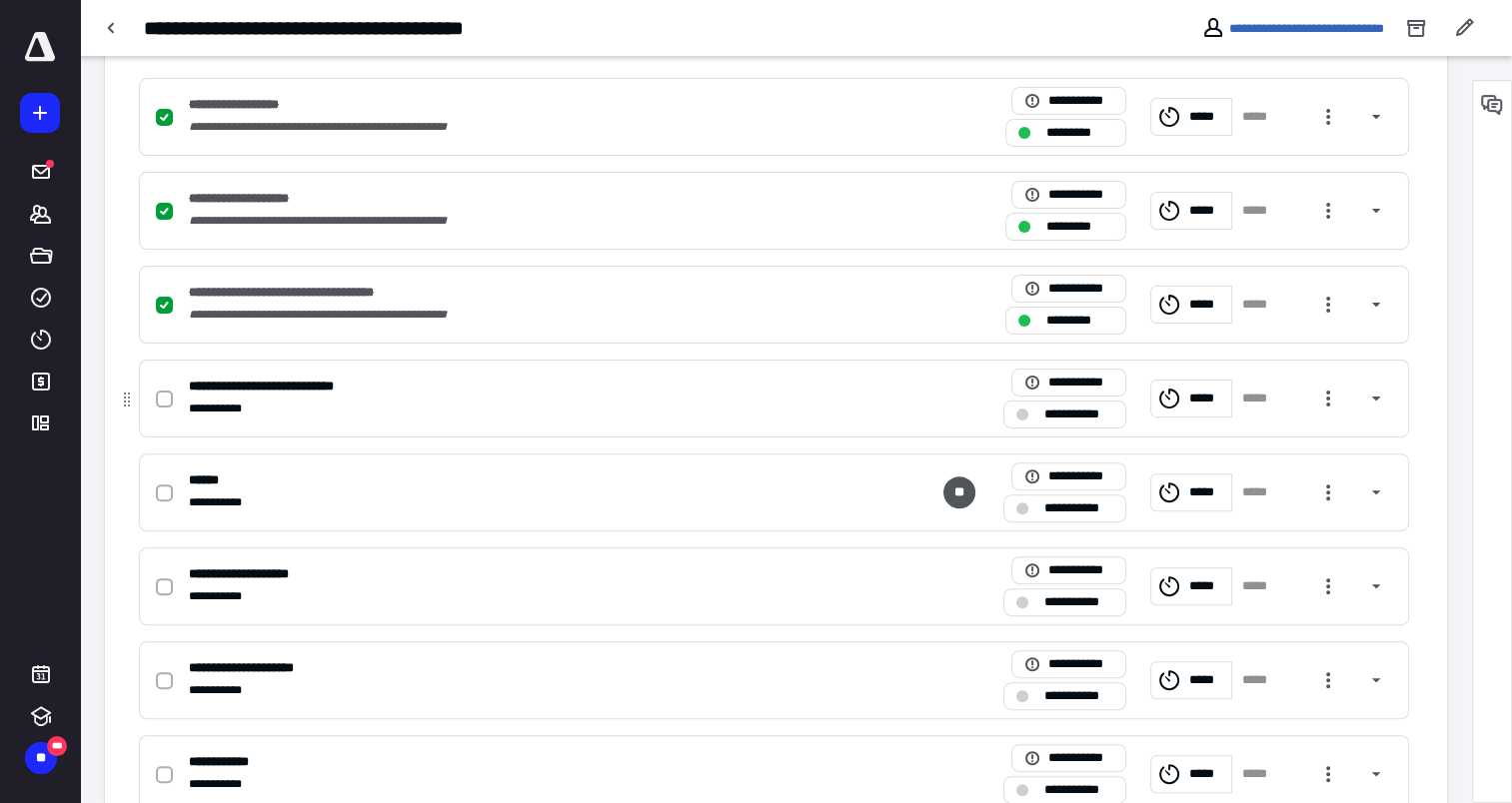 click on "**********" at bounding box center [287, 387] 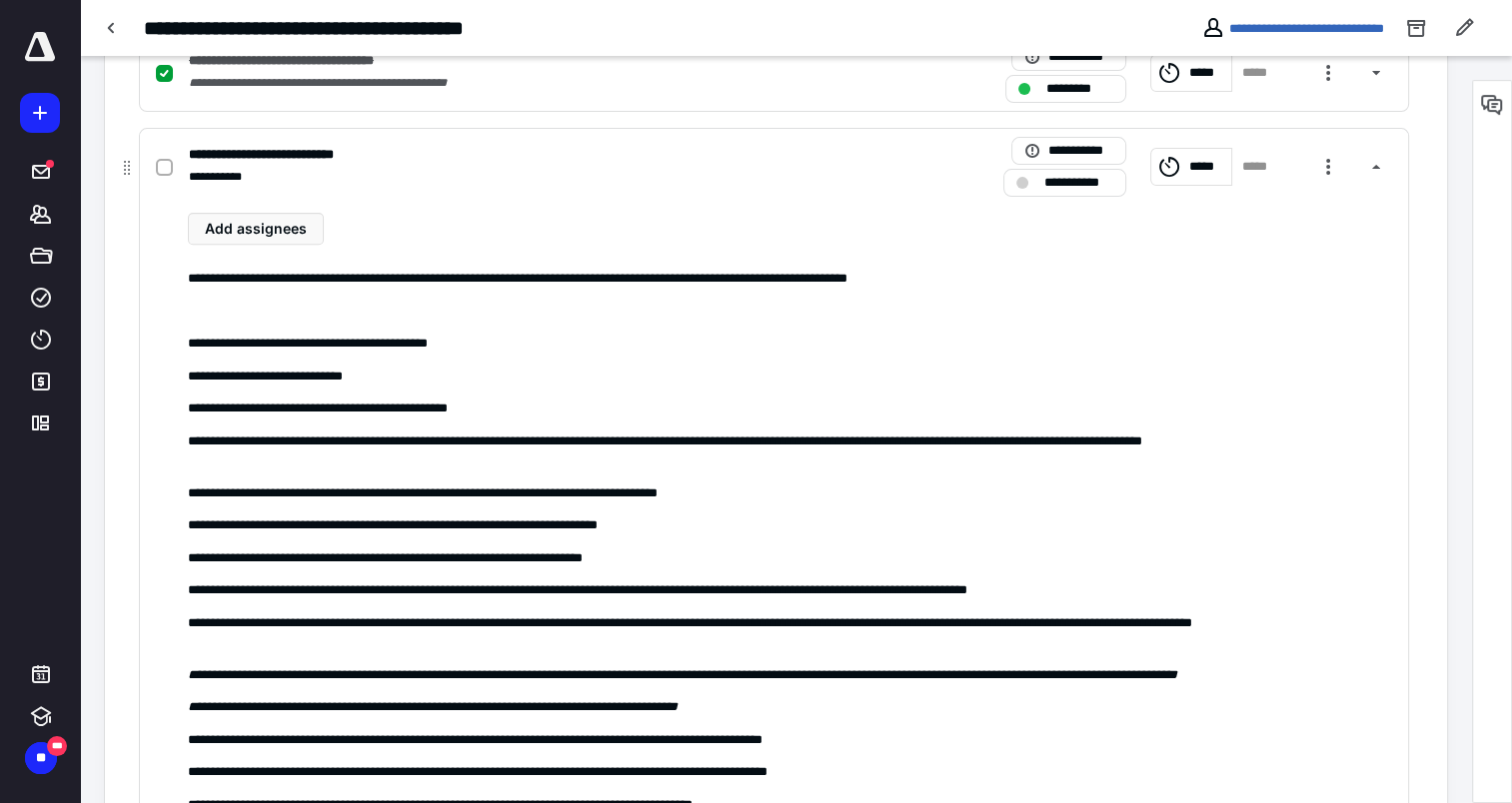 scroll, scrollTop: 699, scrollLeft: 0, axis: vertical 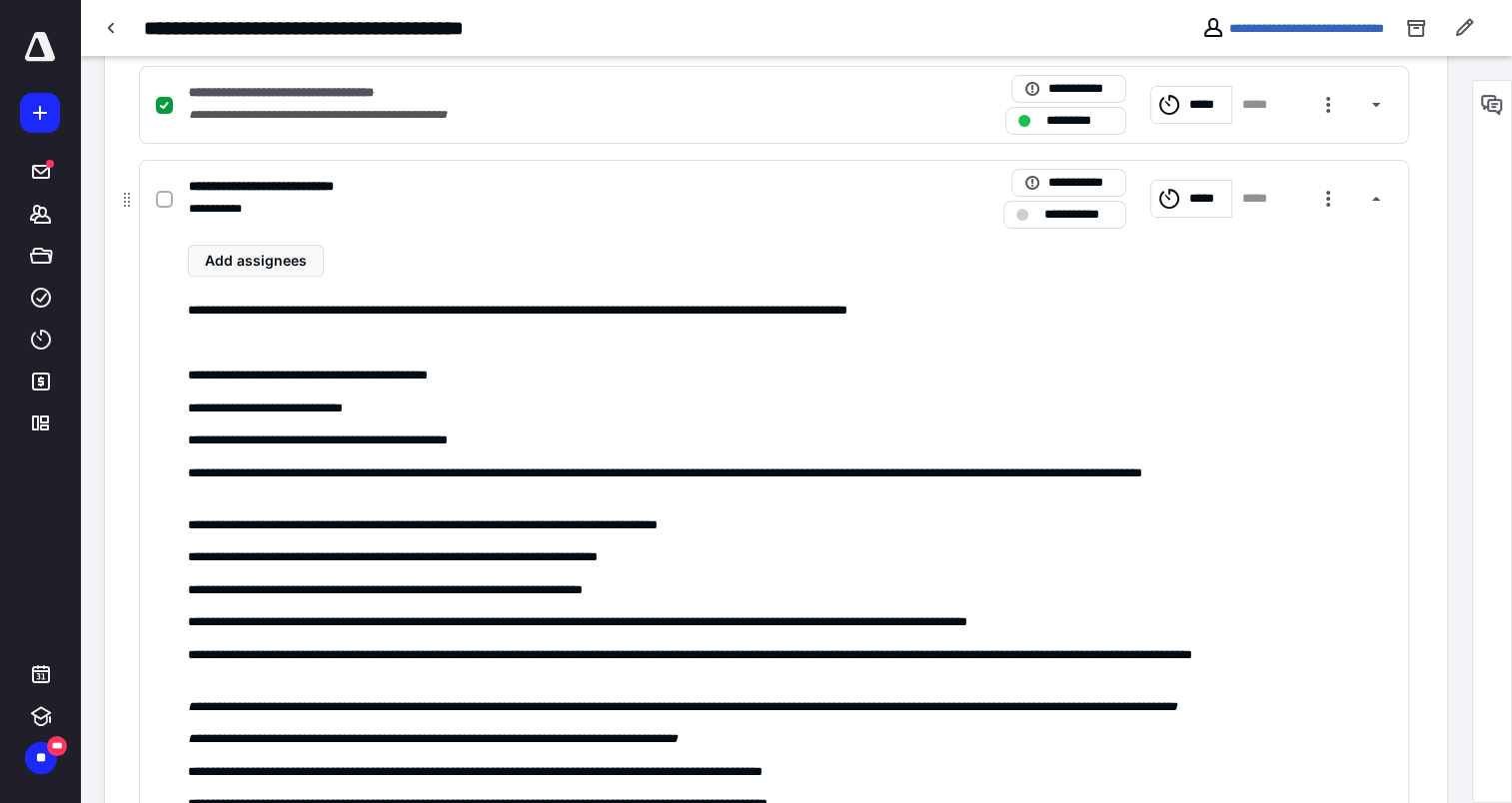 drag, startPoint x: 163, startPoint y: 193, endPoint x: 213, endPoint y: 192, distance: 50.01 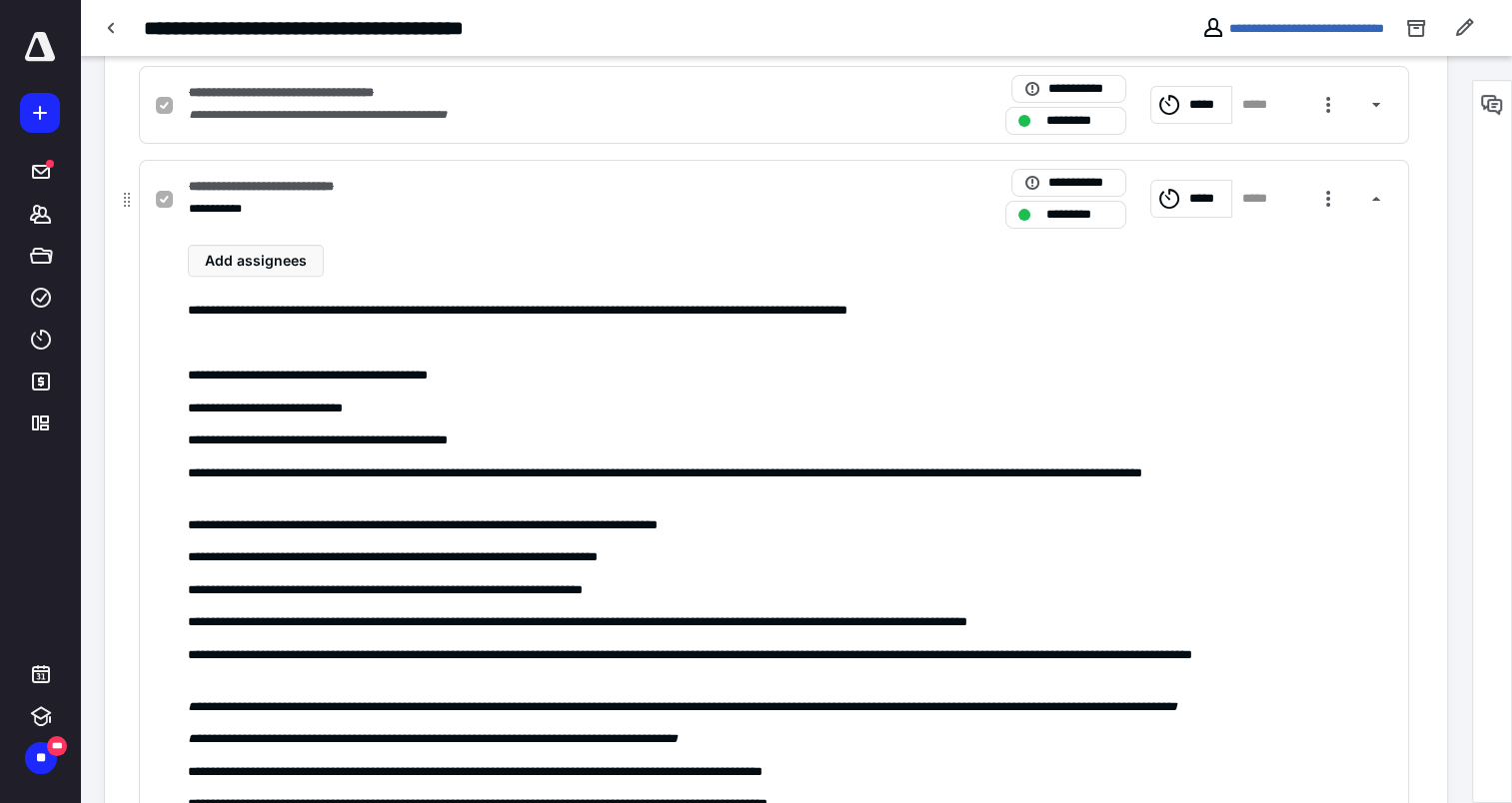 click on "**********" at bounding box center (287, 187) 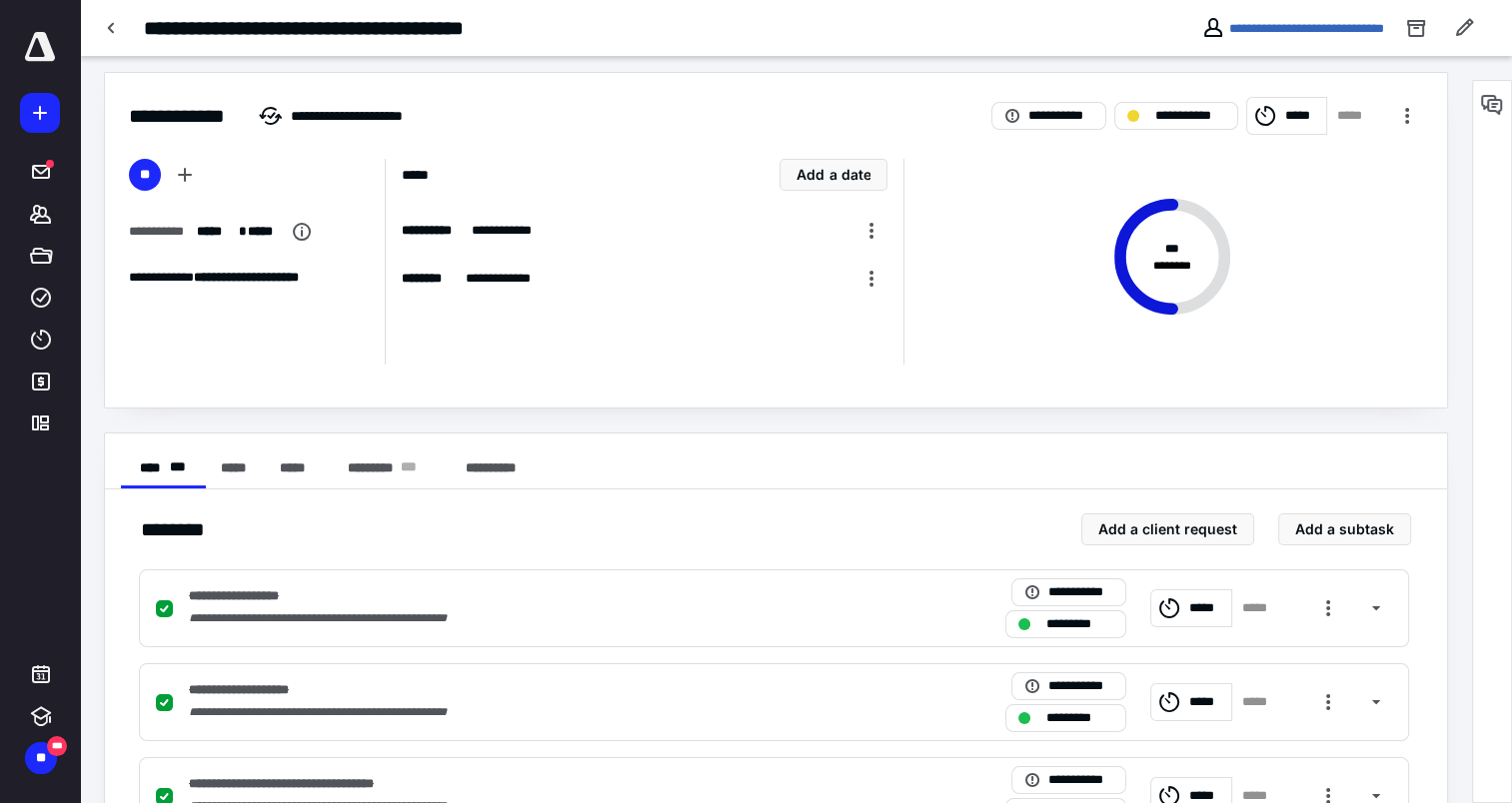 scroll, scrollTop: 0, scrollLeft: 0, axis: both 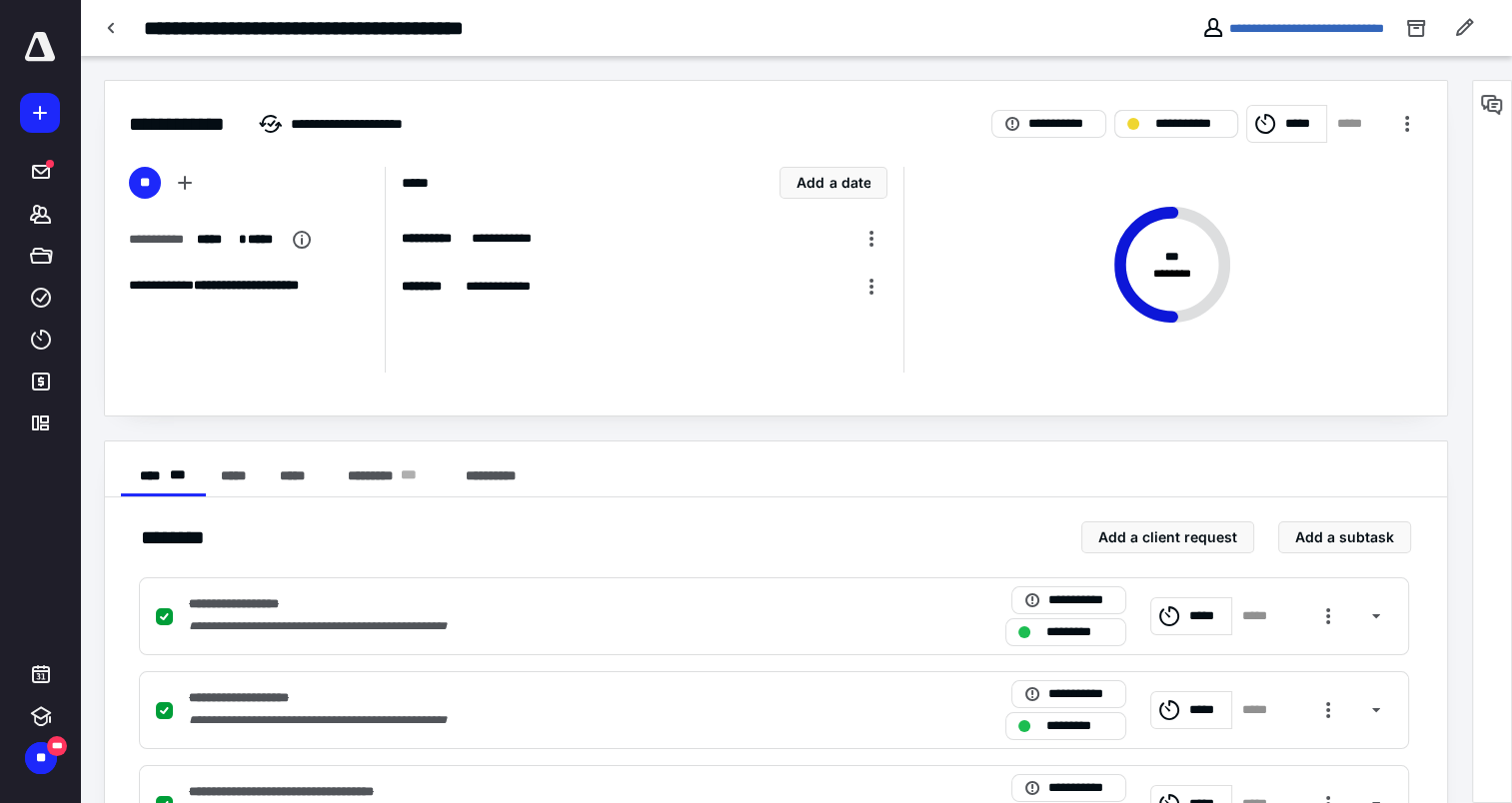 click on "**********" at bounding box center (1189, 124) 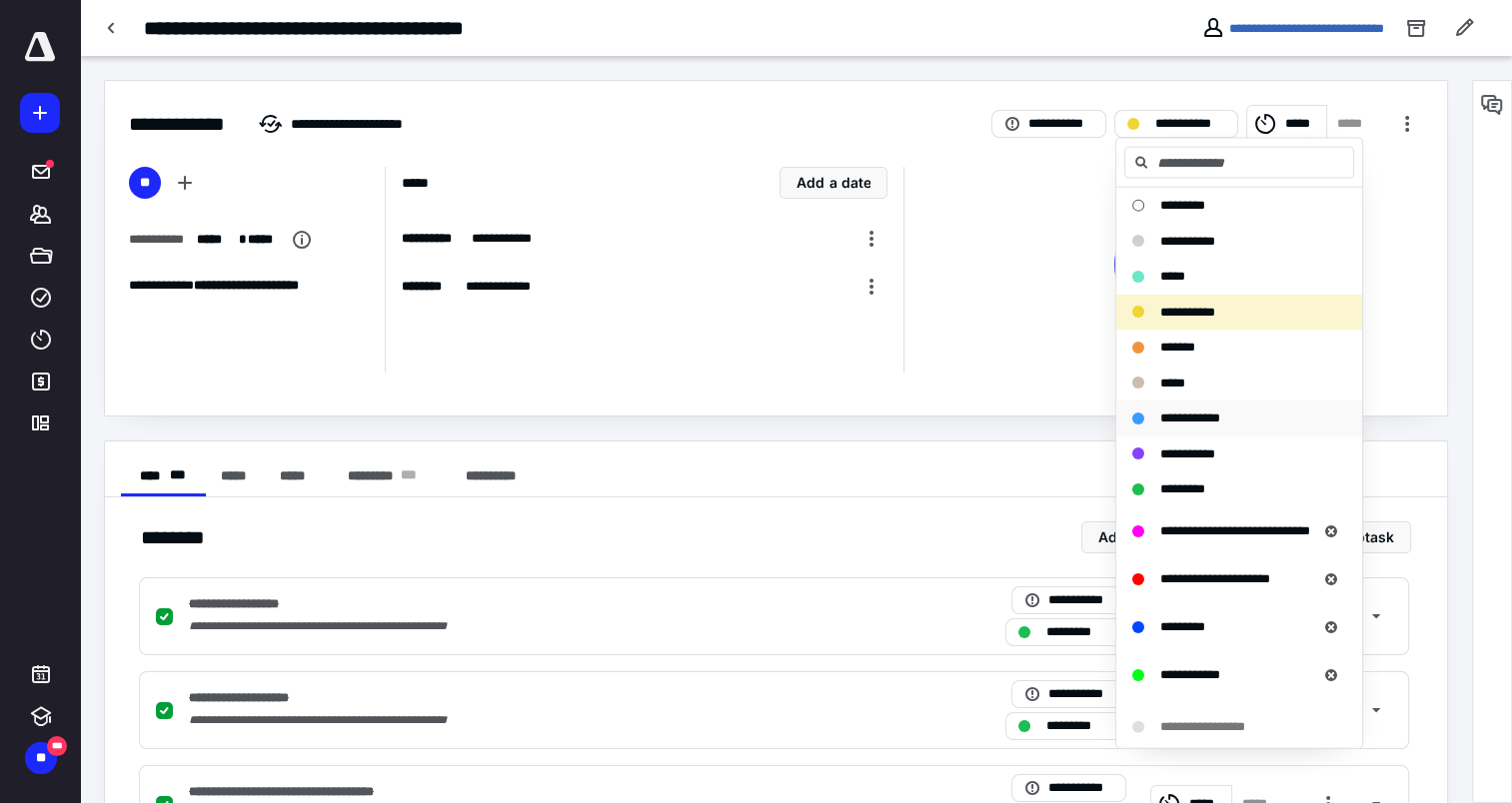 click on "**********" at bounding box center [1227, 418] 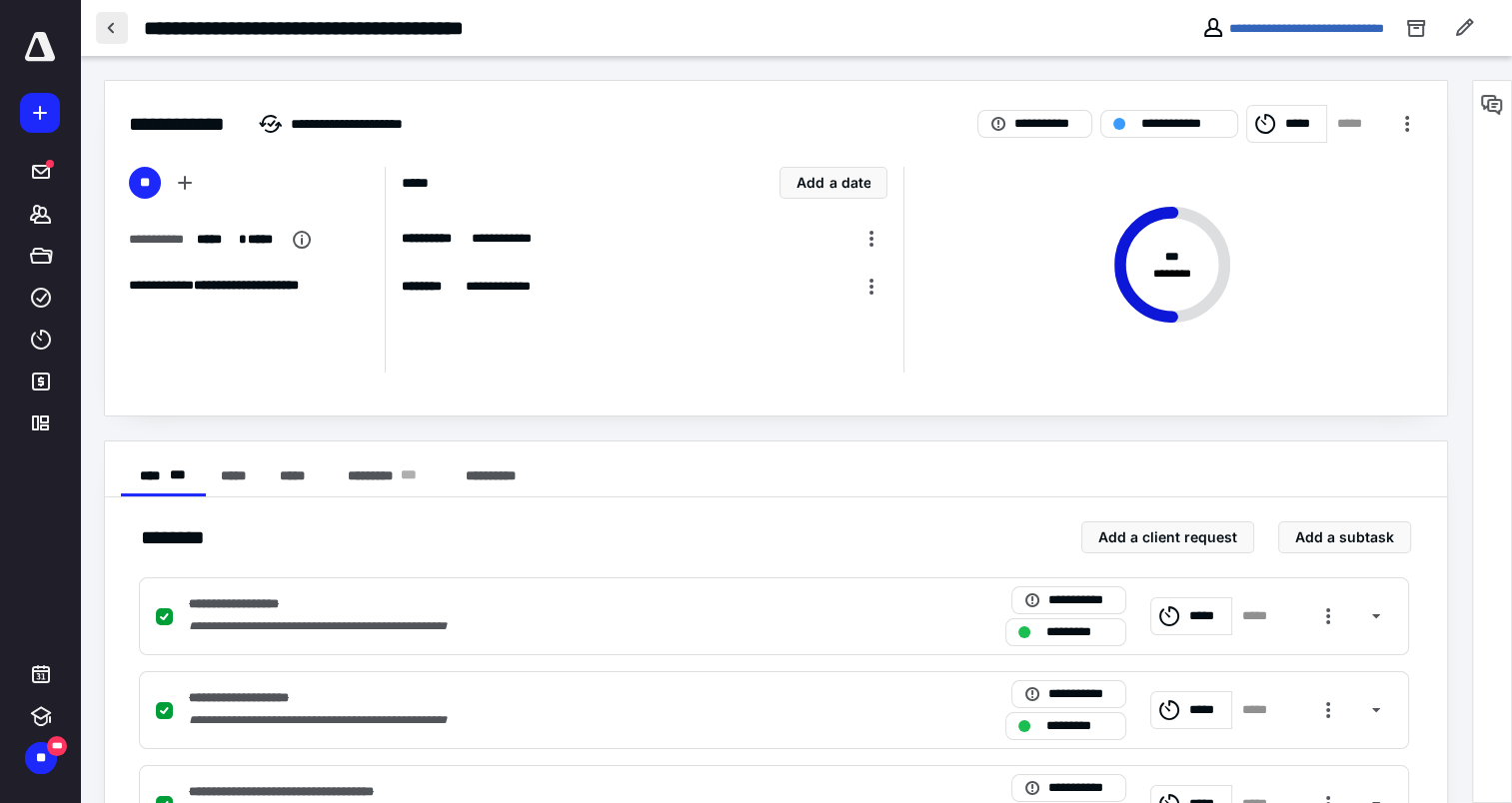 click at bounding box center [112, 28] 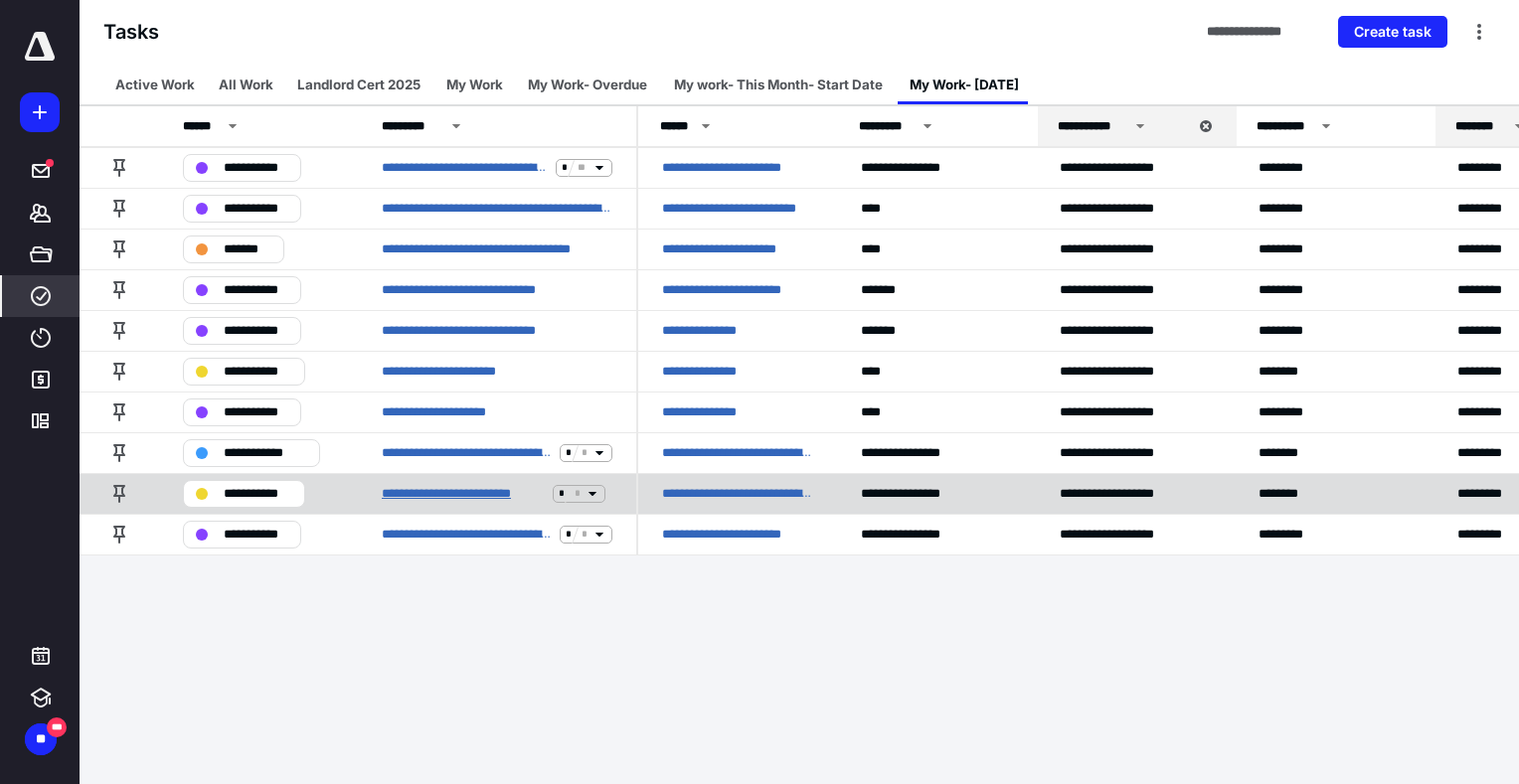 click on "**********" at bounding box center (463, 494) 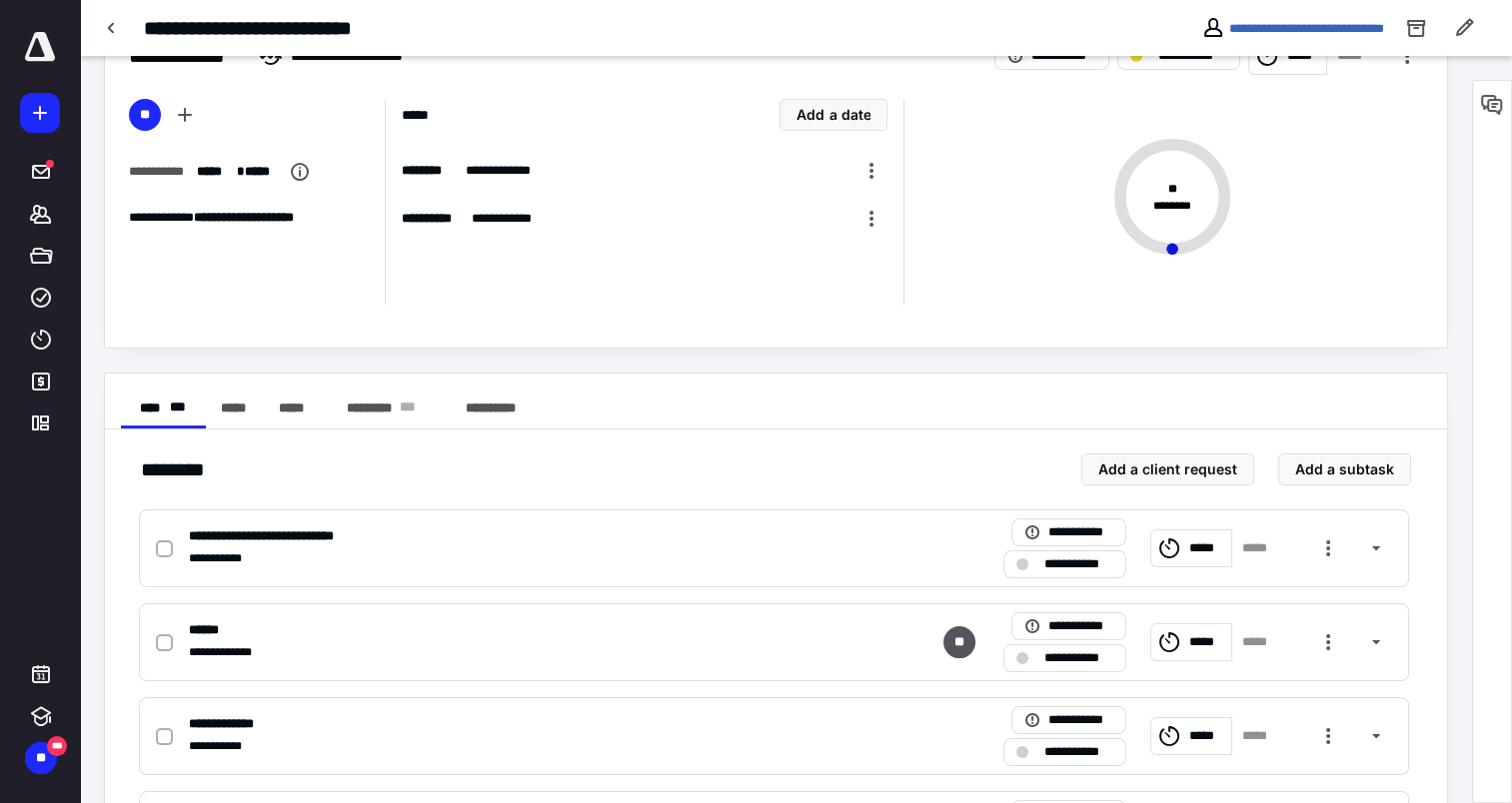 scroll, scrollTop: 100, scrollLeft: 0, axis: vertical 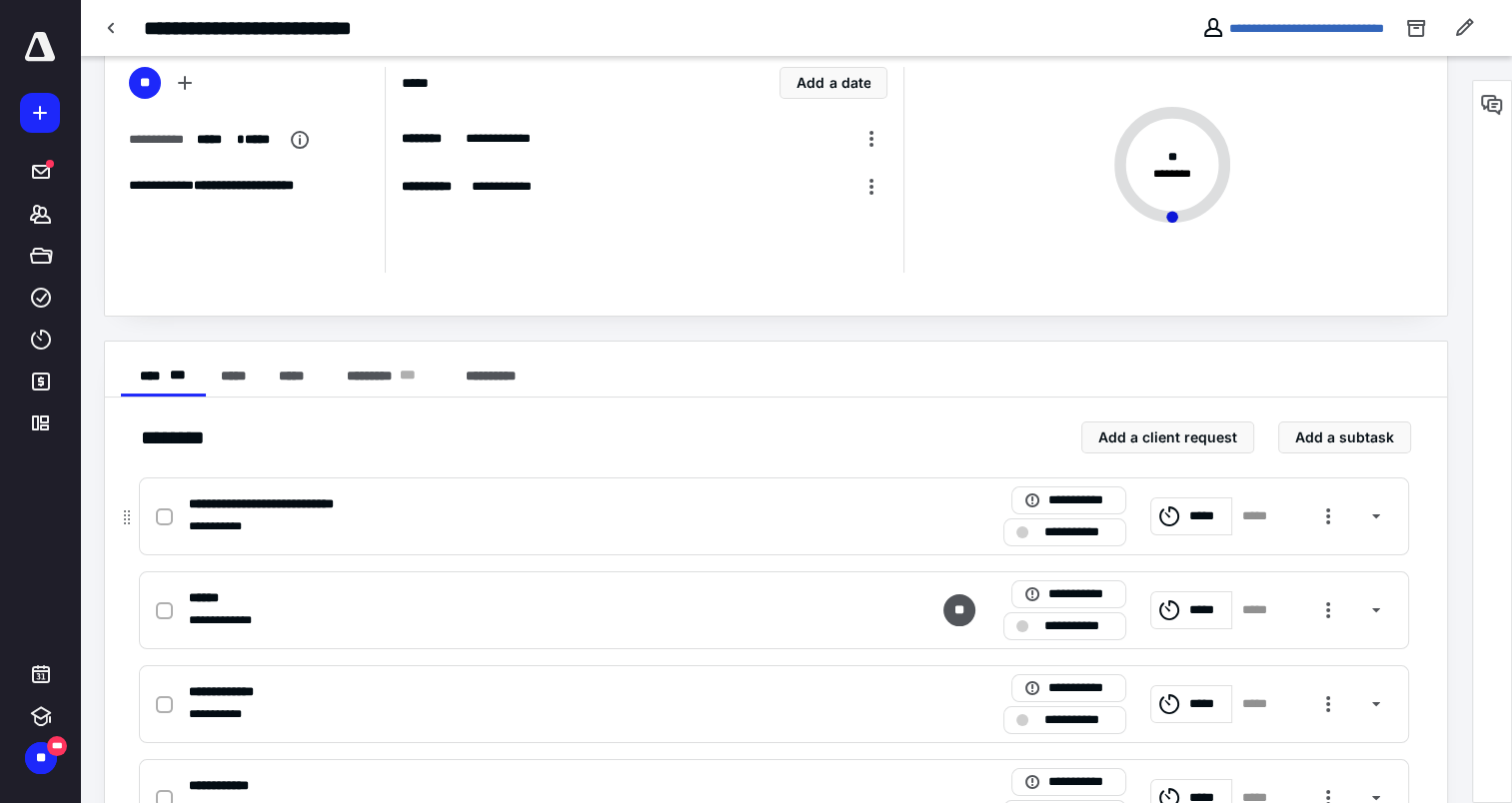 click on "**********" at bounding box center (512, 526) 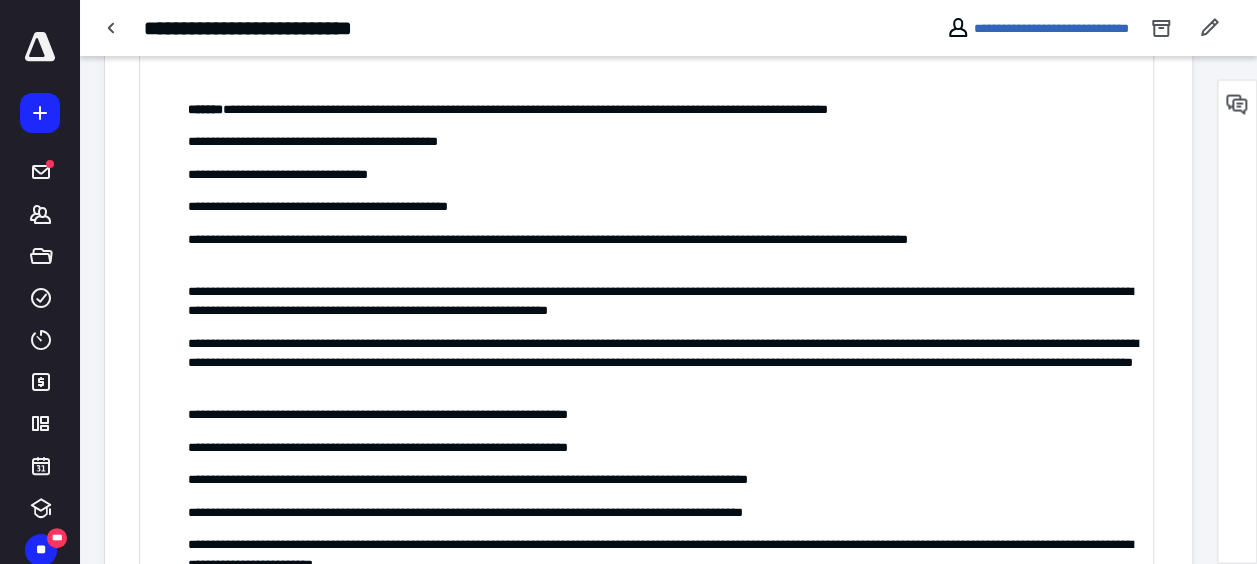 scroll, scrollTop: 2000, scrollLeft: 0, axis: vertical 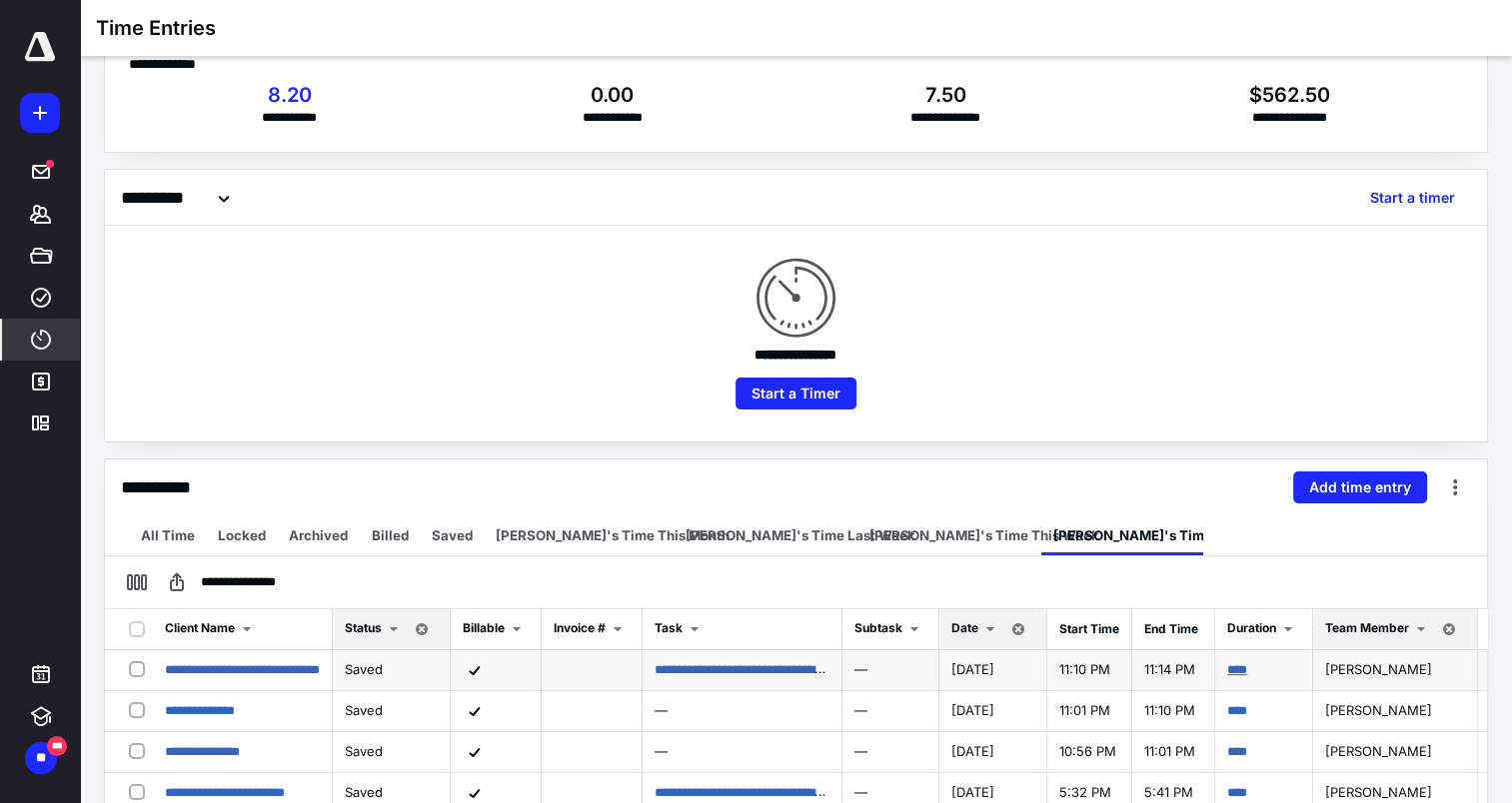 click on "****" at bounding box center [1237, 669] 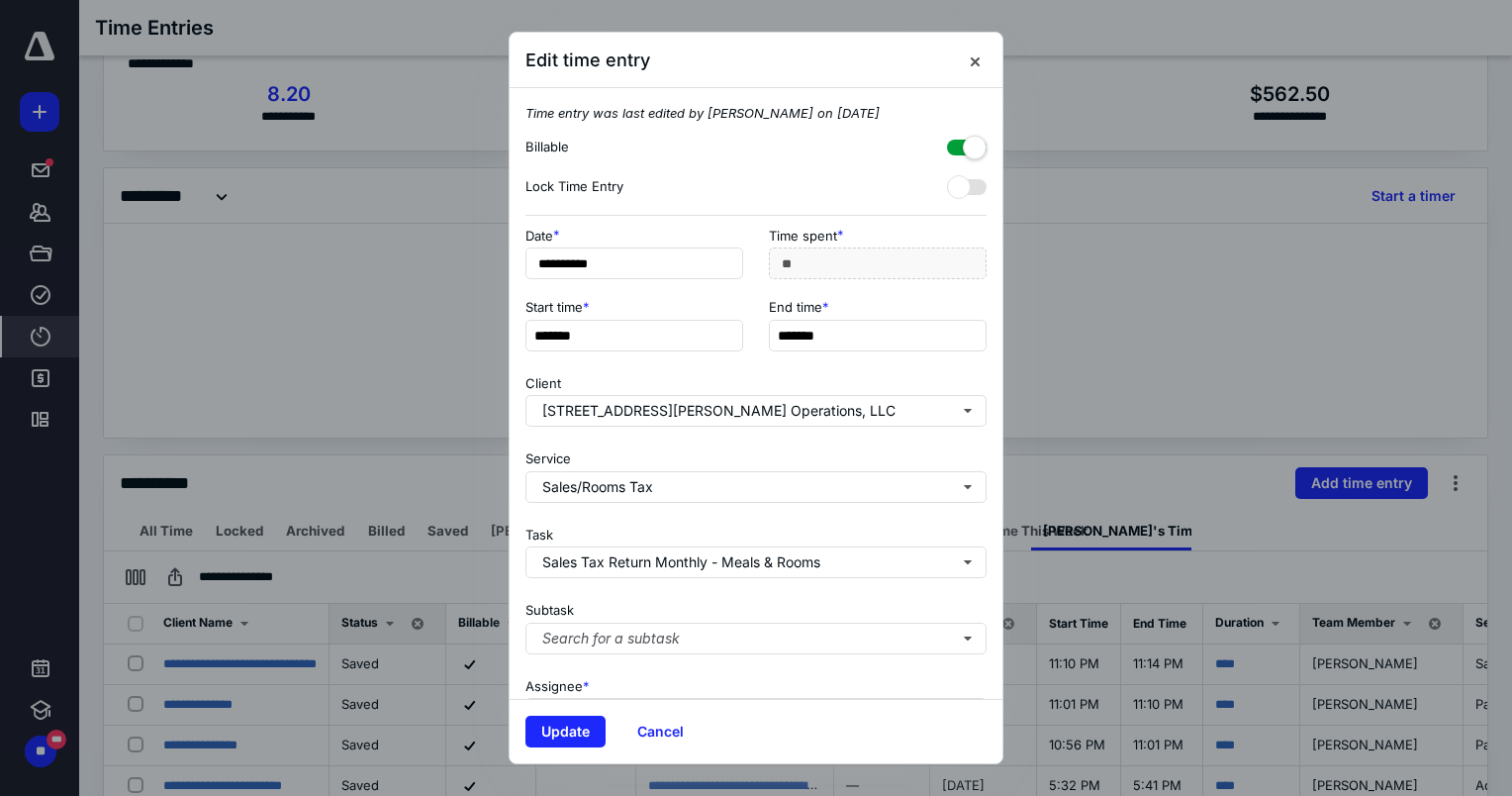 type on "*******" 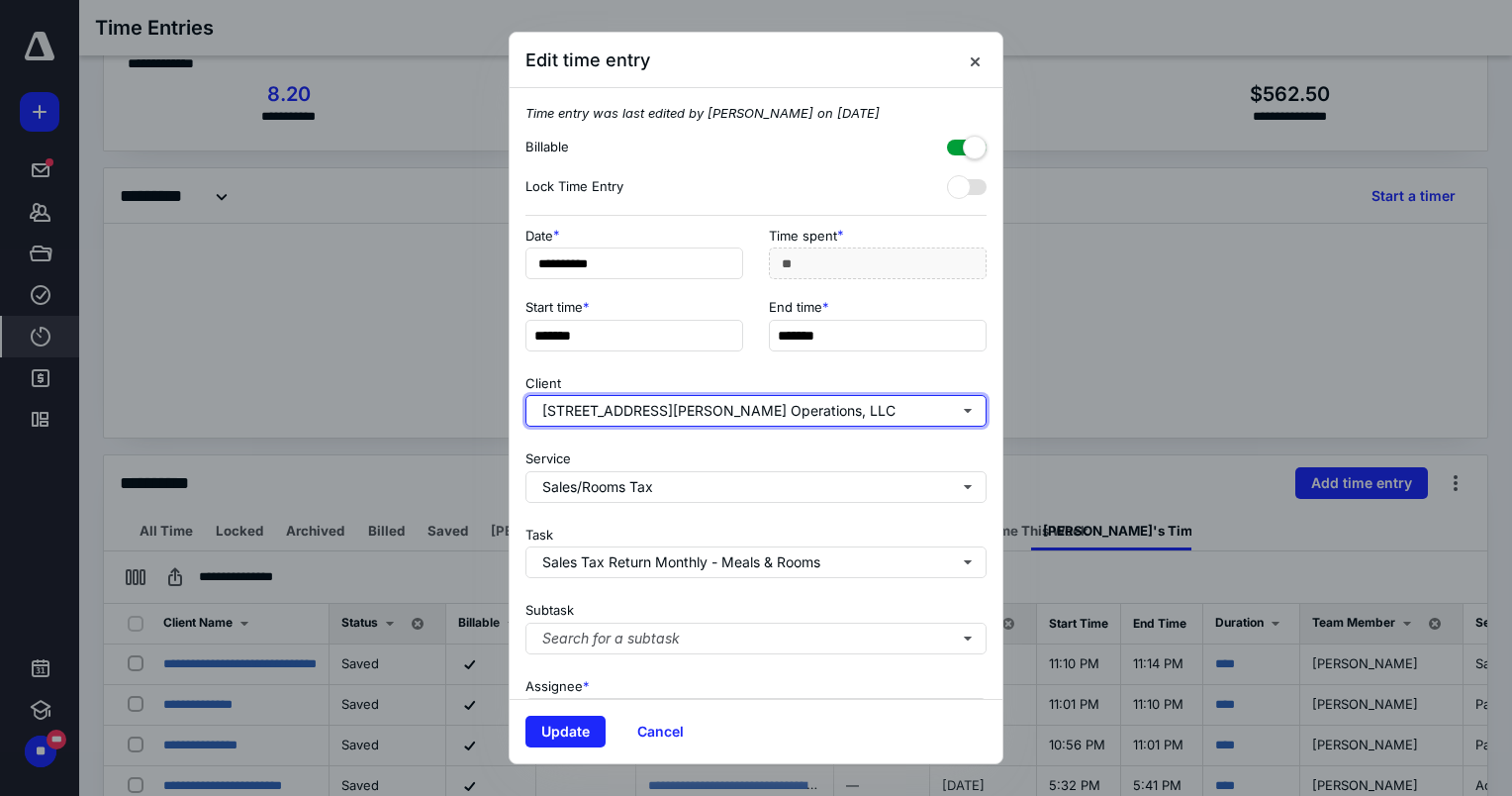 type on "***" 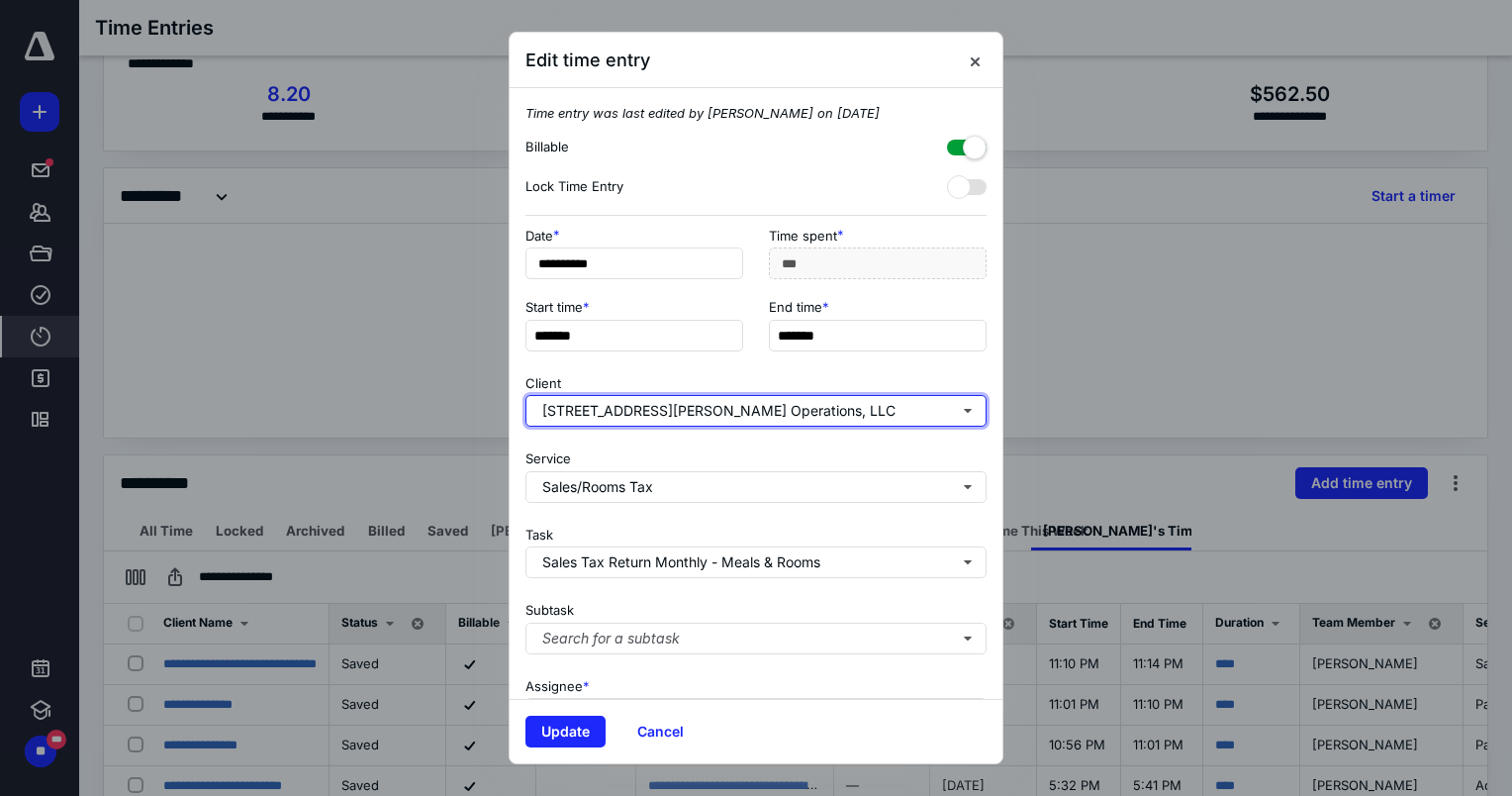 type 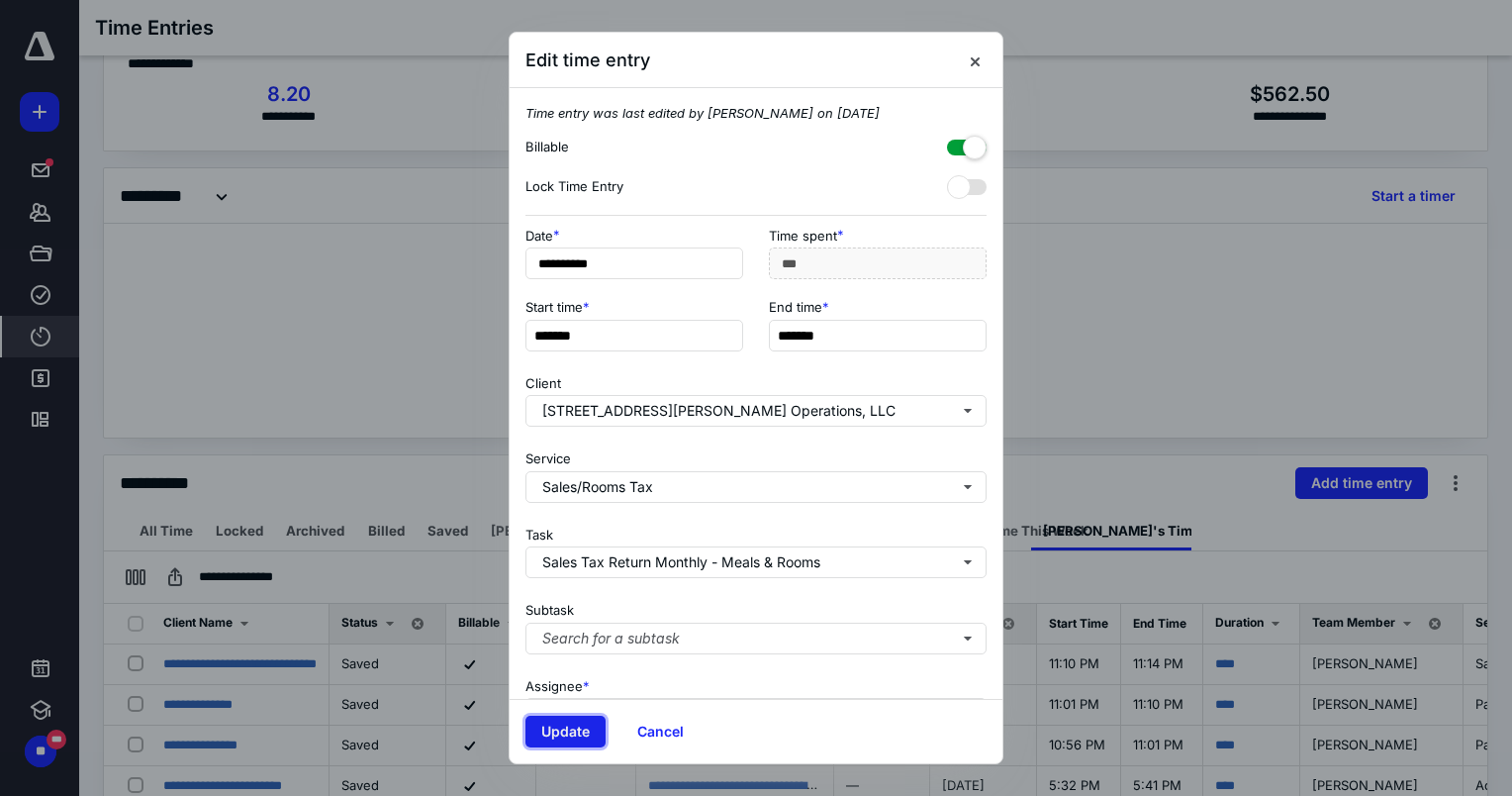 click on "Update" at bounding box center (565, 732) 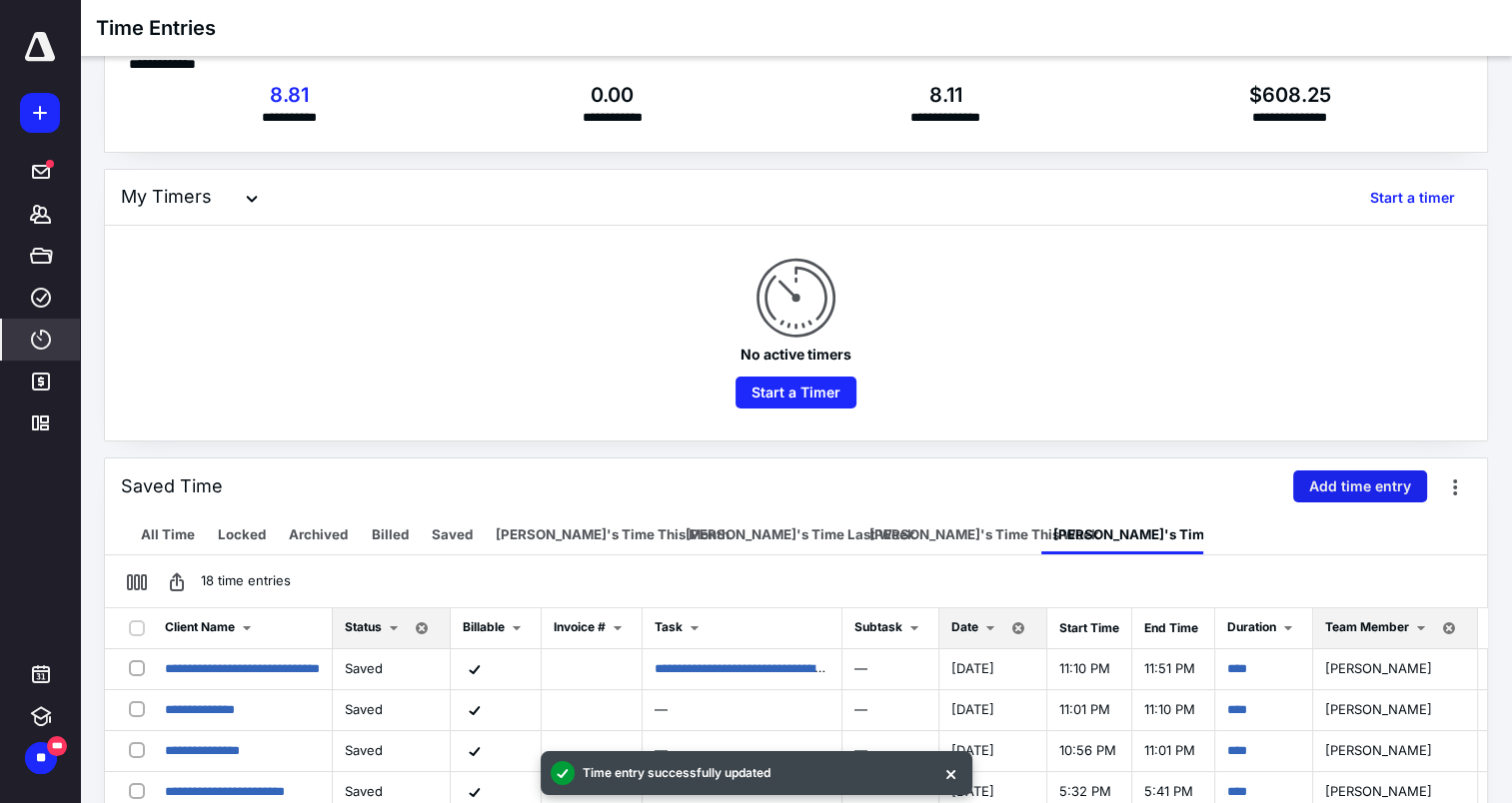 click on "Add time entry" at bounding box center (1360, 486) 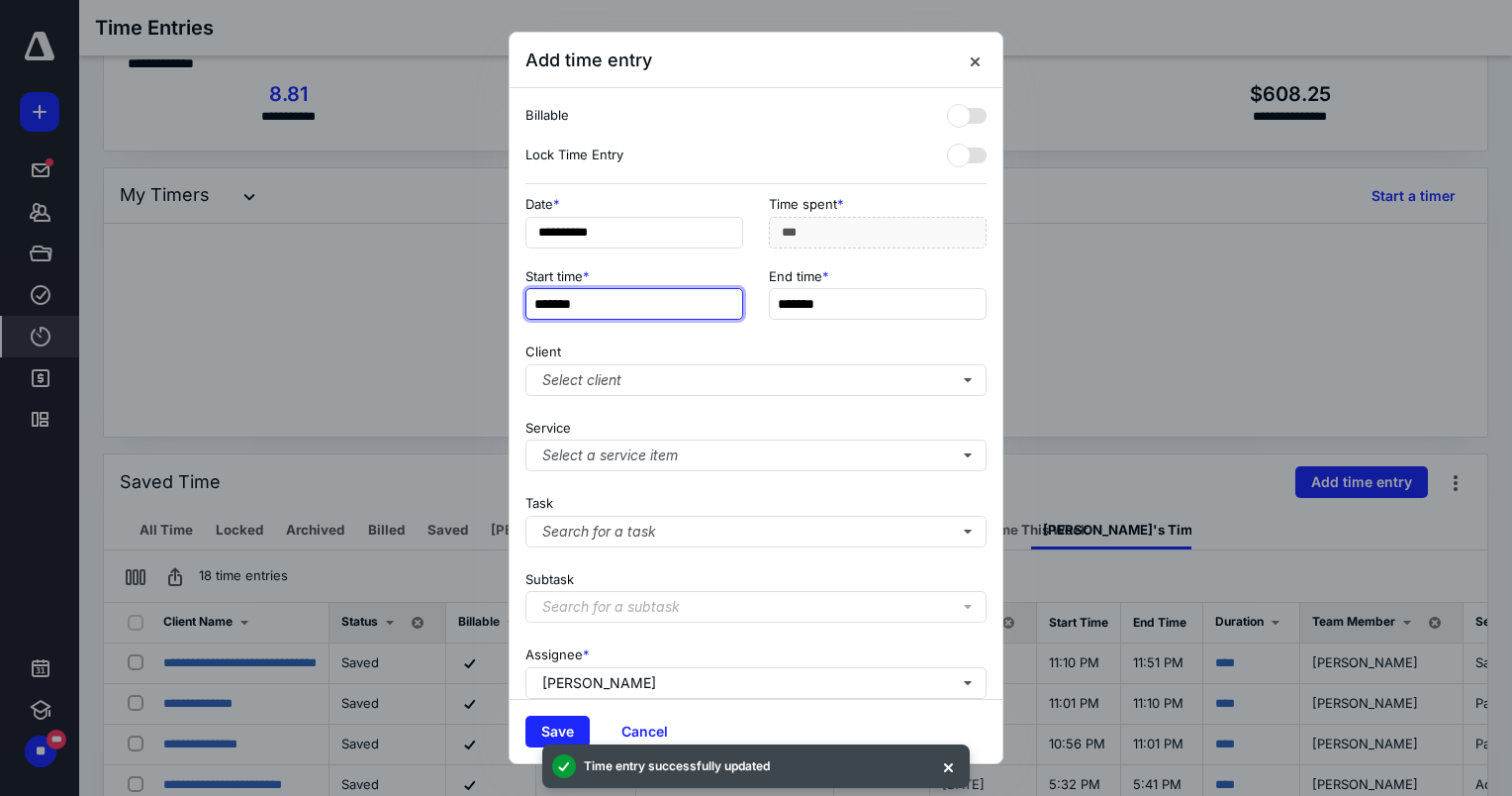 click on "*******" at bounding box center (634, 304) 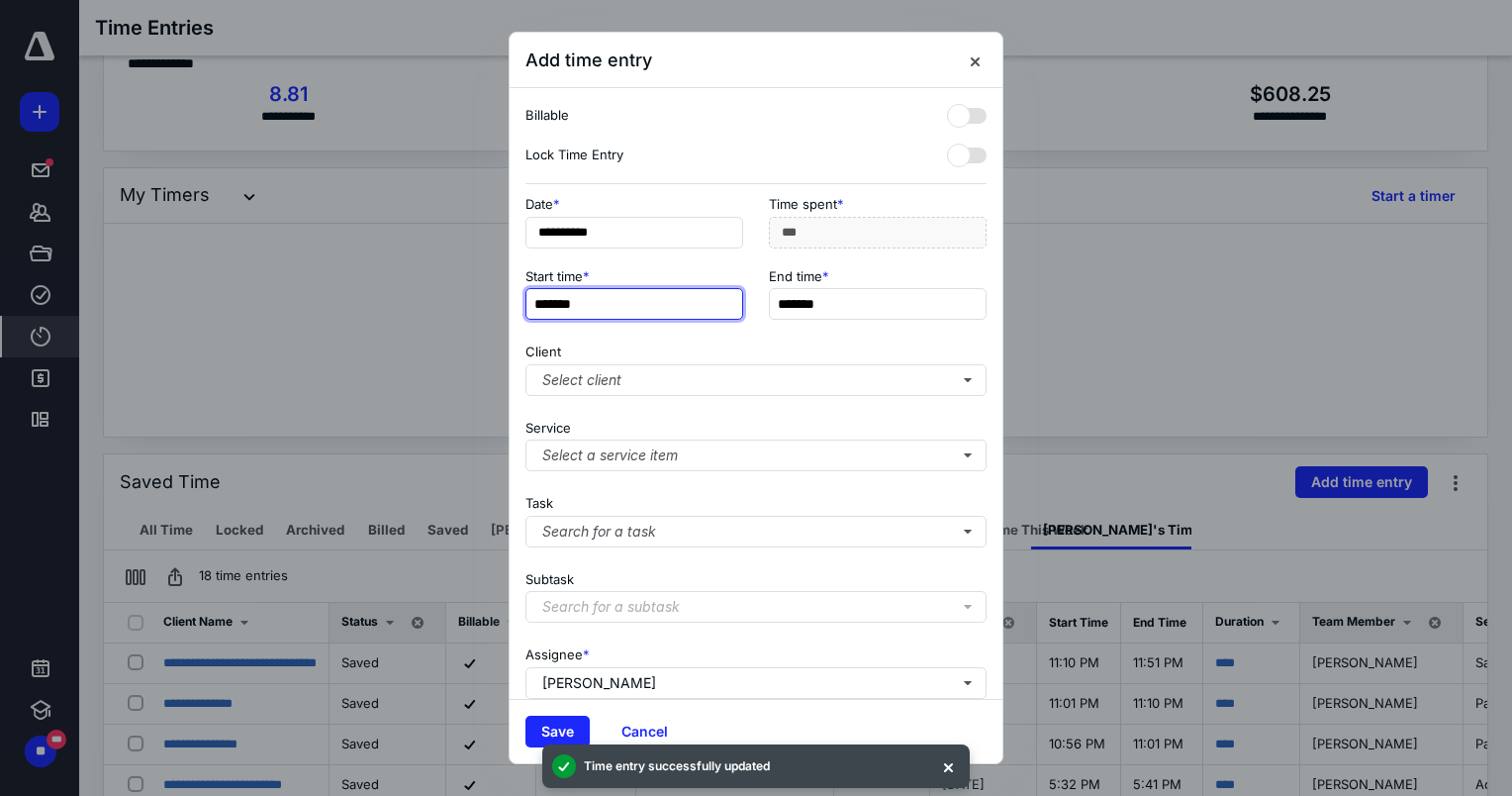 type on "*******" 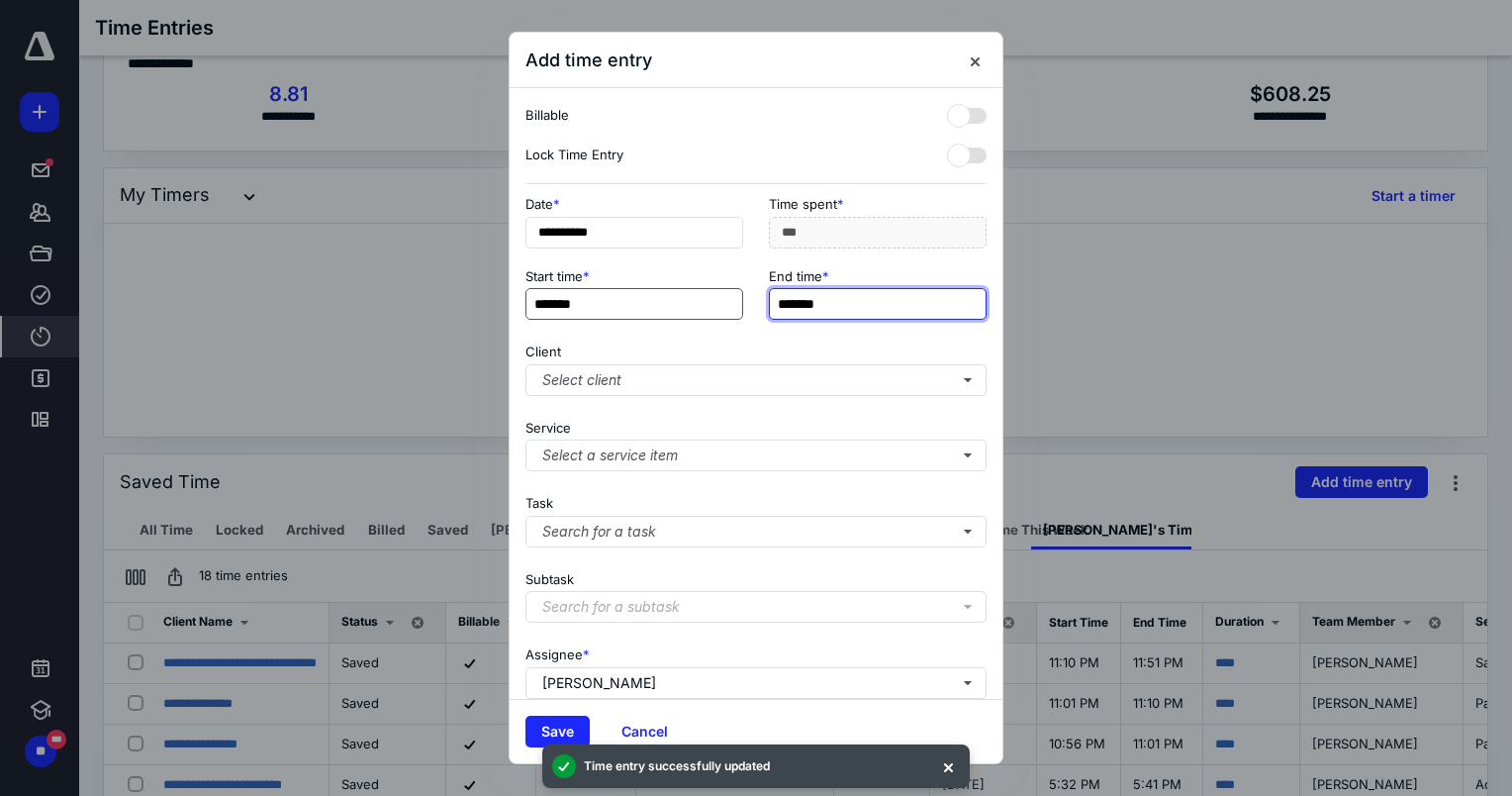 type on "**" 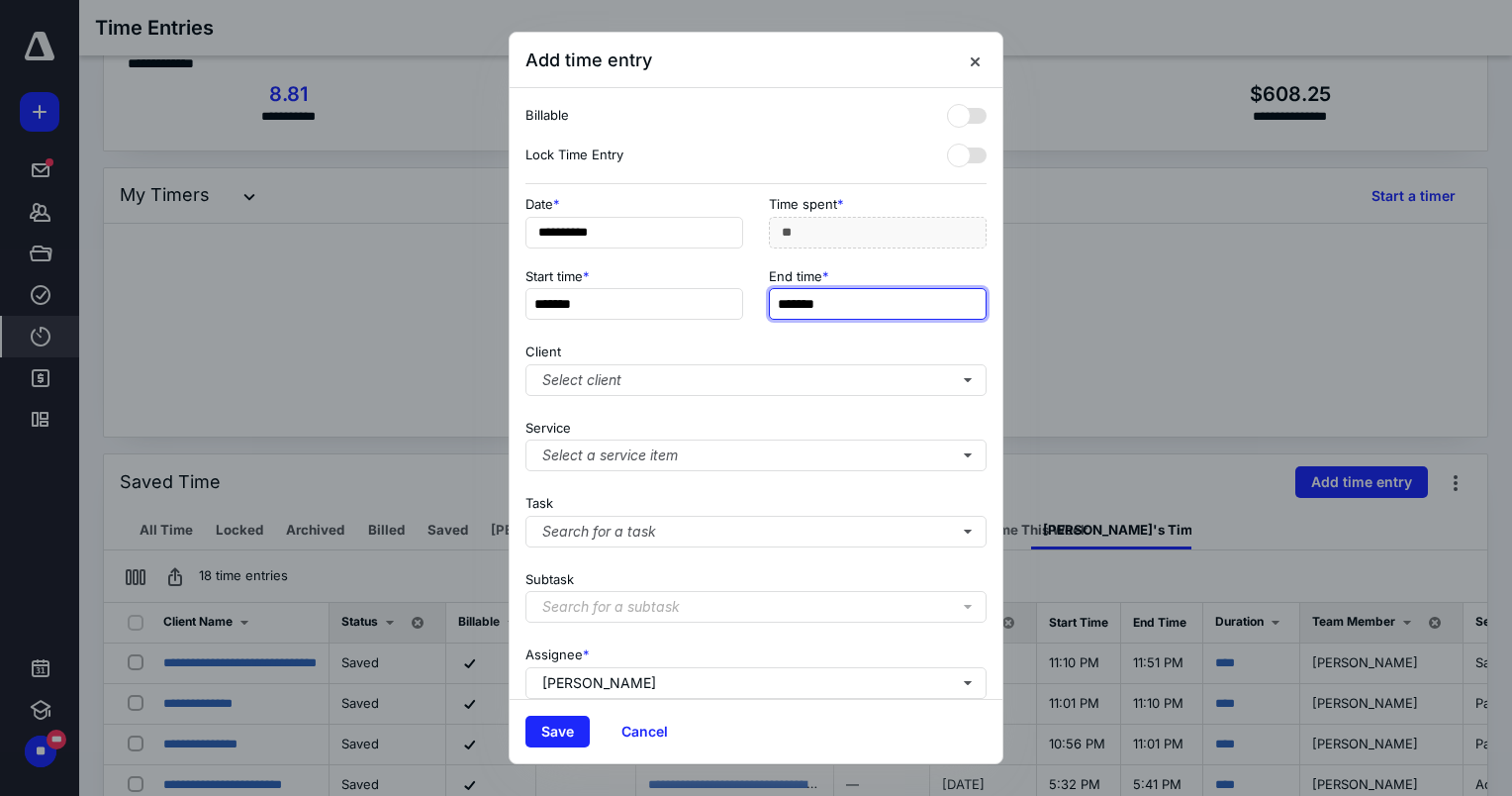 type on "*******" 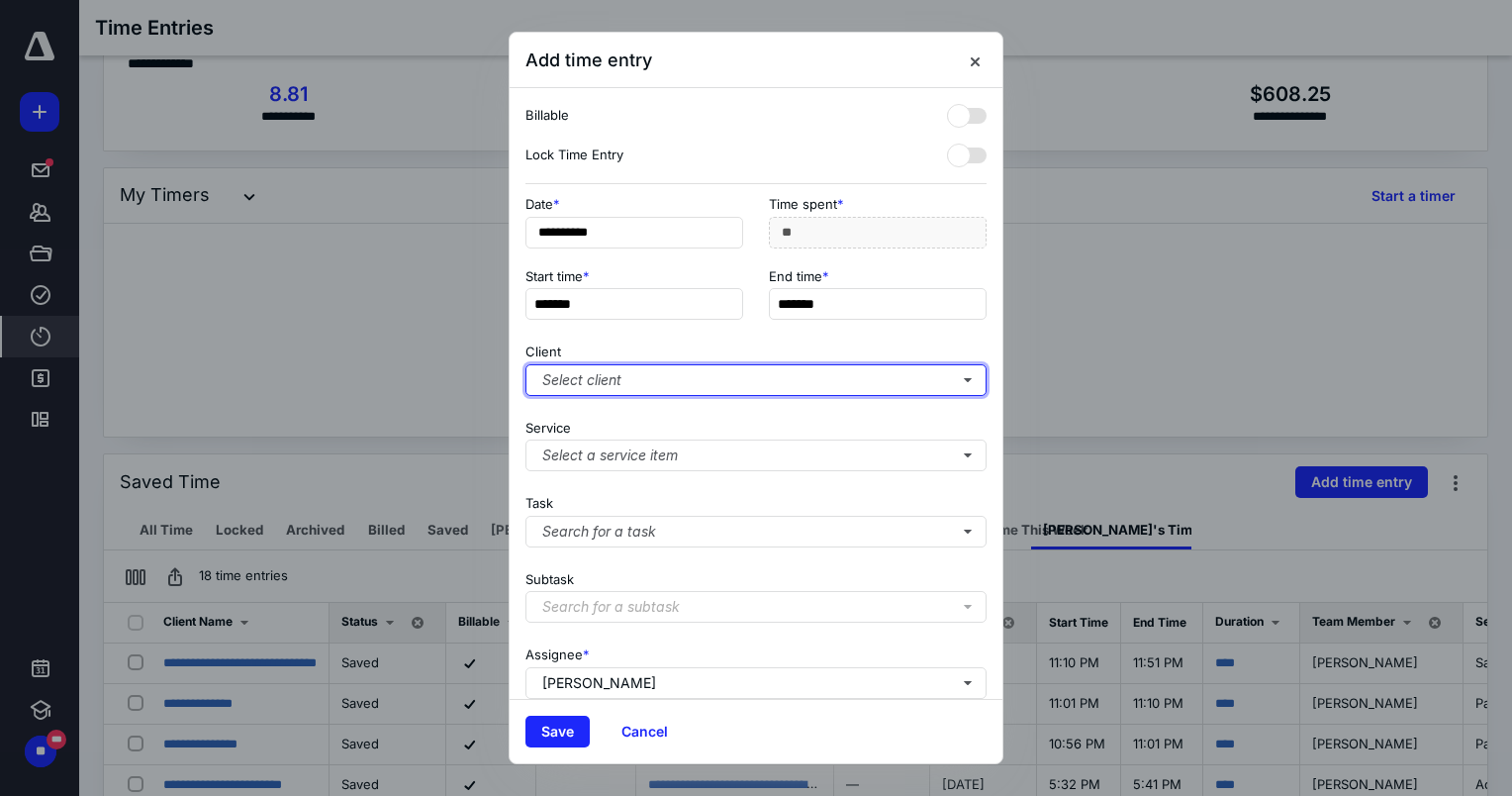 type on "**" 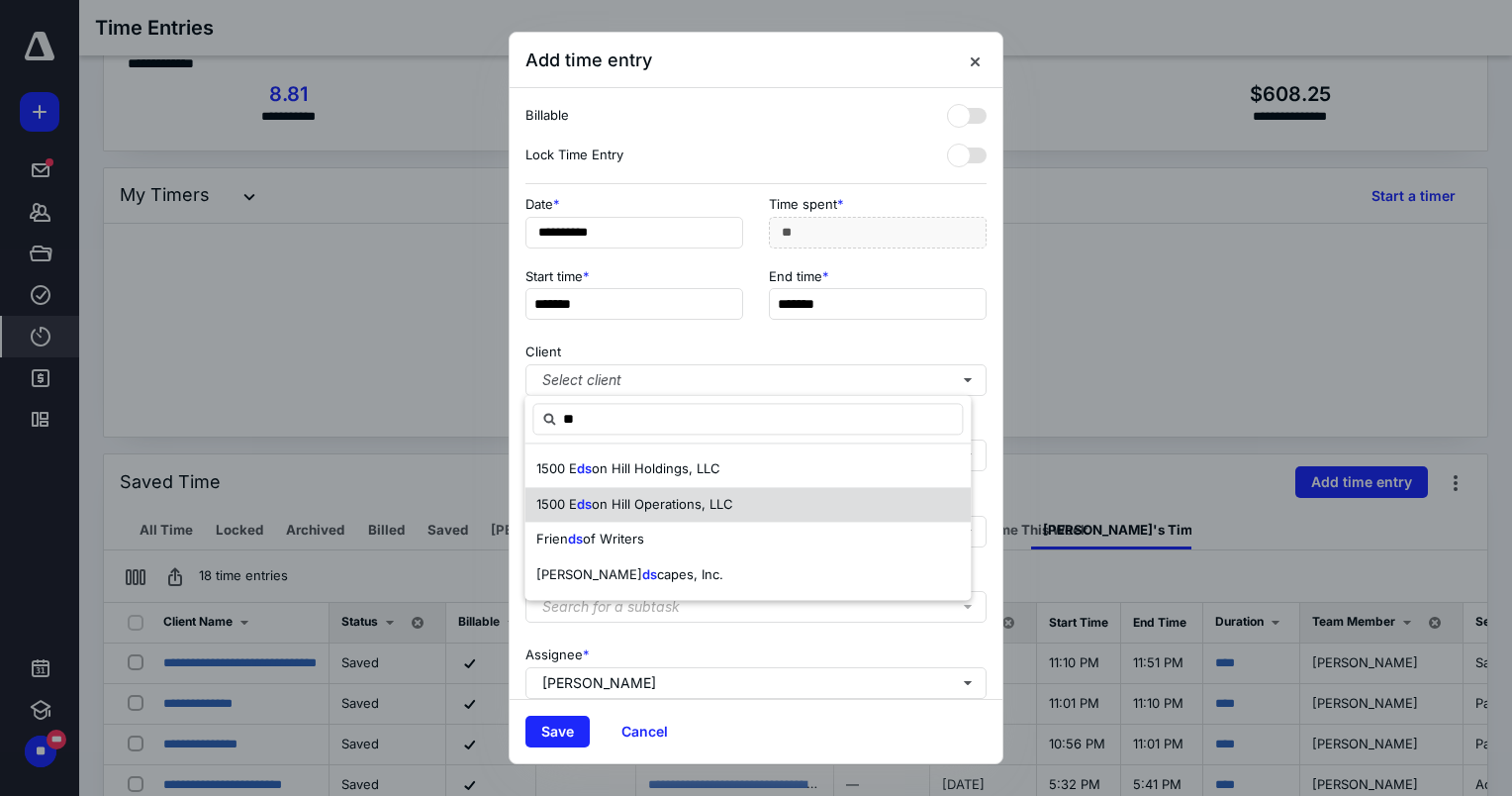 click on "on Hill Operations, LLC" at bounding box center (662, 504) 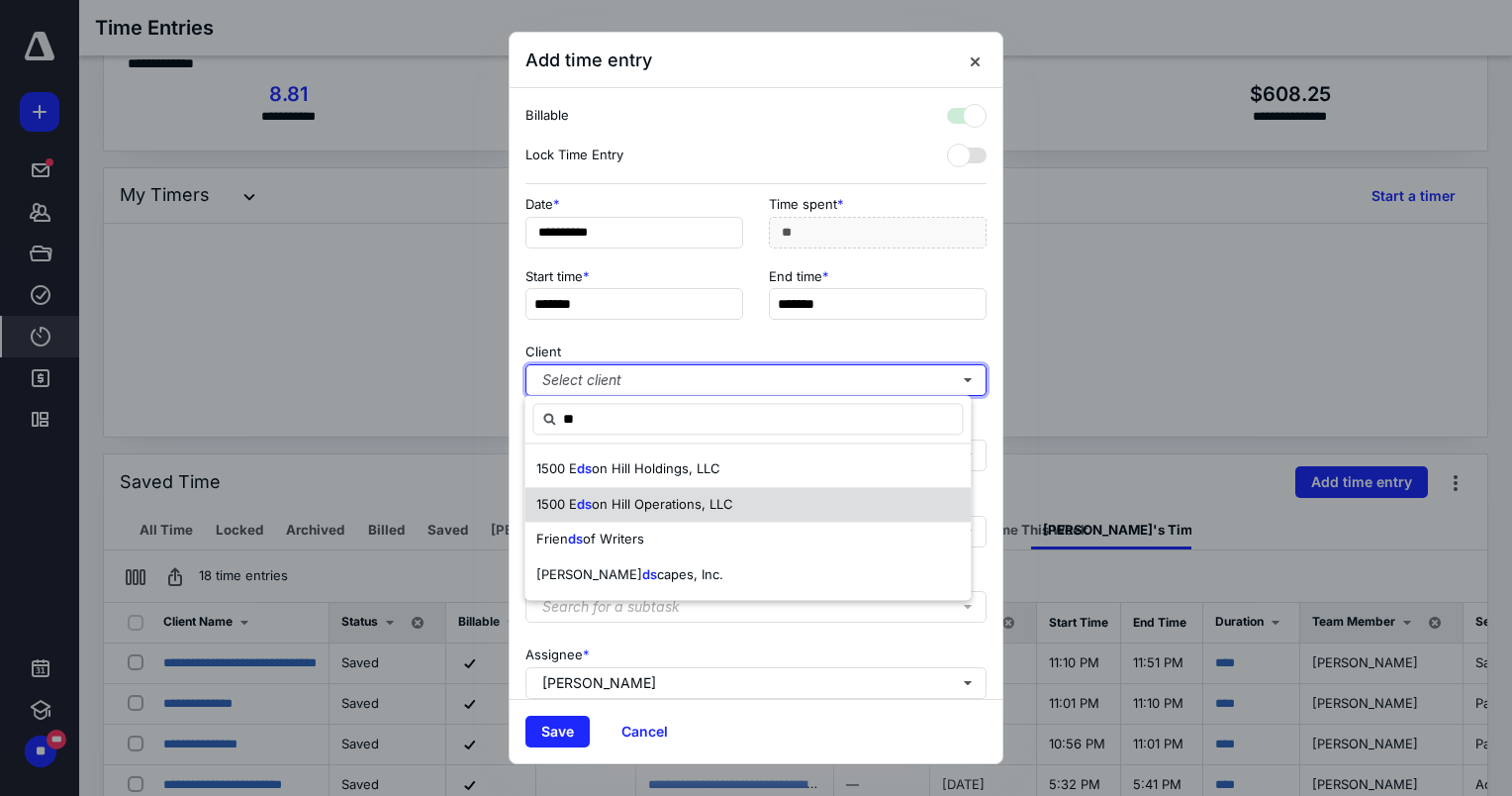 checkbox on "true" 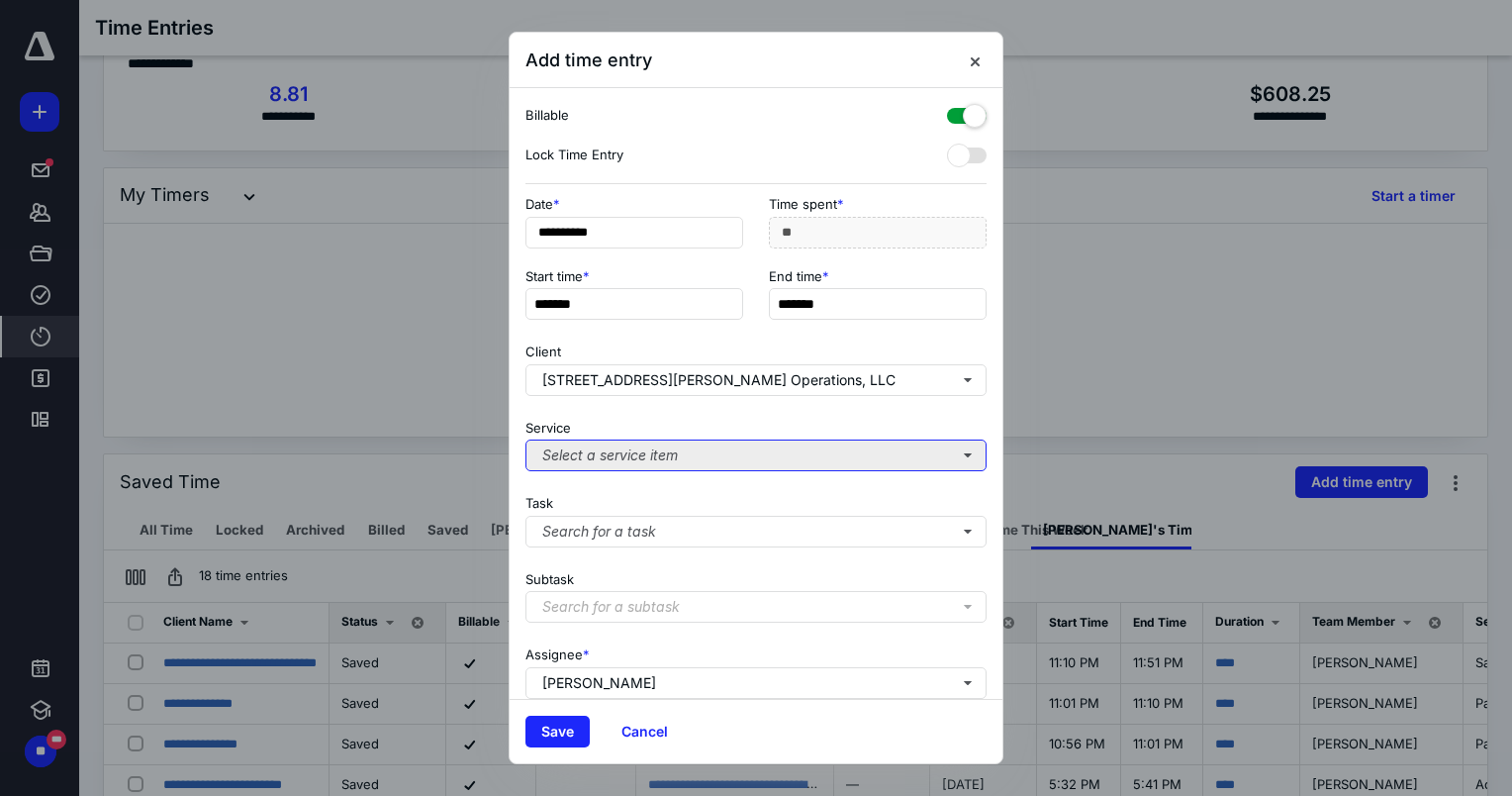 click on "Select a service item" at bounding box center [756, 455] 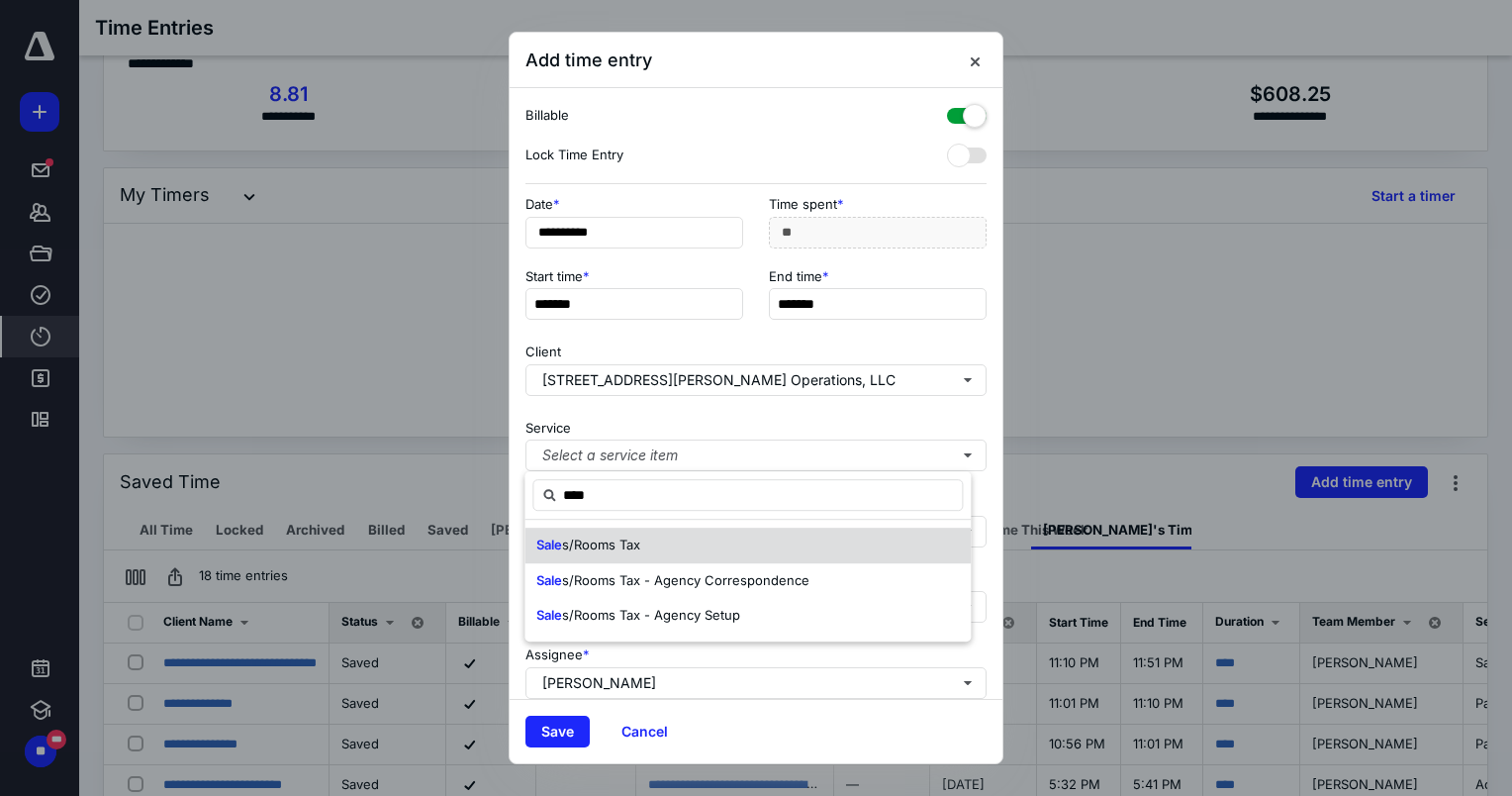 click on "Sale s/Rooms Tax" at bounding box center (747, 546) 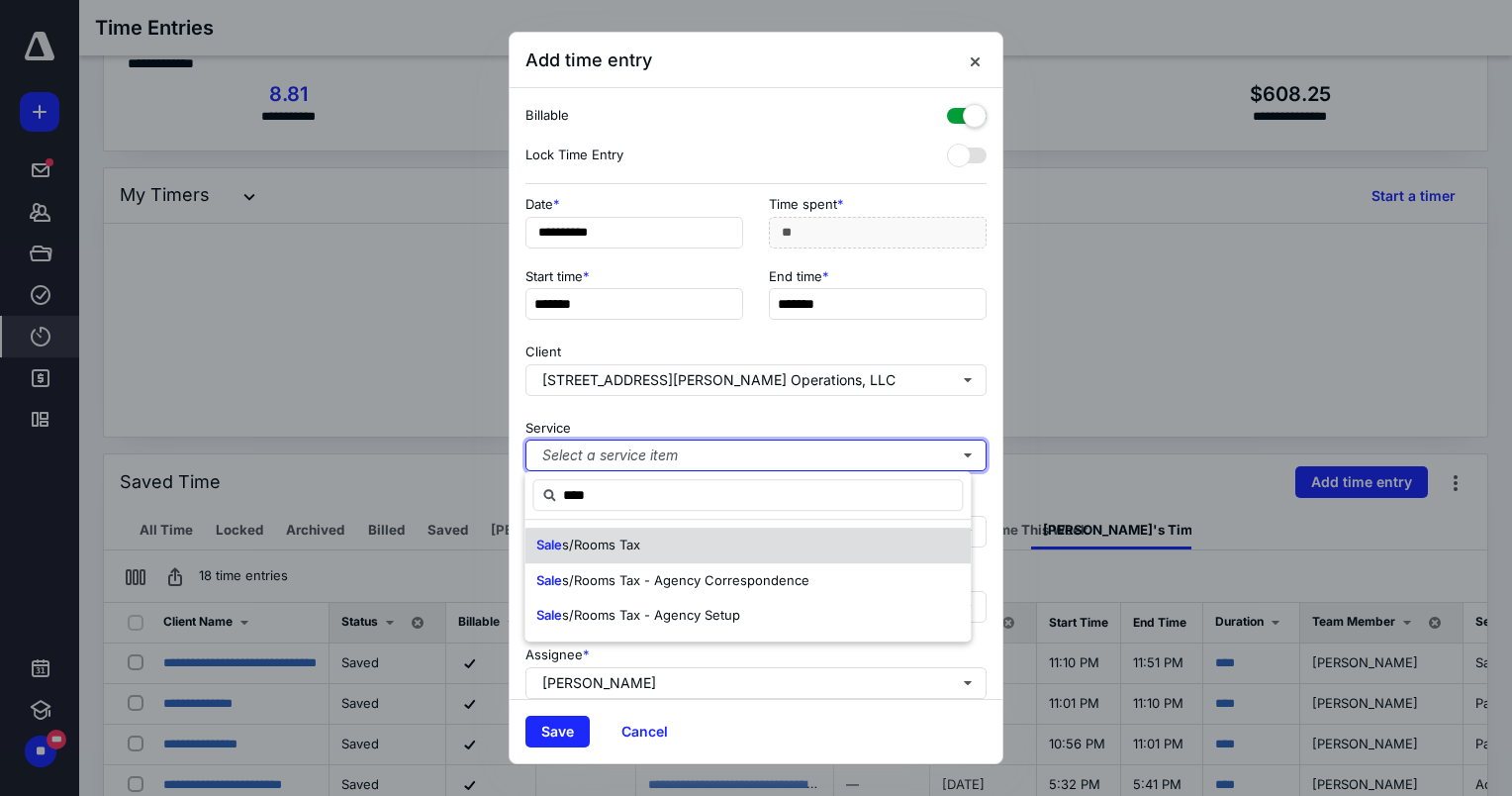 type 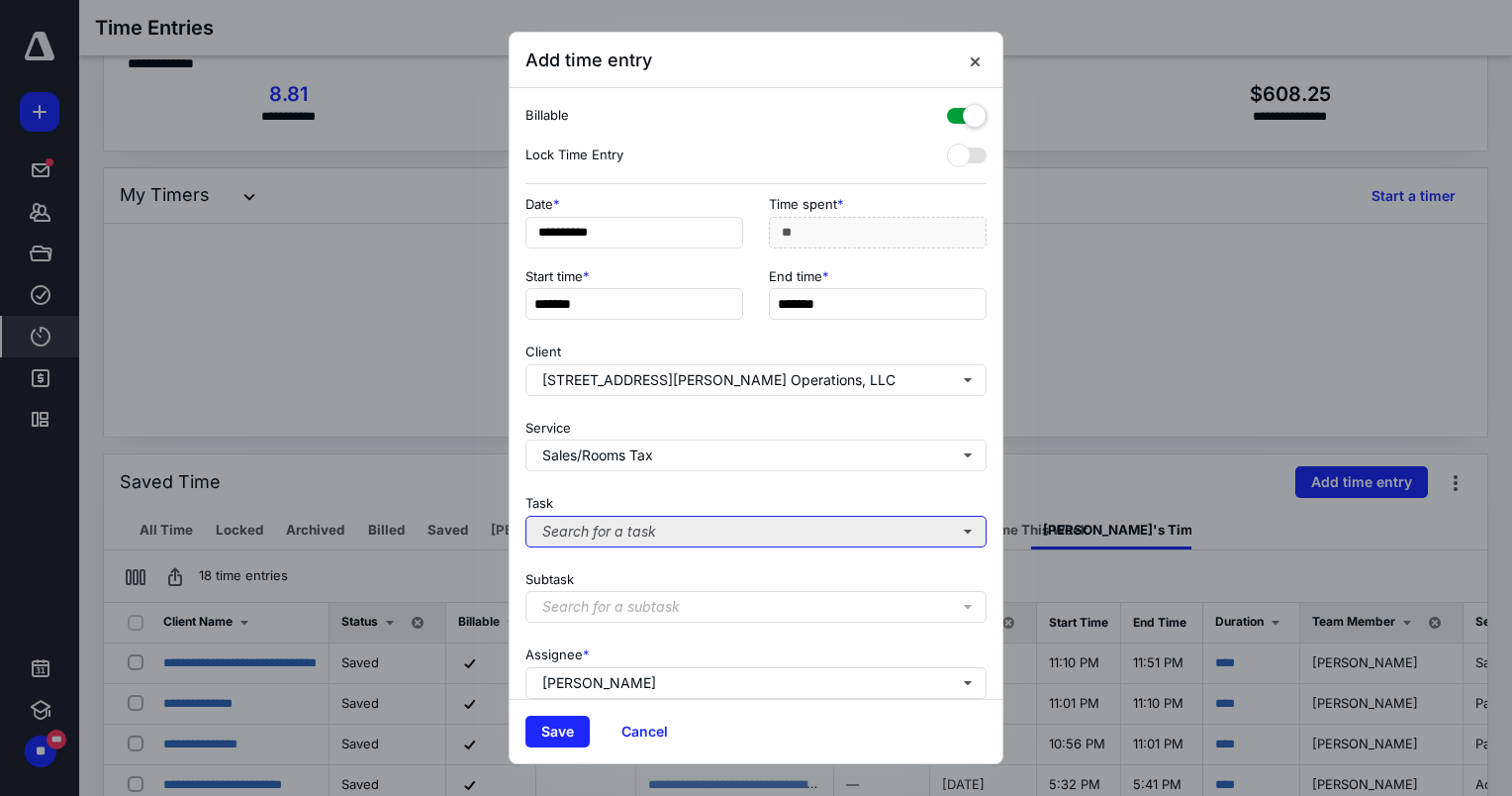 click on "Search for a task" at bounding box center [756, 532] 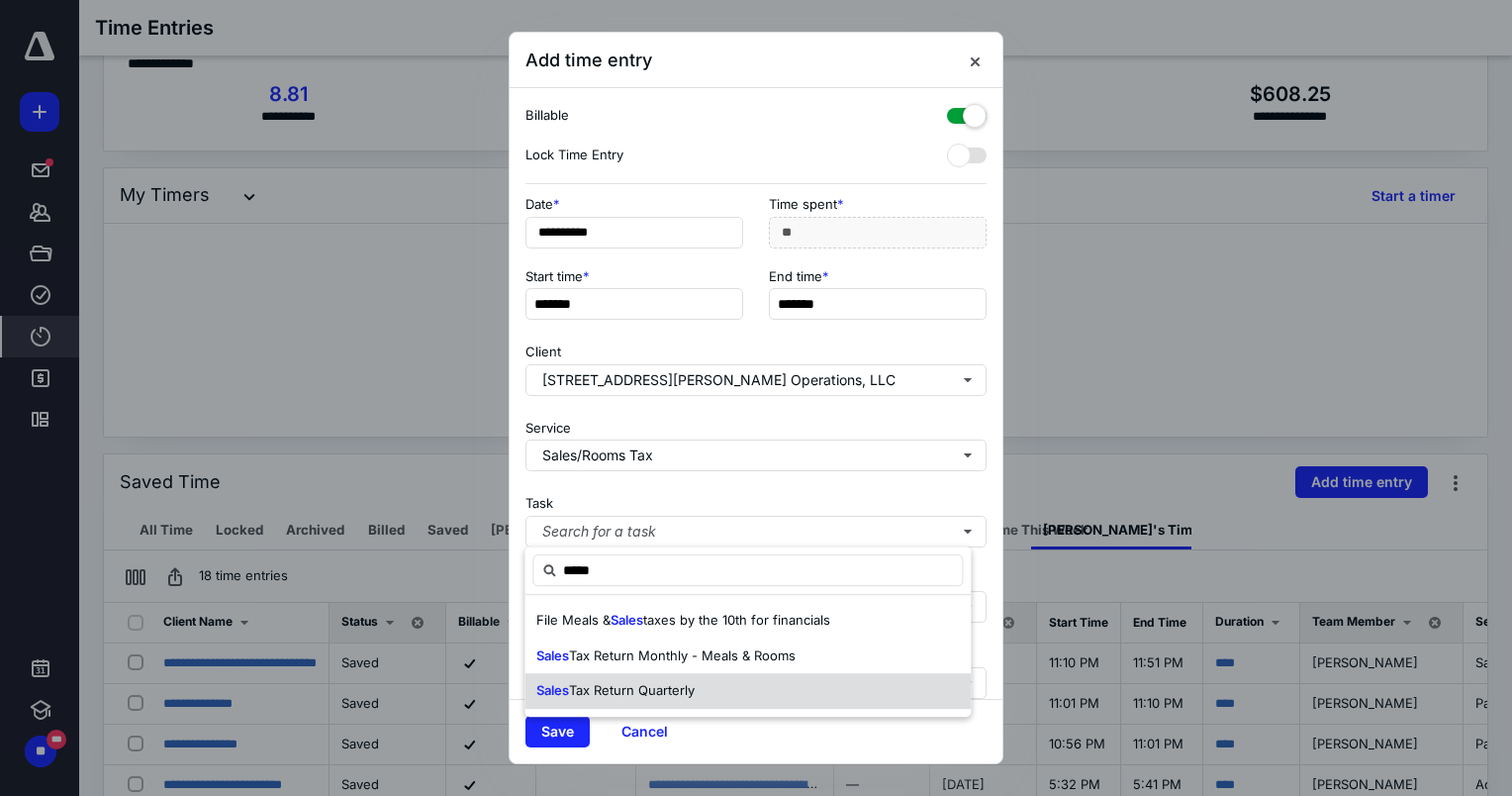 click on "Tax Return Quarterly" at bounding box center (631, 690) 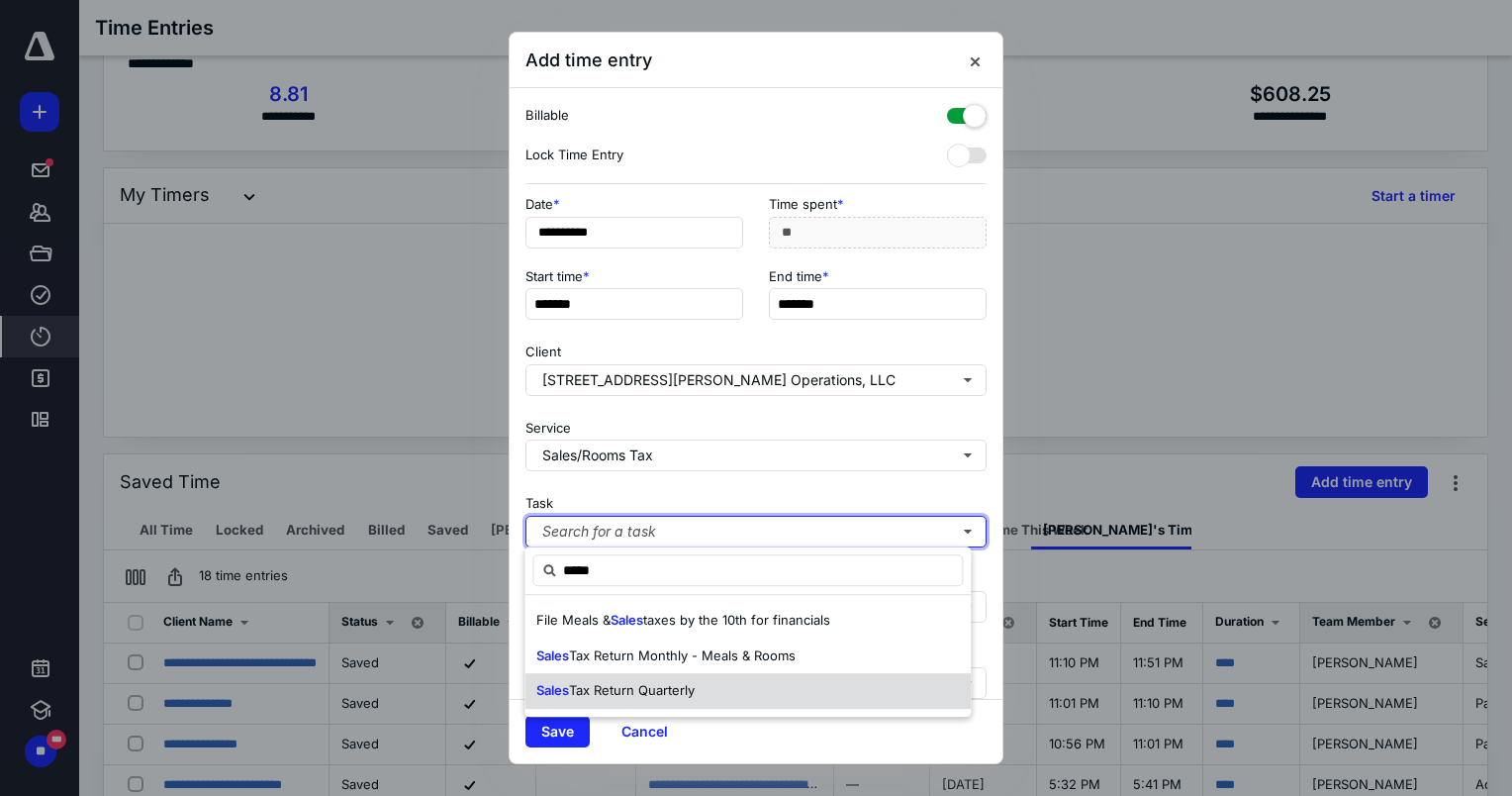 type 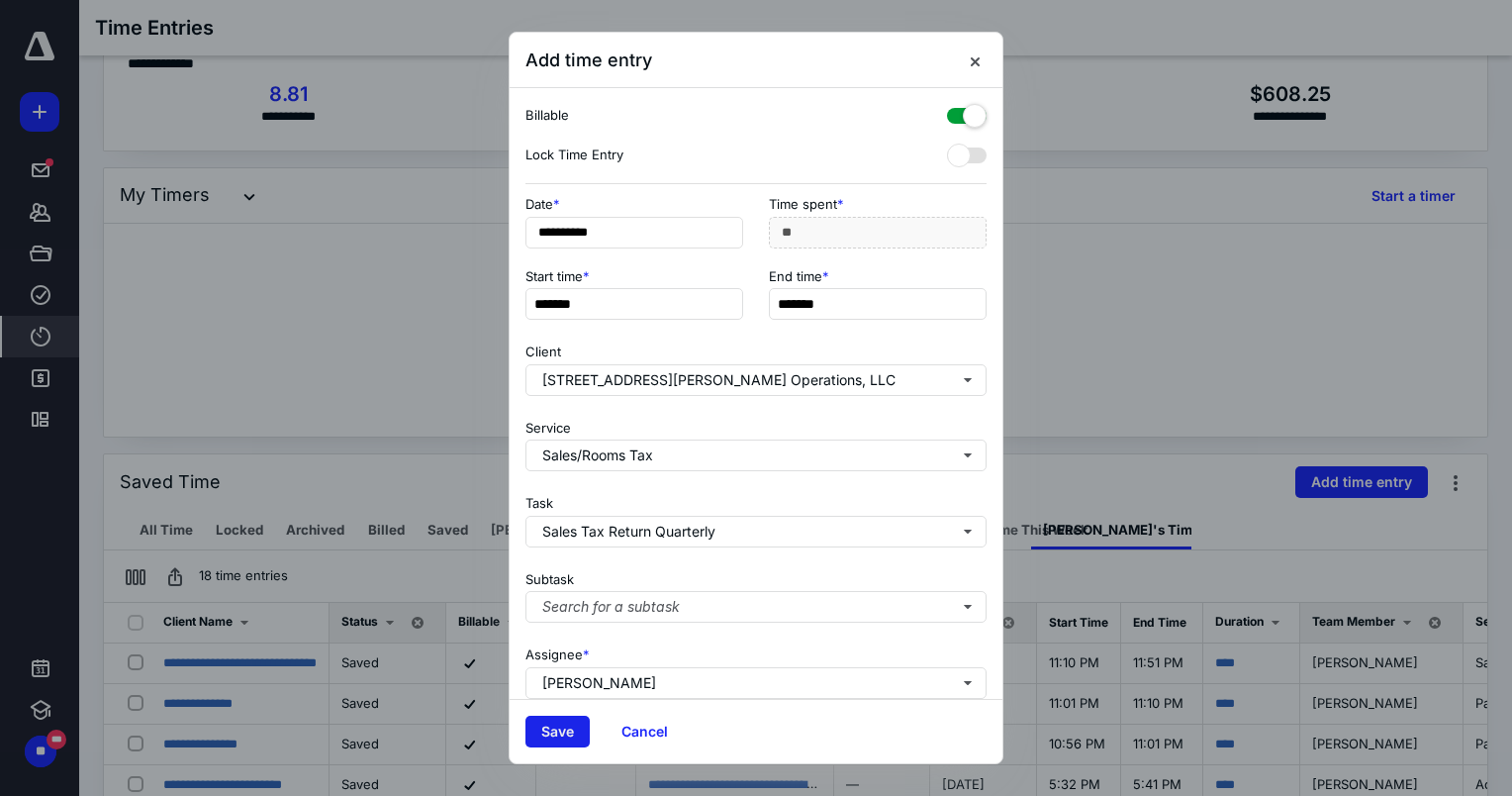 click on "Save" at bounding box center (557, 732) 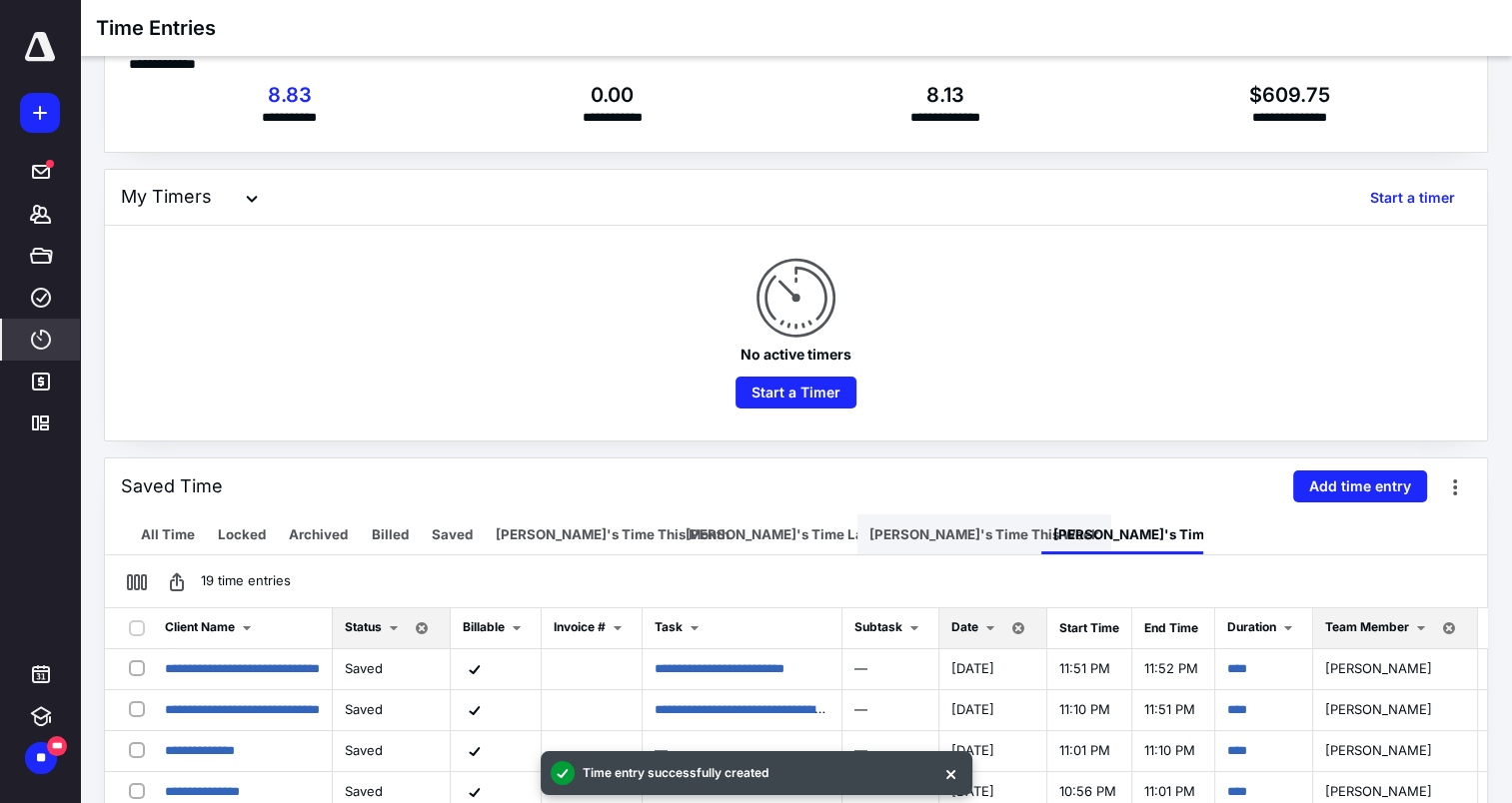 click on "[PERSON_NAME]'s Time This Week" at bounding box center (984, 534) 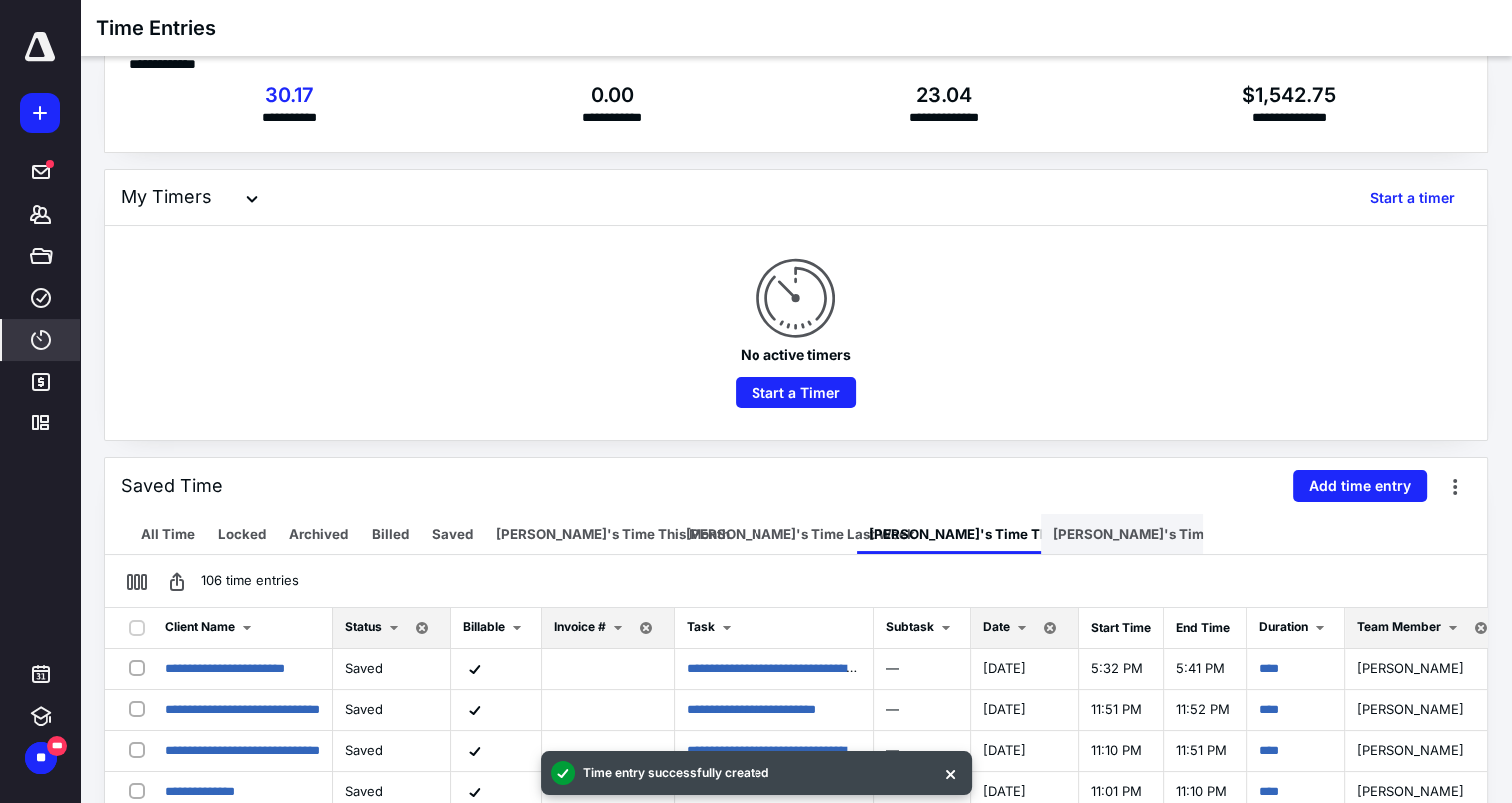 drag, startPoint x: 1140, startPoint y: 540, endPoint x: 926, endPoint y: 275, distance: 340.61855 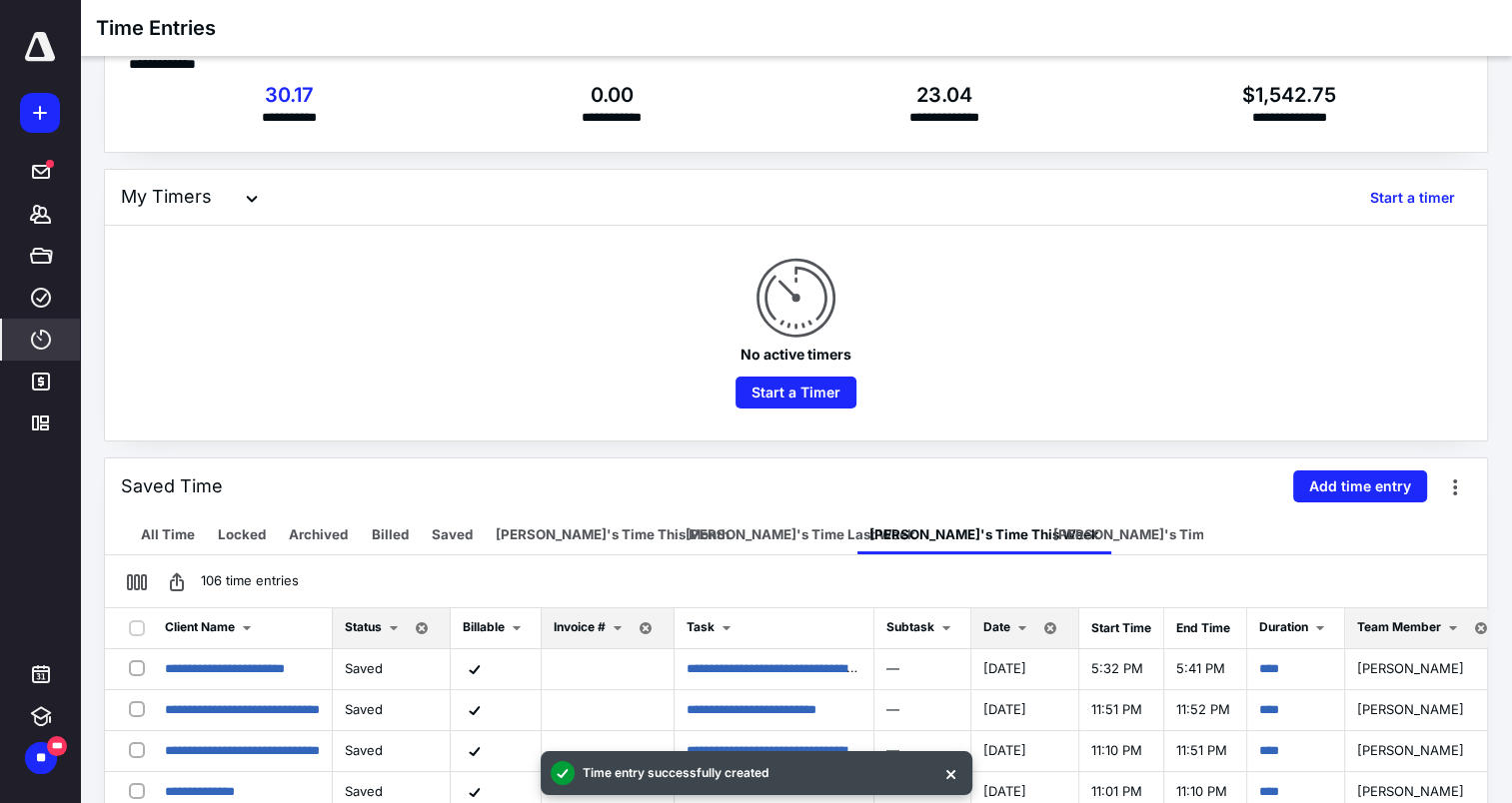 click on "[PERSON_NAME]'s Time [DATE]" at bounding box center [1156, 534] 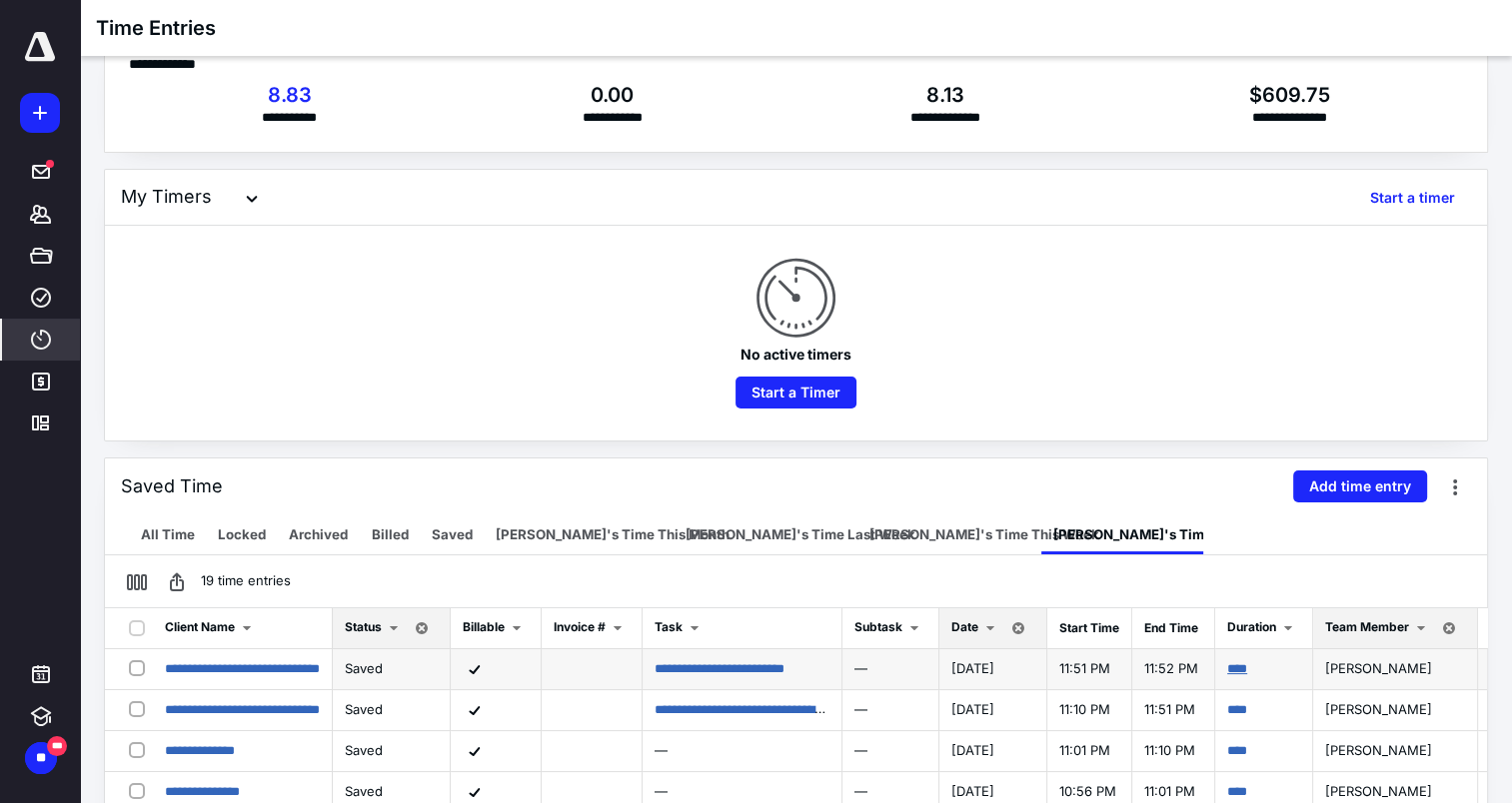 click on "****" at bounding box center [1237, 668] 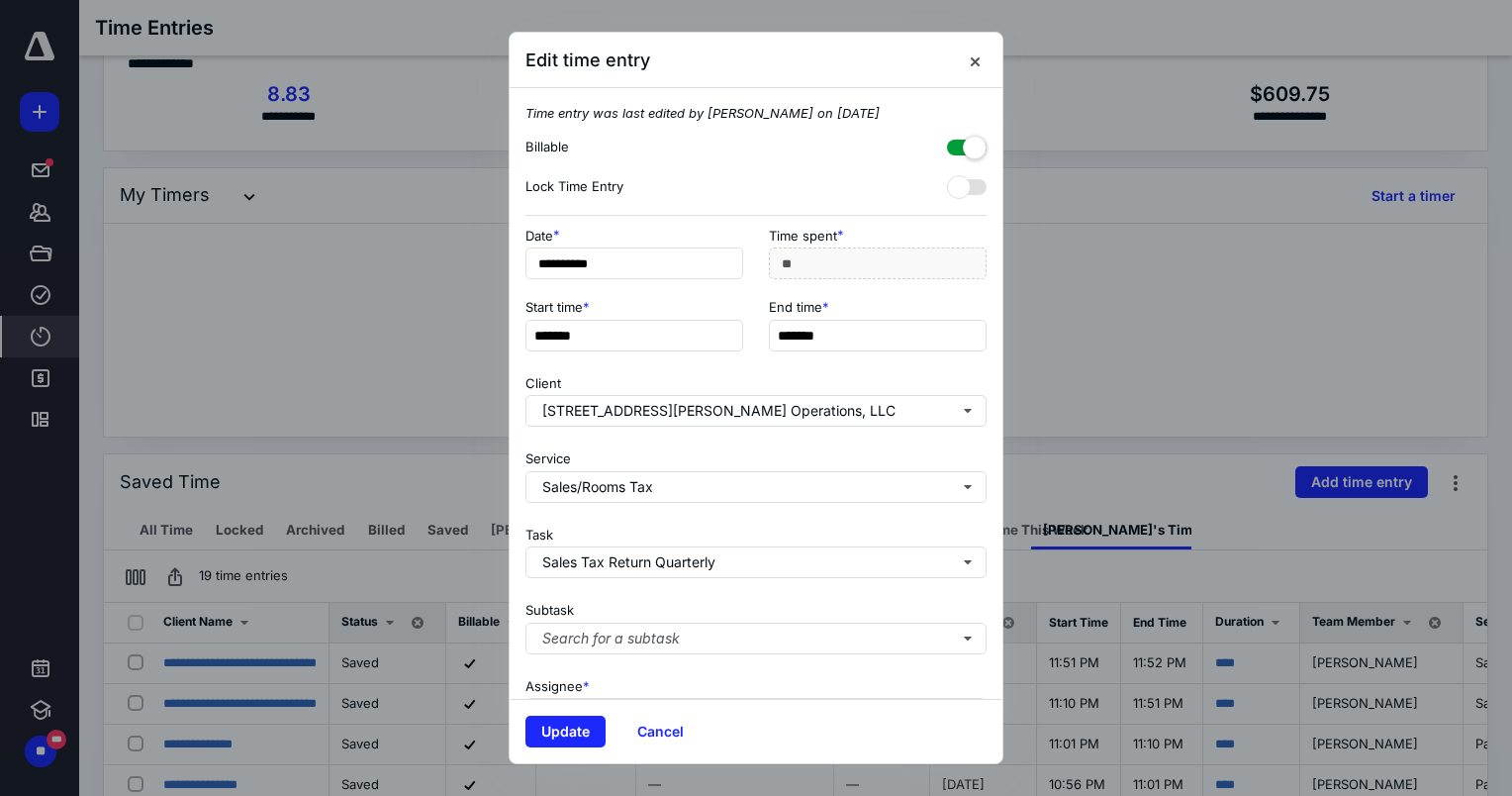 type on "*******" 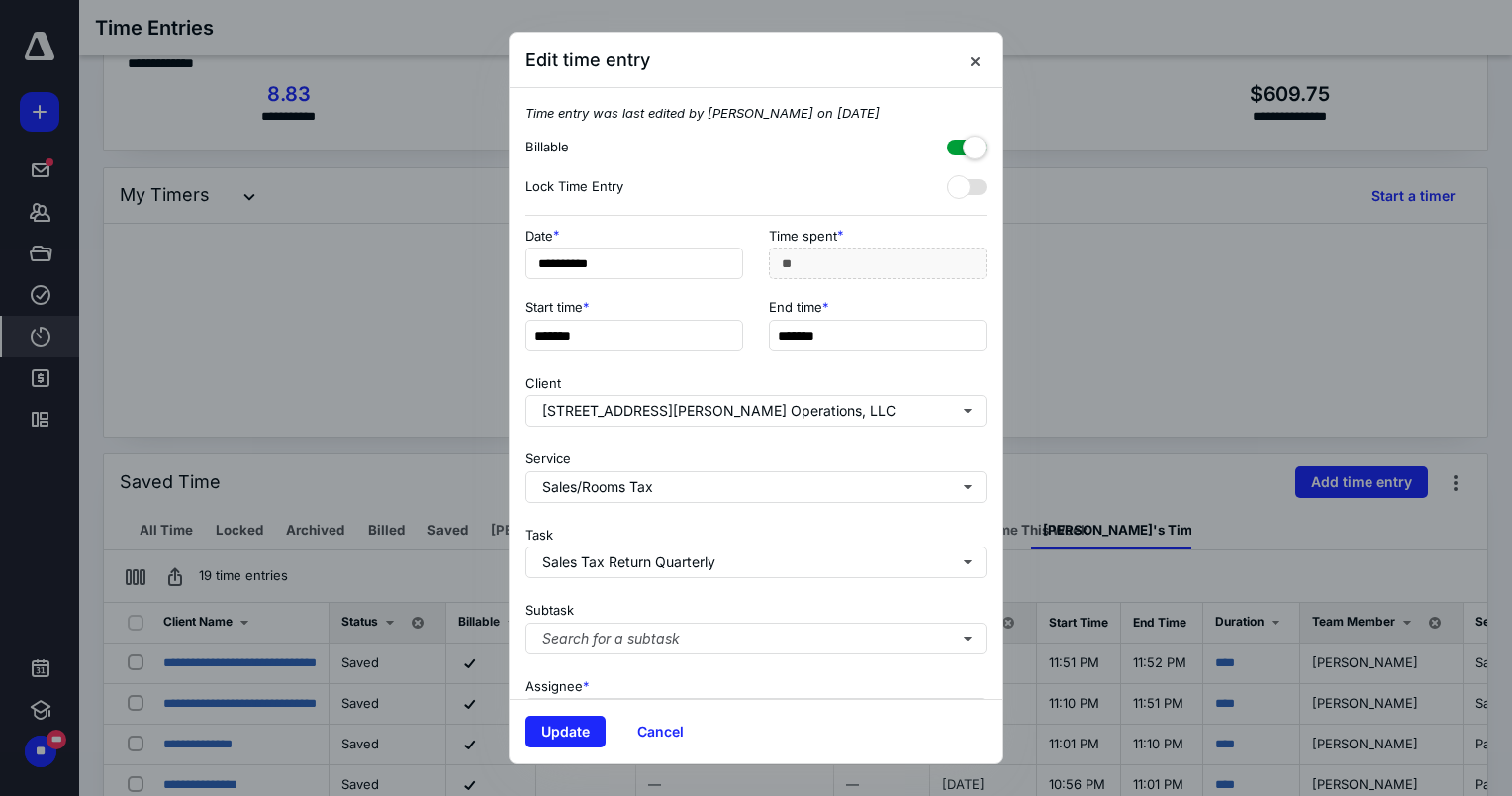 type 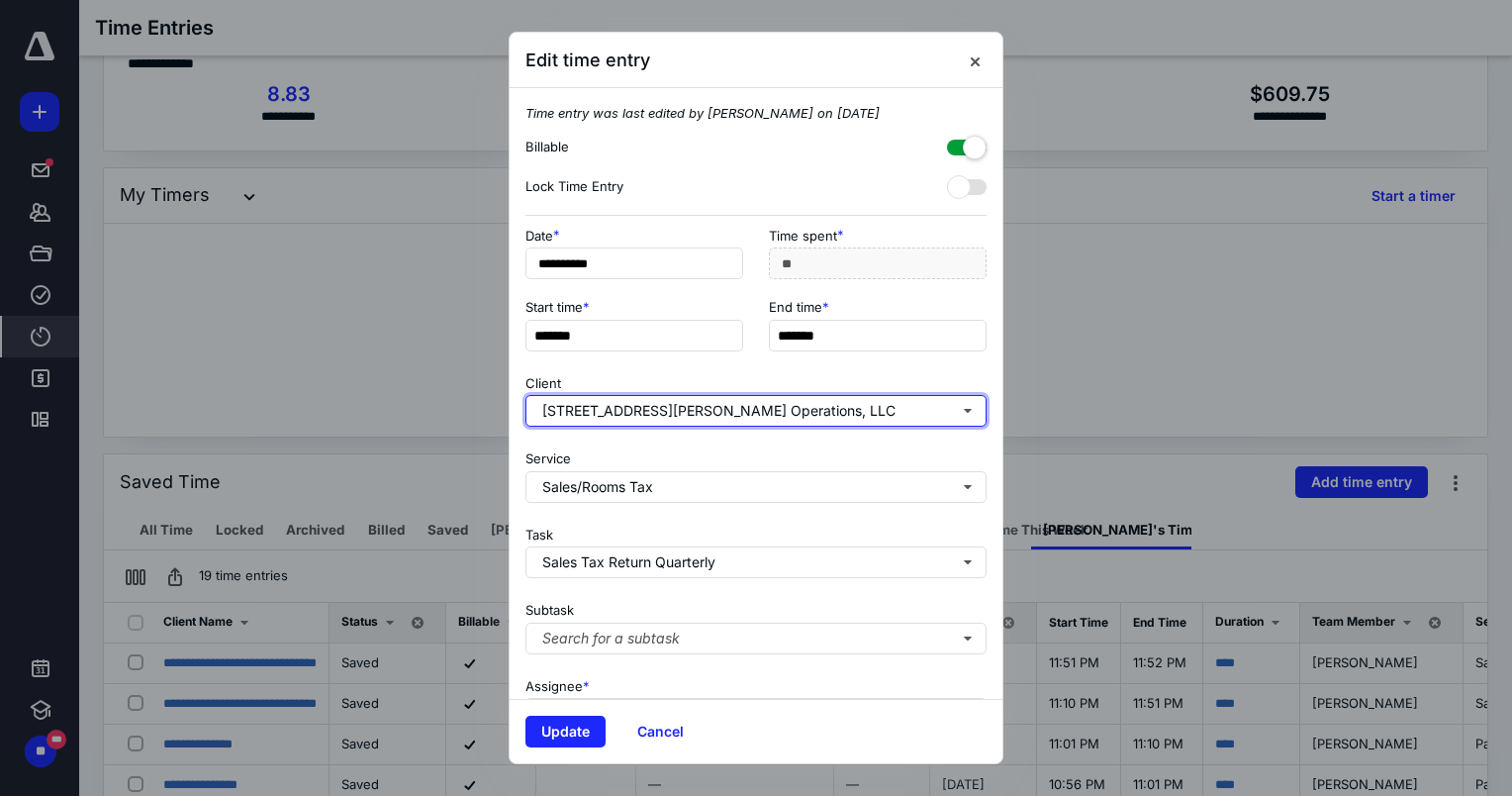 type on "***" 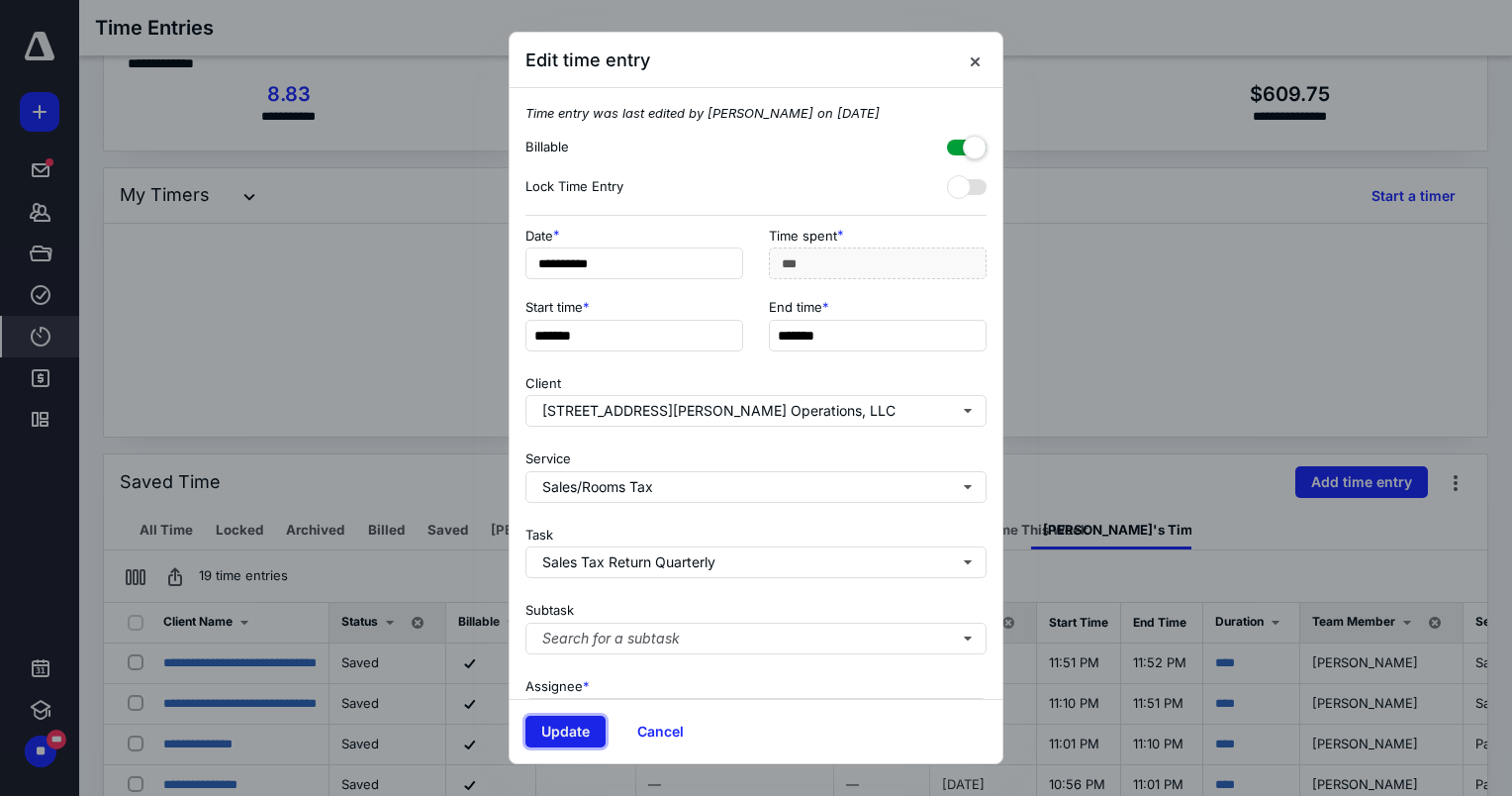 click on "Update" at bounding box center [565, 732] 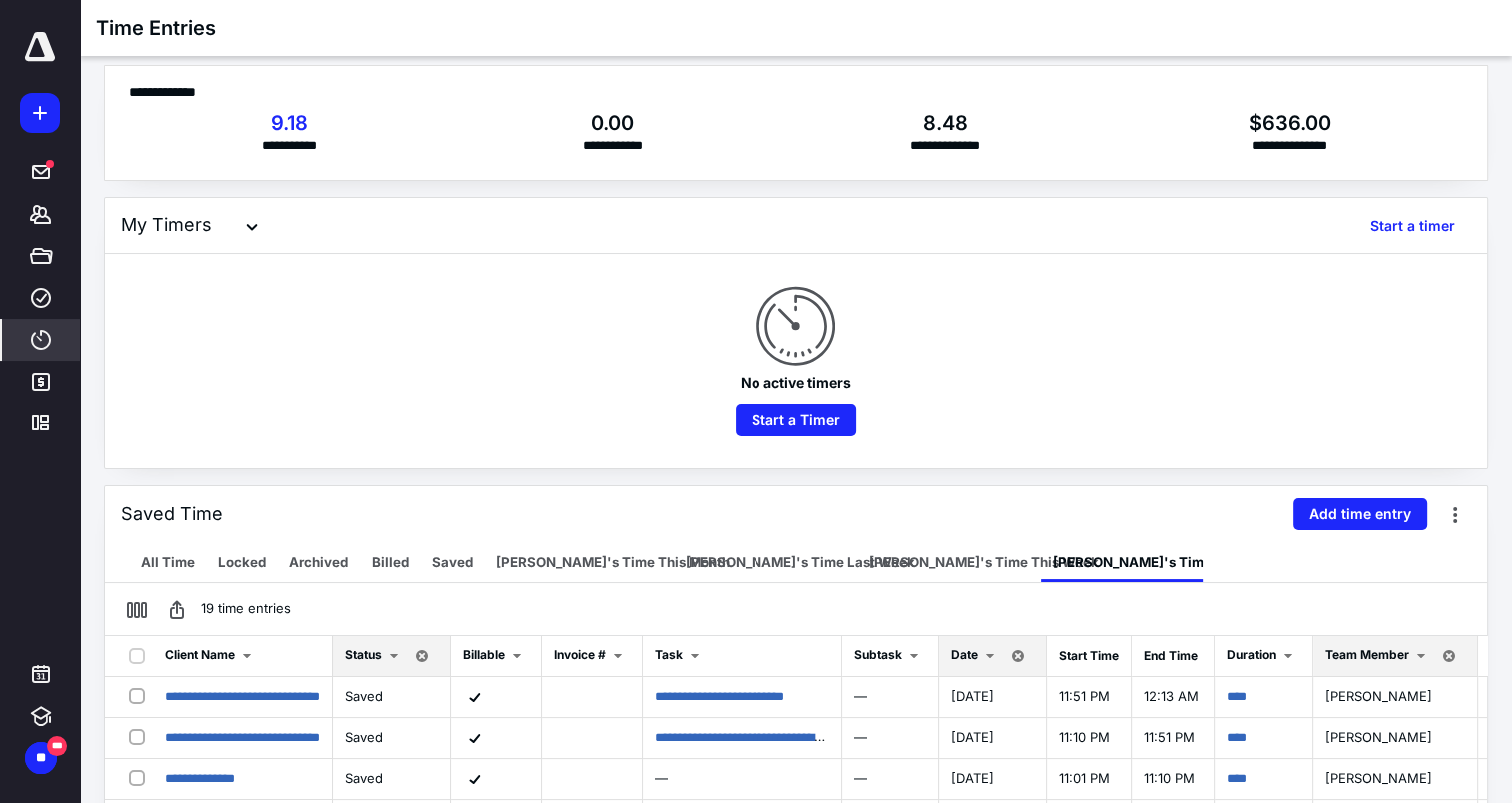 scroll, scrollTop: 0, scrollLeft: 0, axis: both 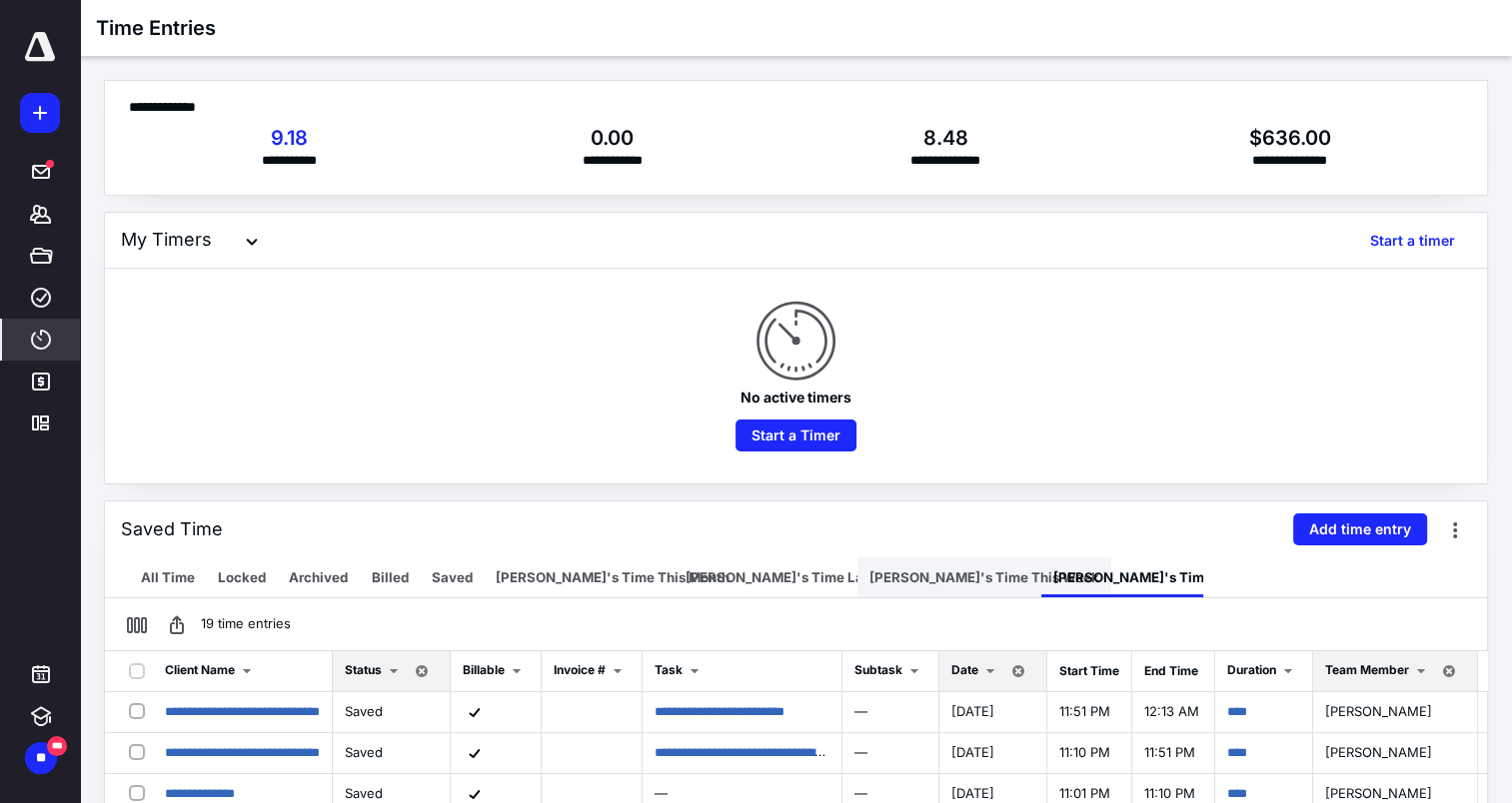 click on "[PERSON_NAME]'s Time This Week" at bounding box center [984, 577] 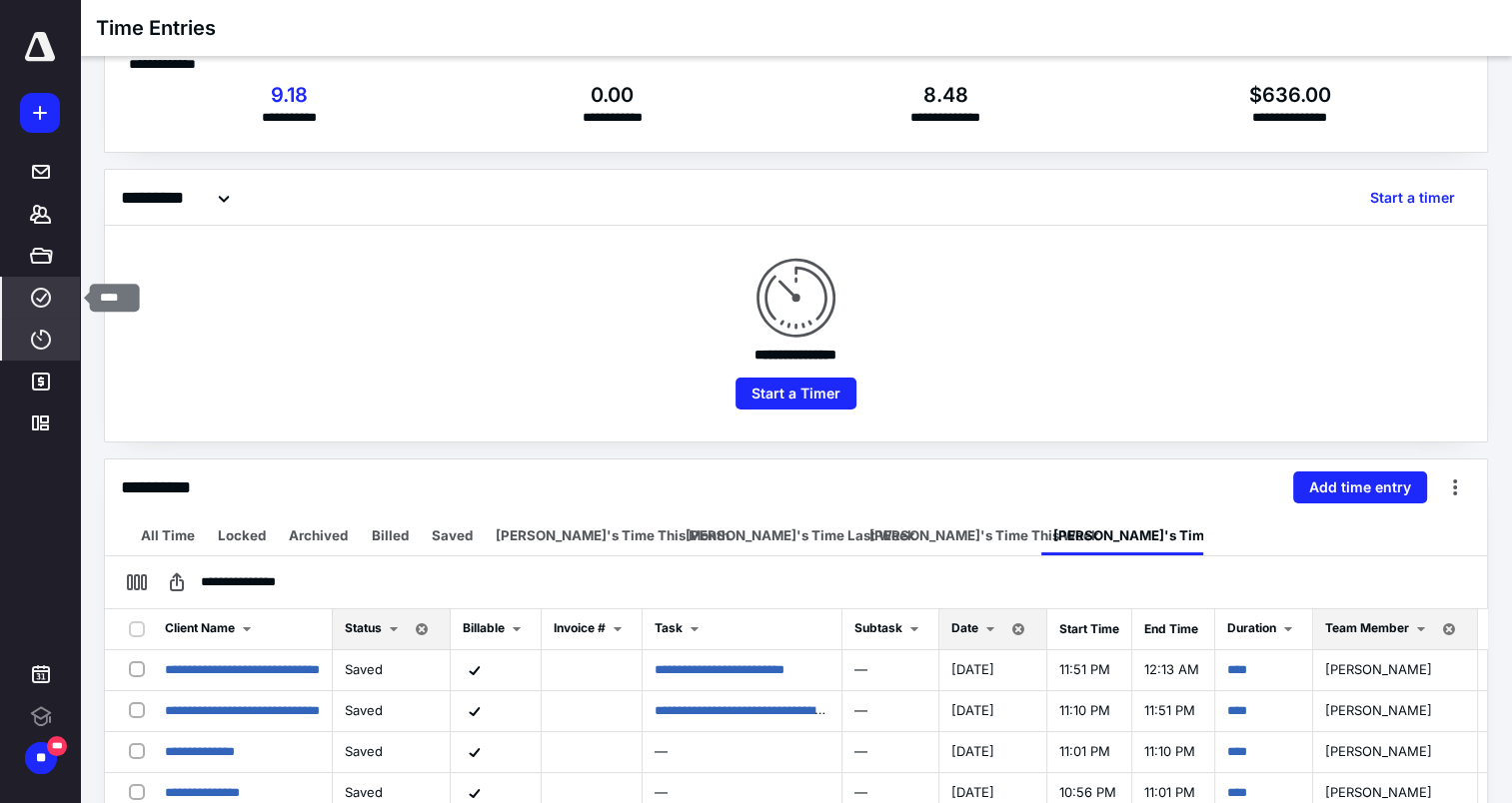 scroll, scrollTop: 0, scrollLeft: 0, axis: both 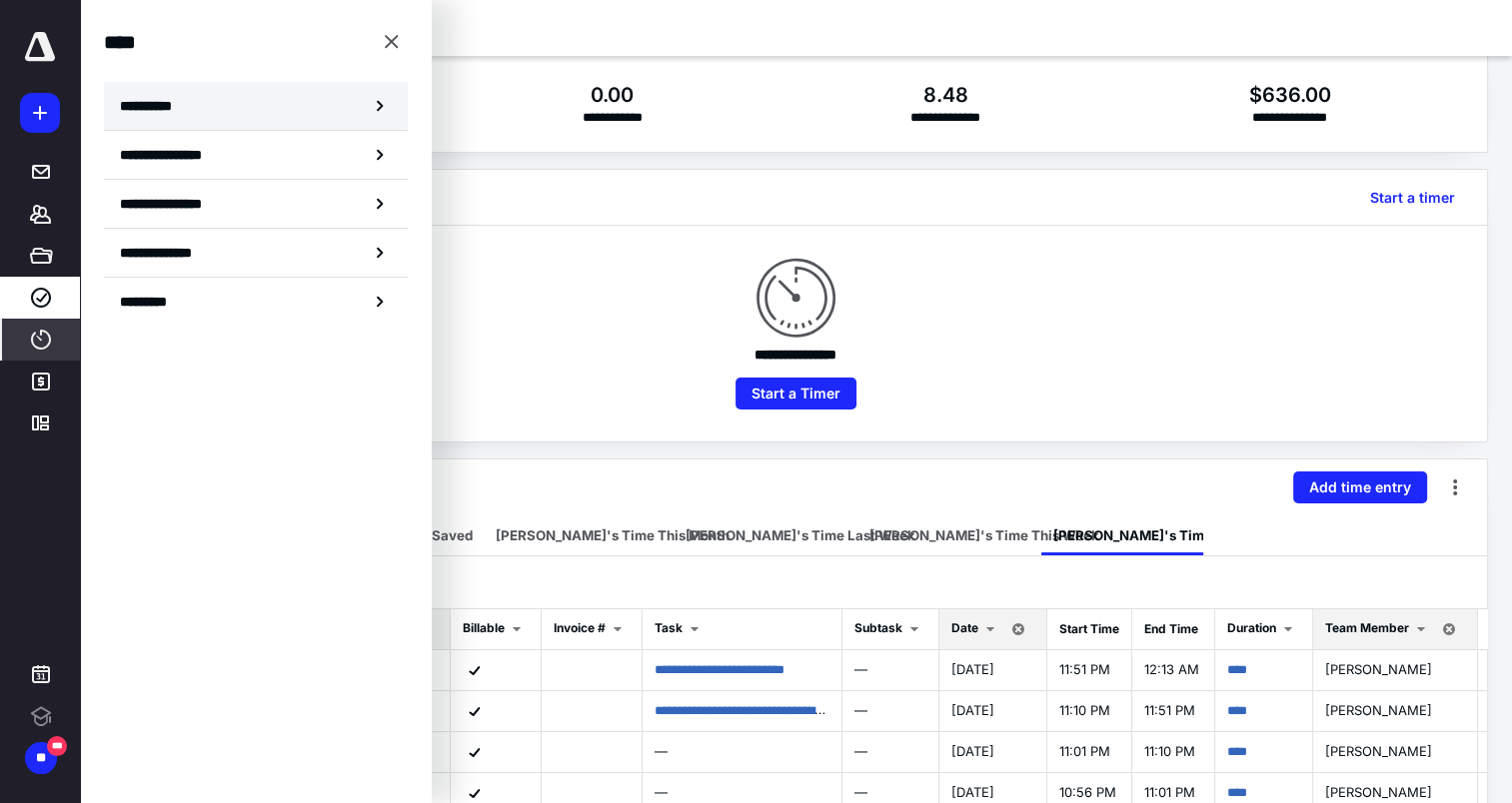 click on "**********" at bounding box center [153, 106] 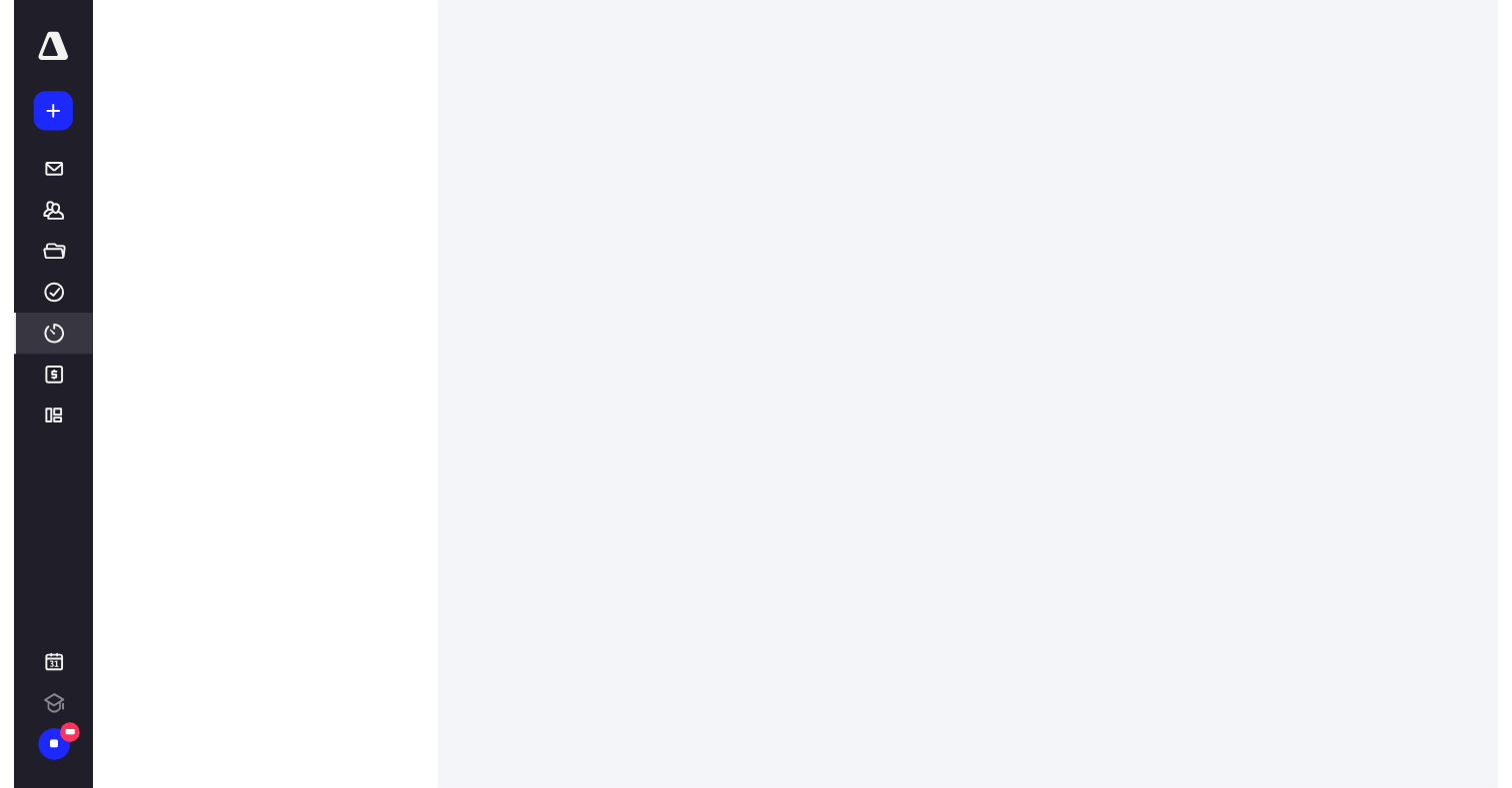 scroll, scrollTop: 0, scrollLeft: 0, axis: both 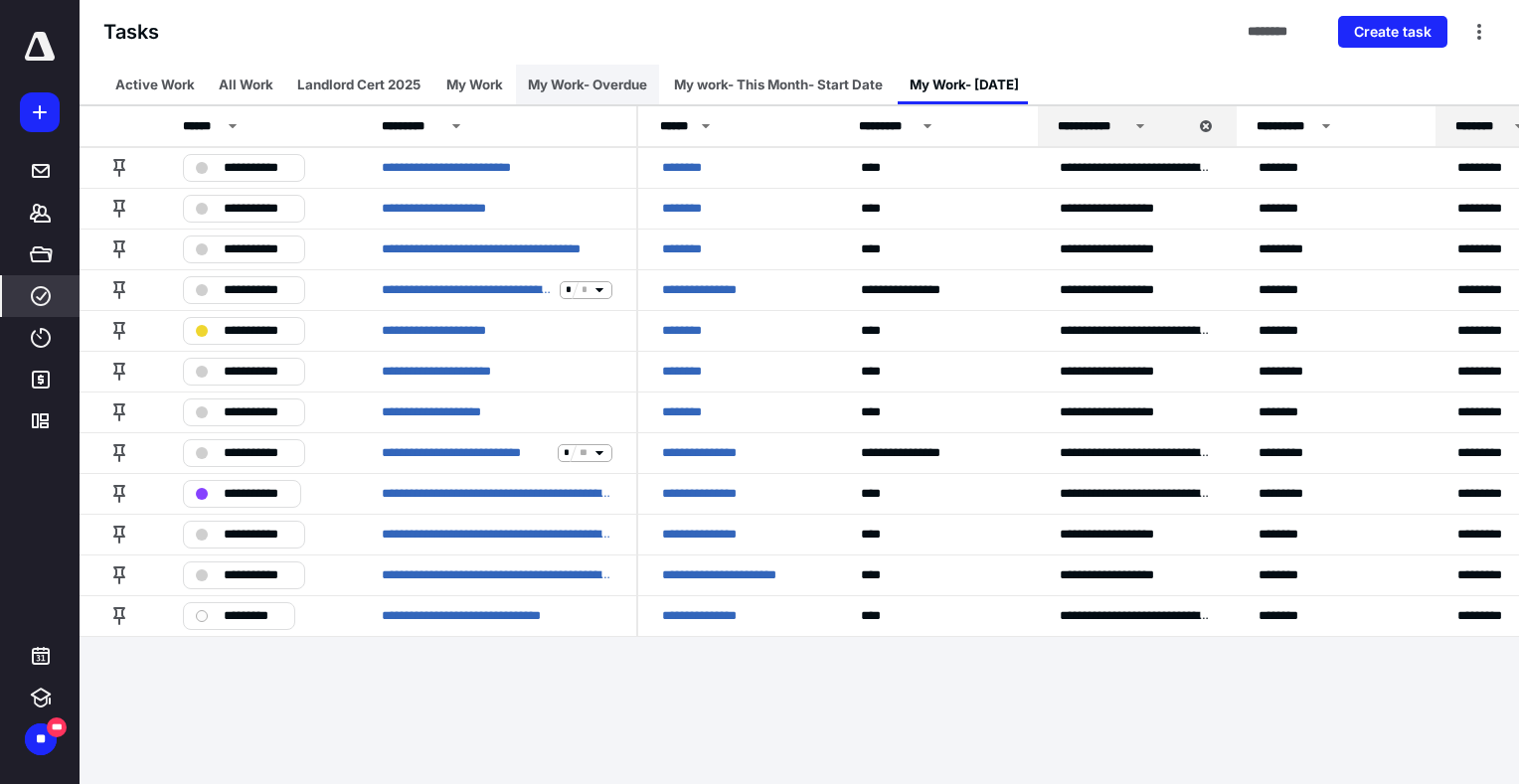 click on "My Work- Overdue" at bounding box center [588, 84] 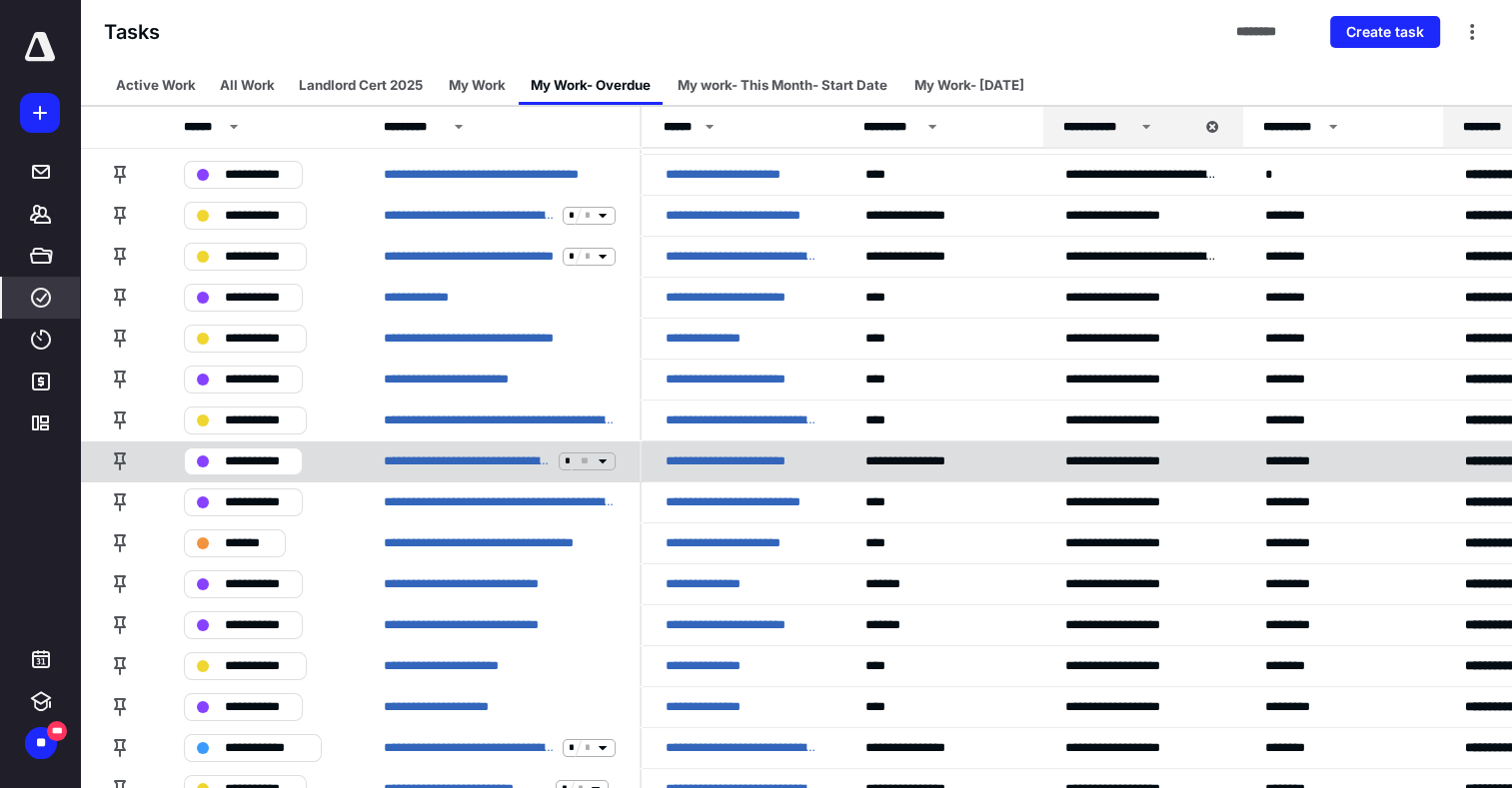 scroll, scrollTop: 200, scrollLeft: 0, axis: vertical 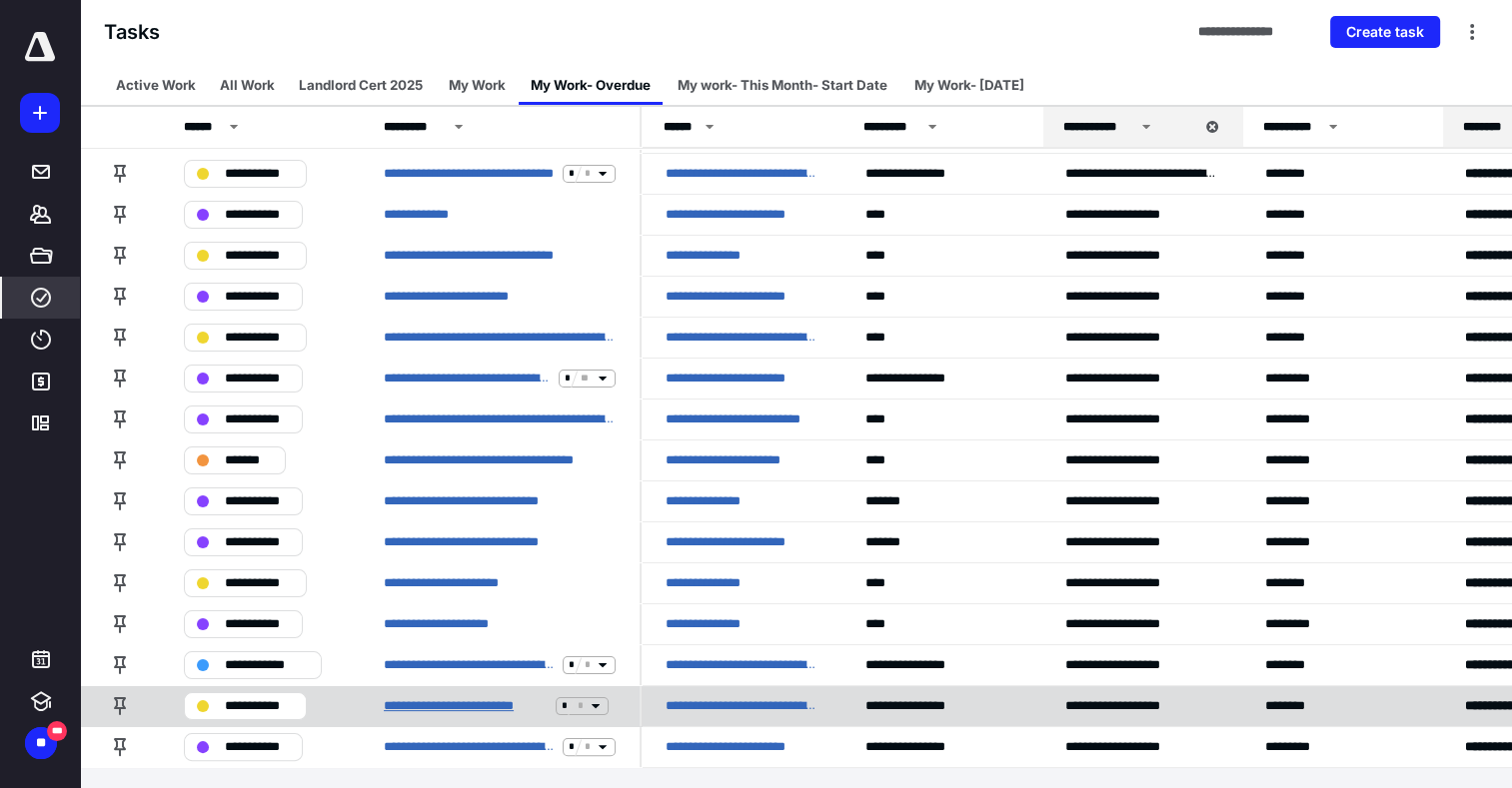 click on "**********" at bounding box center [466, 706] 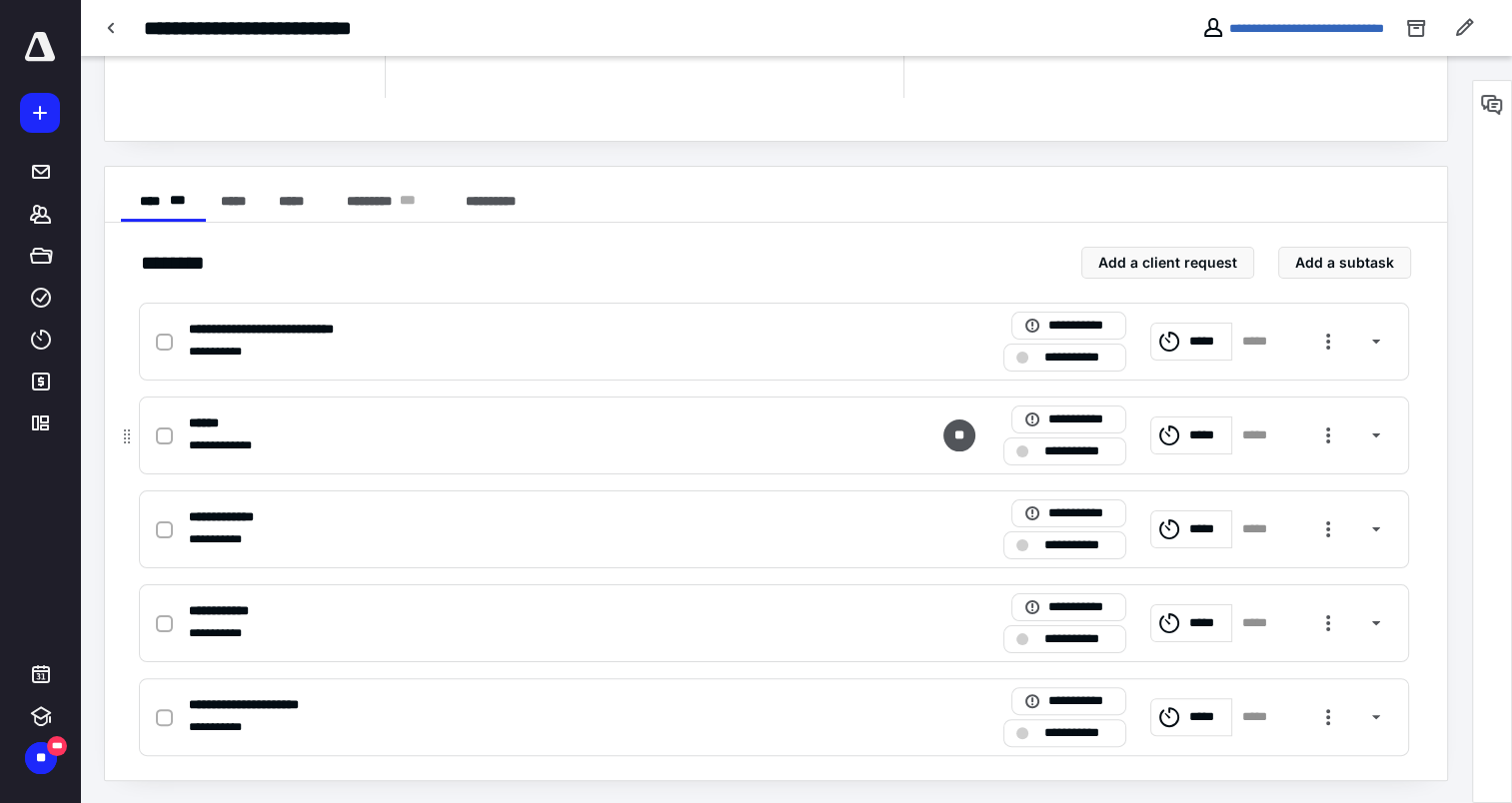 scroll, scrollTop: 276, scrollLeft: 0, axis: vertical 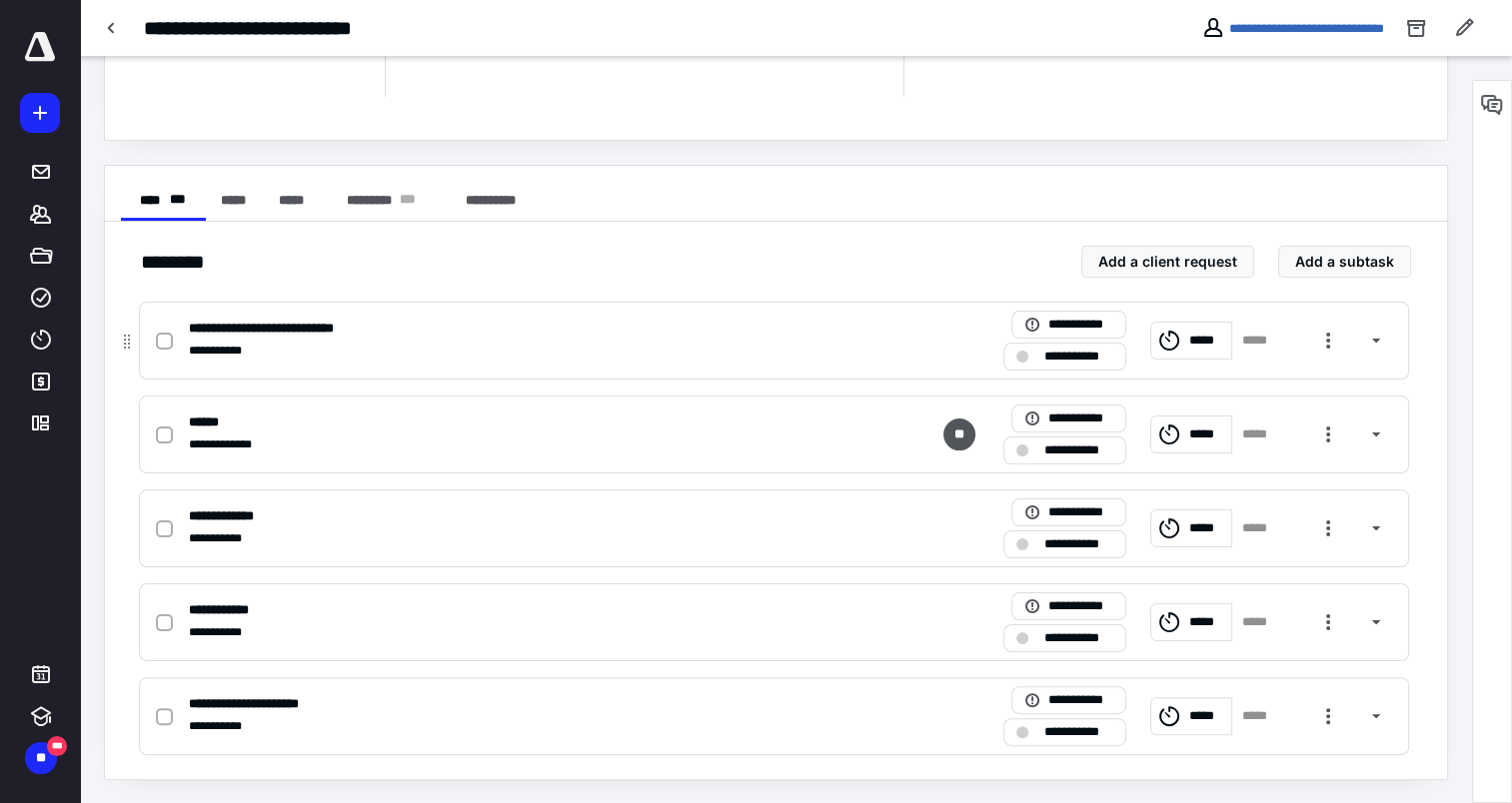 click at bounding box center (164, 342) 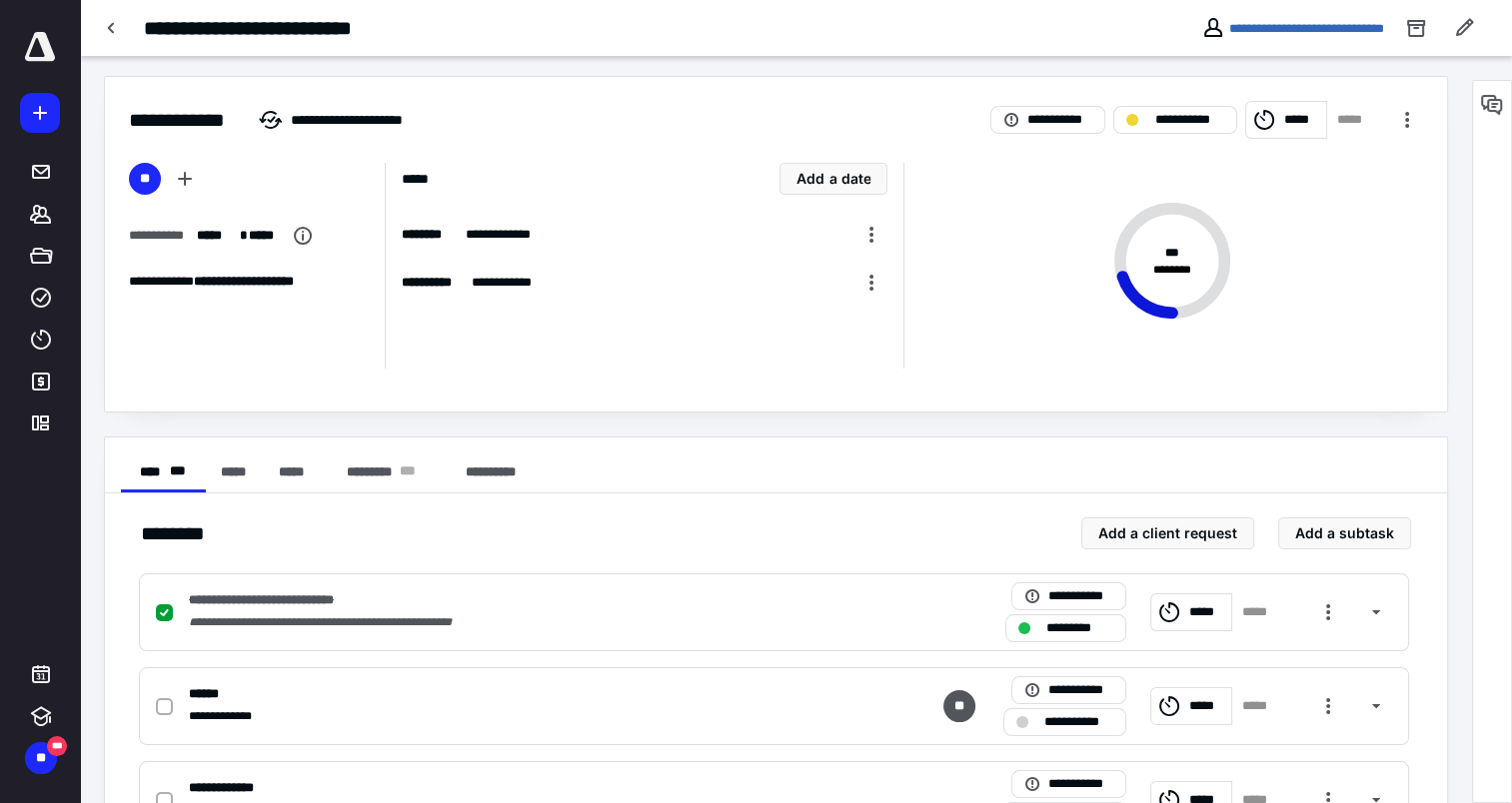 scroll, scrollTop: 0, scrollLeft: 0, axis: both 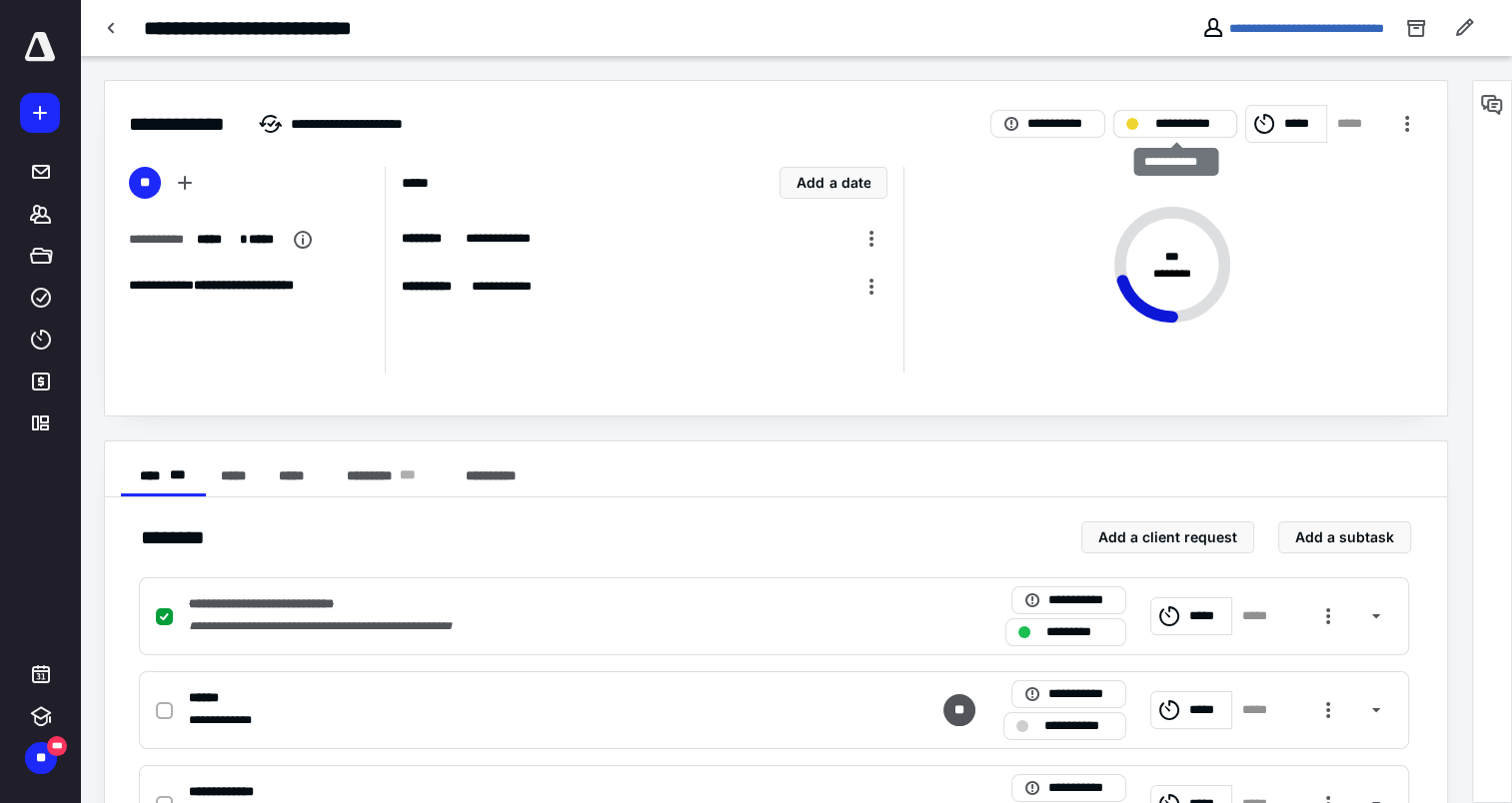 click on "**********" at bounding box center (1188, 124) 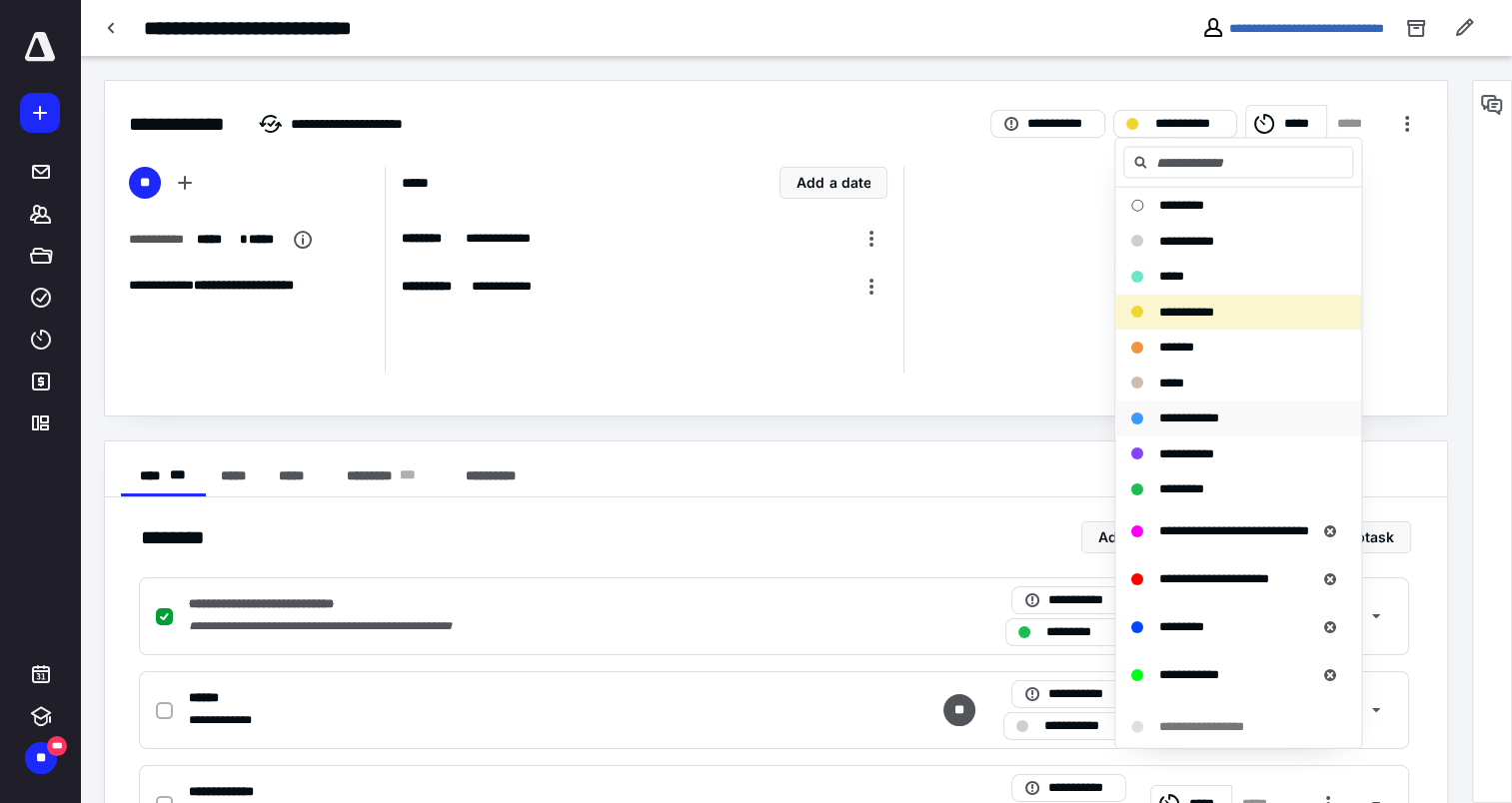 click on "**********" at bounding box center (1189, 417) 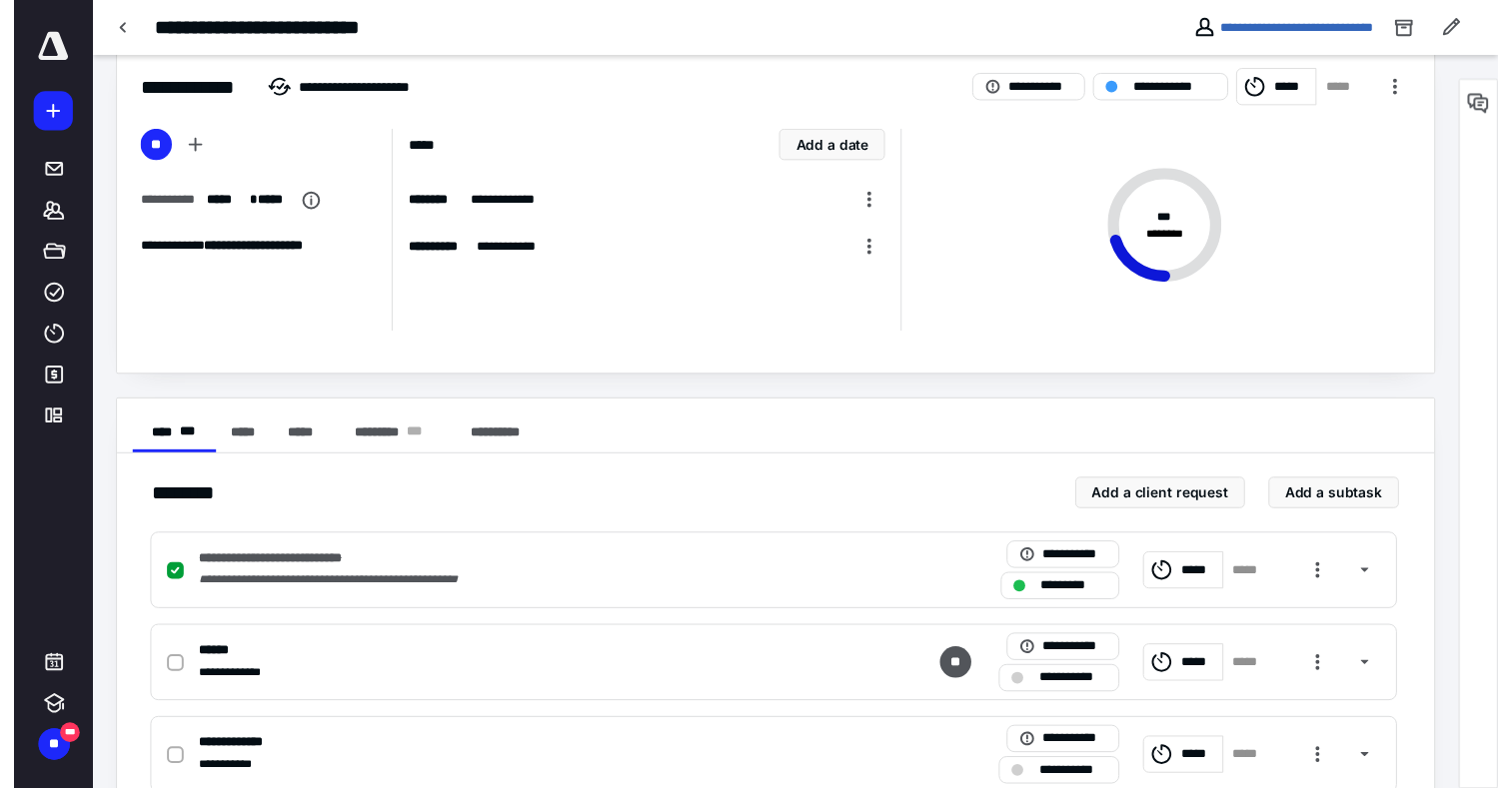 scroll, scrollTop: 0, scrollLeft: 0, axis: both 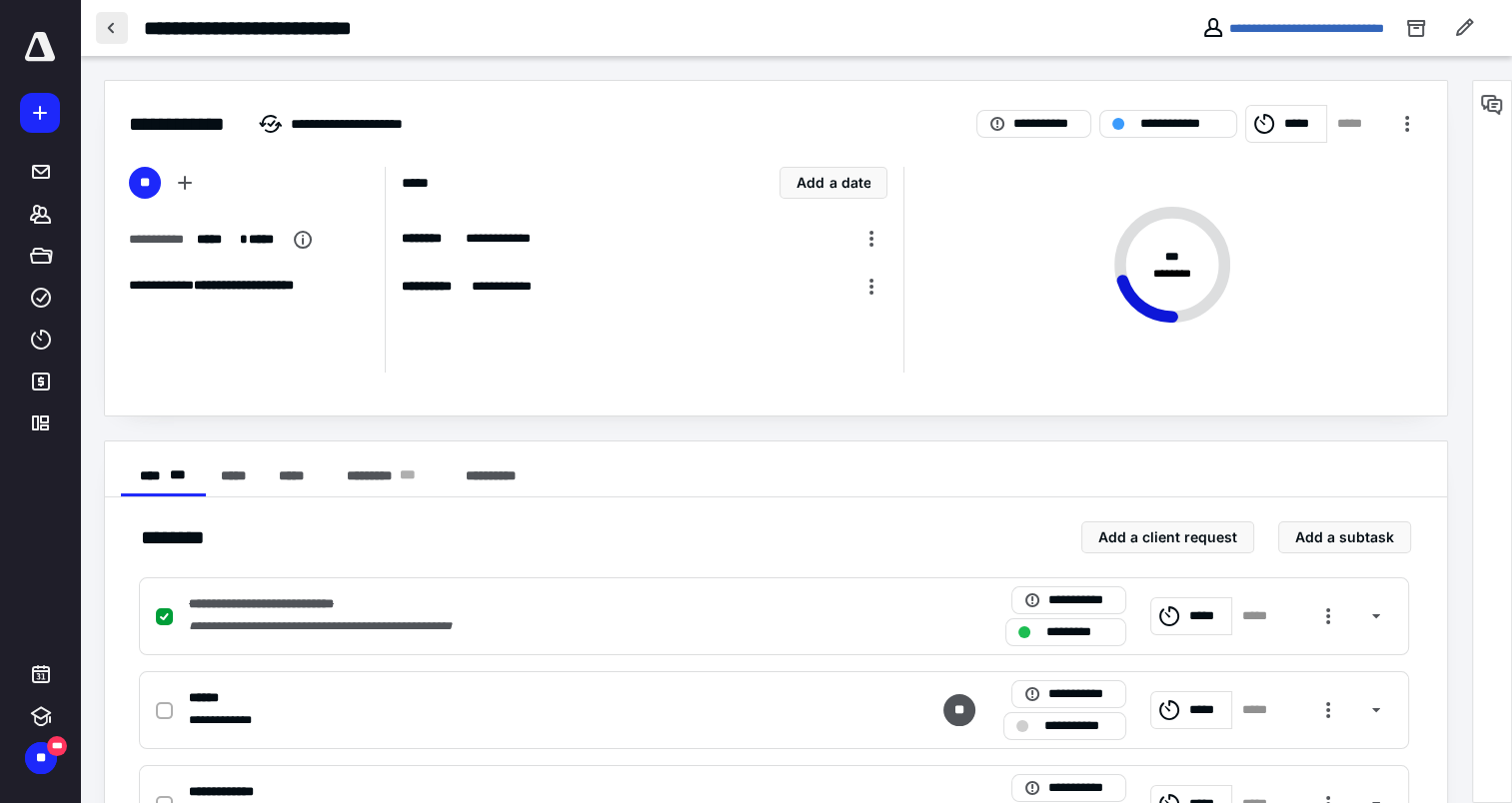 click at bounding box center [112, 28] 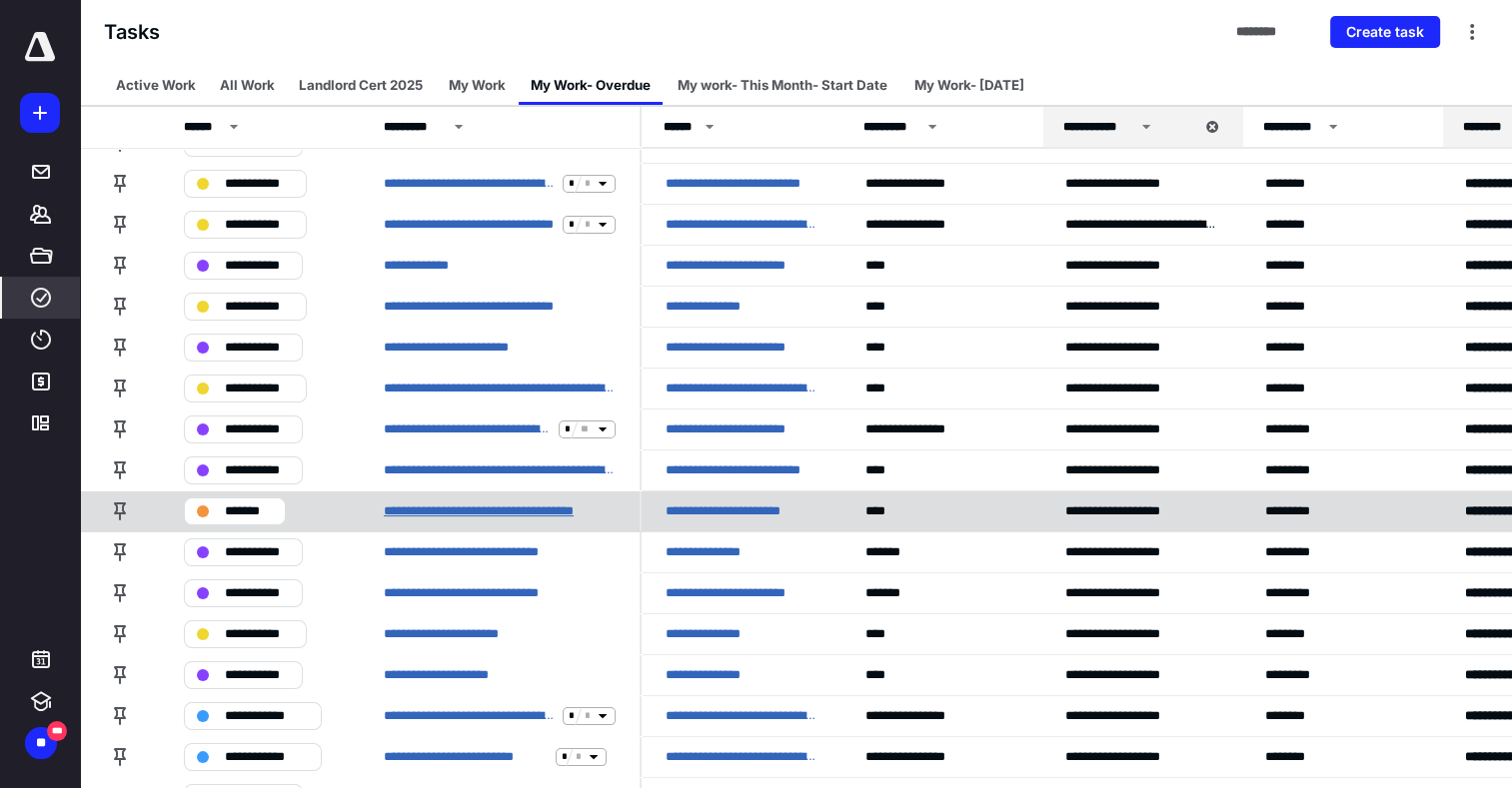 scroll, scrollTop: 200, scrollLeft: 0, axis: vertical 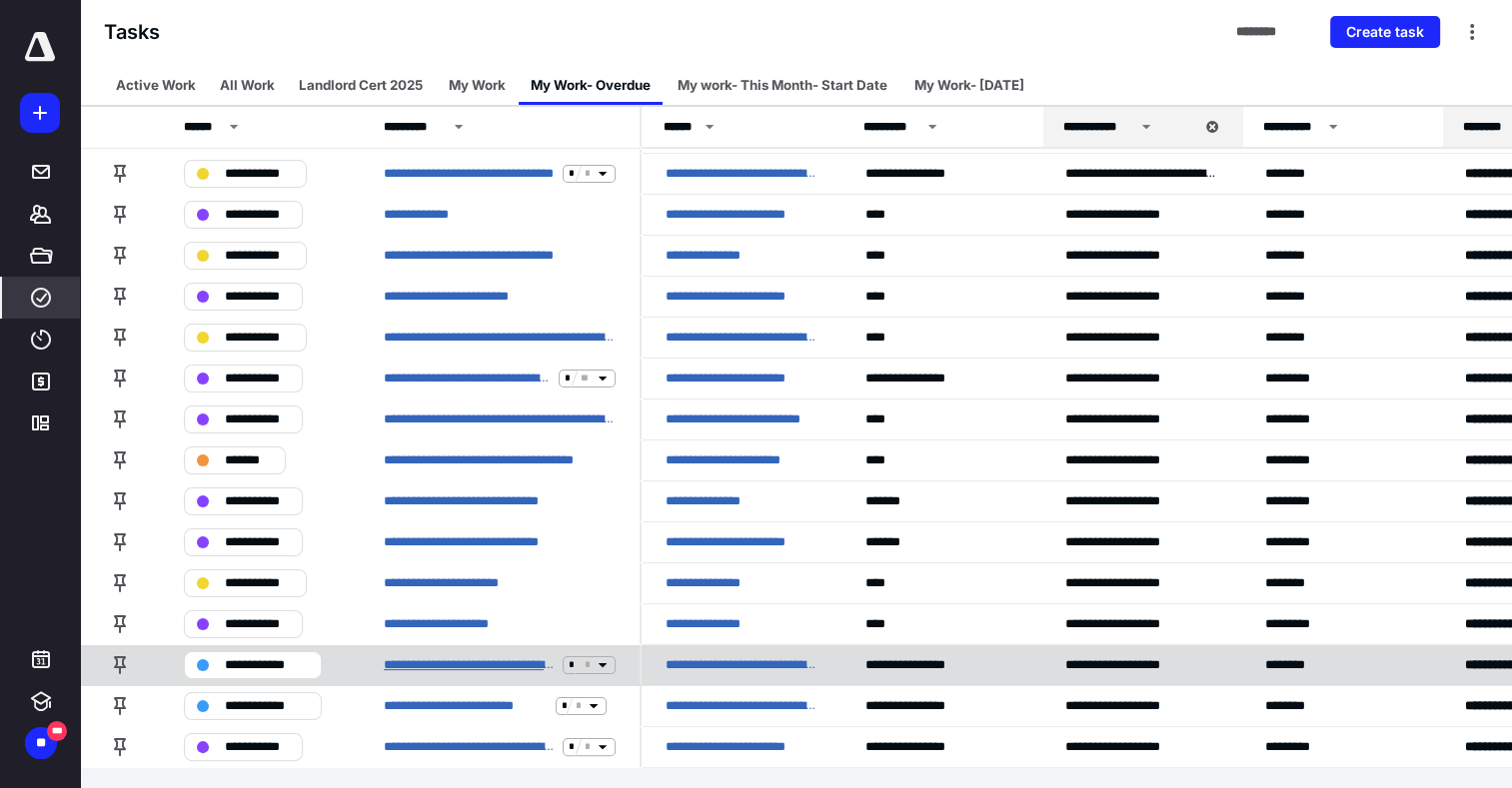 click on "**********" at bounding box center [469, 665] 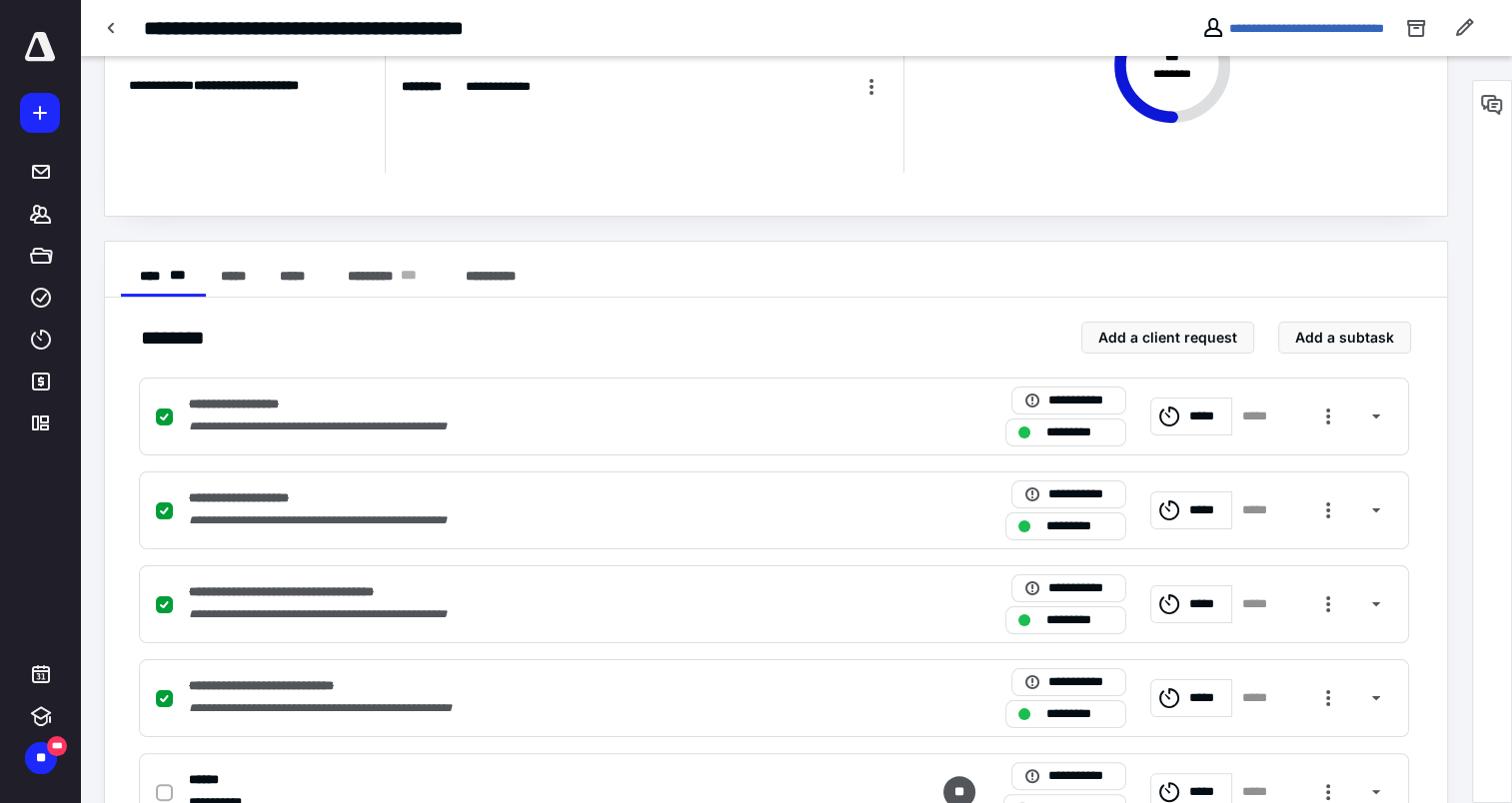 scroll, scrollTop: 400, scrollLeft: 0, axis: vertical 